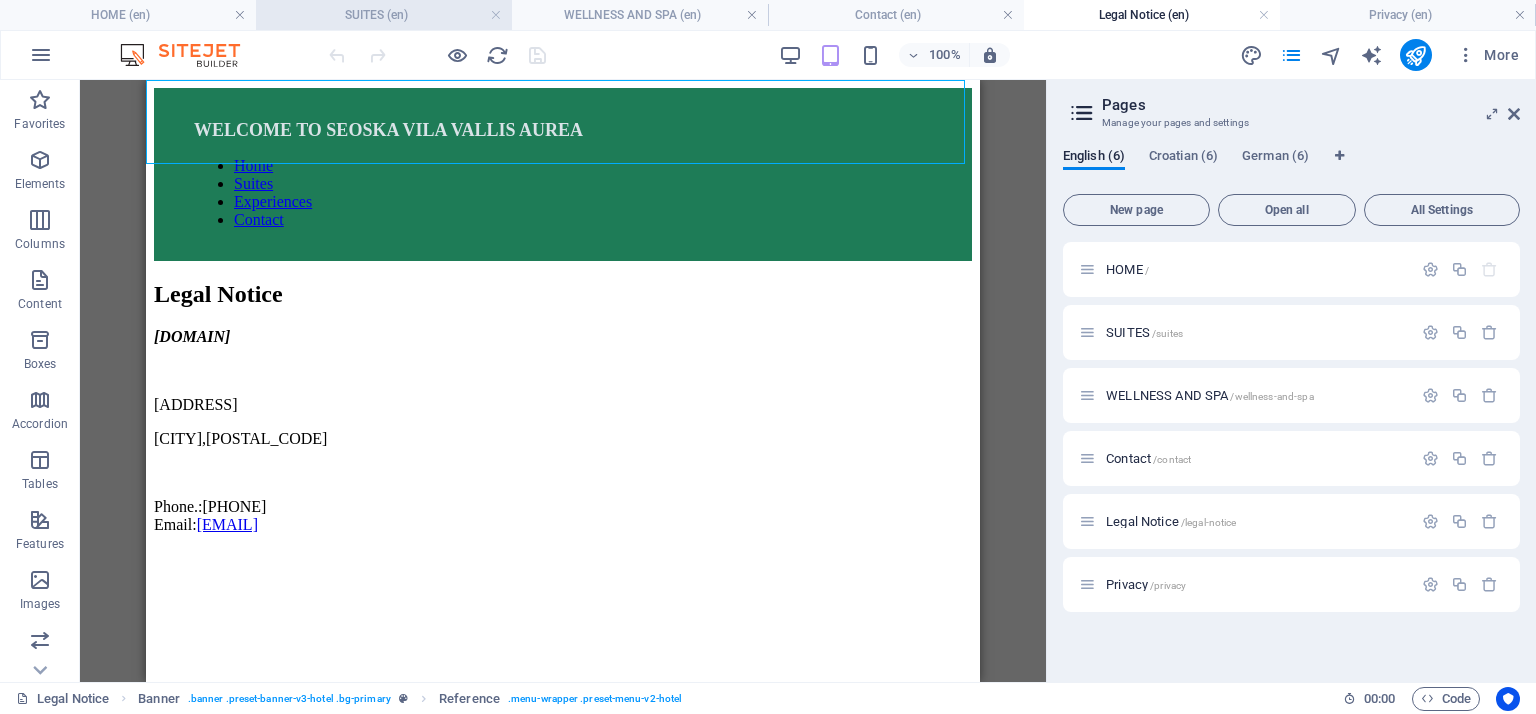 scroll, scrollTop: 0, scrollLeft: 0, axis: both 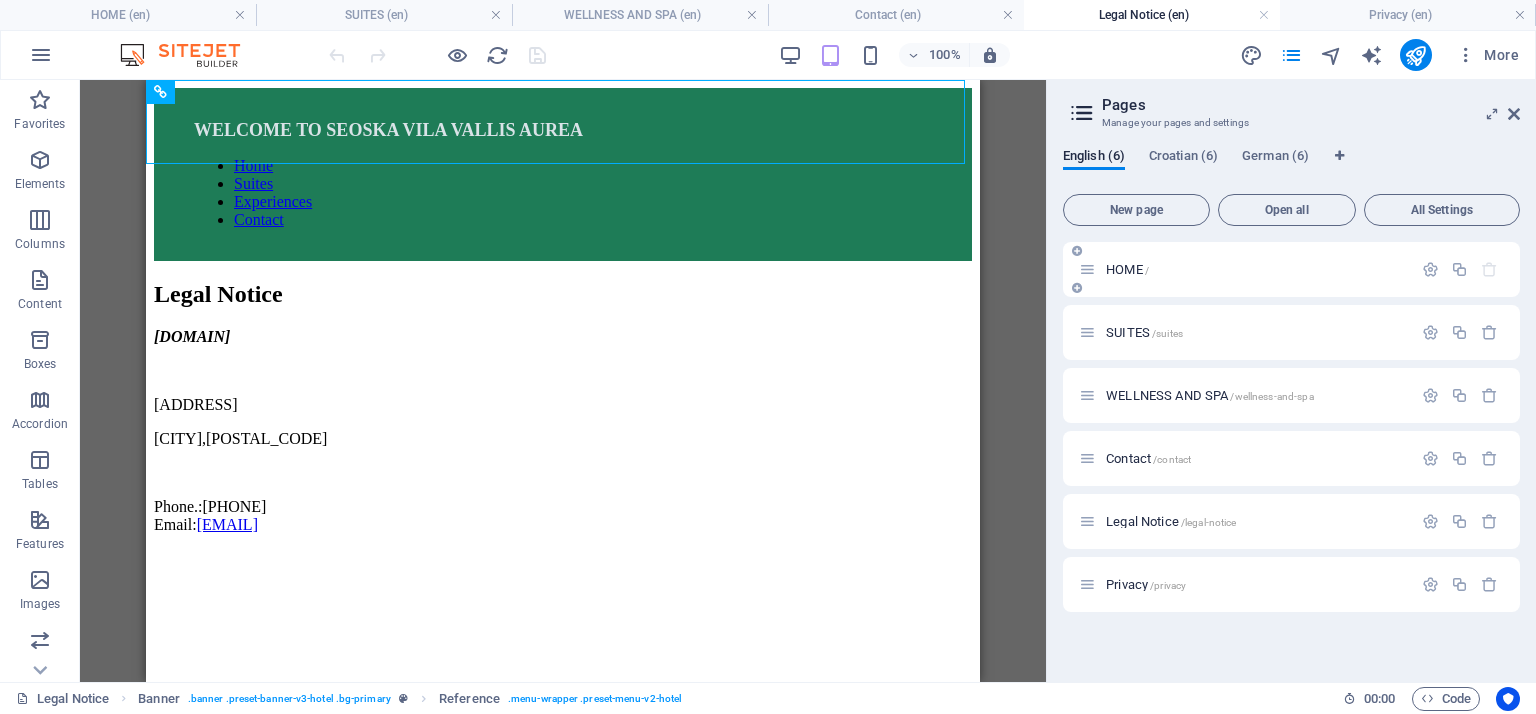 click on "HOME /" at bounding box center [1127, 269] 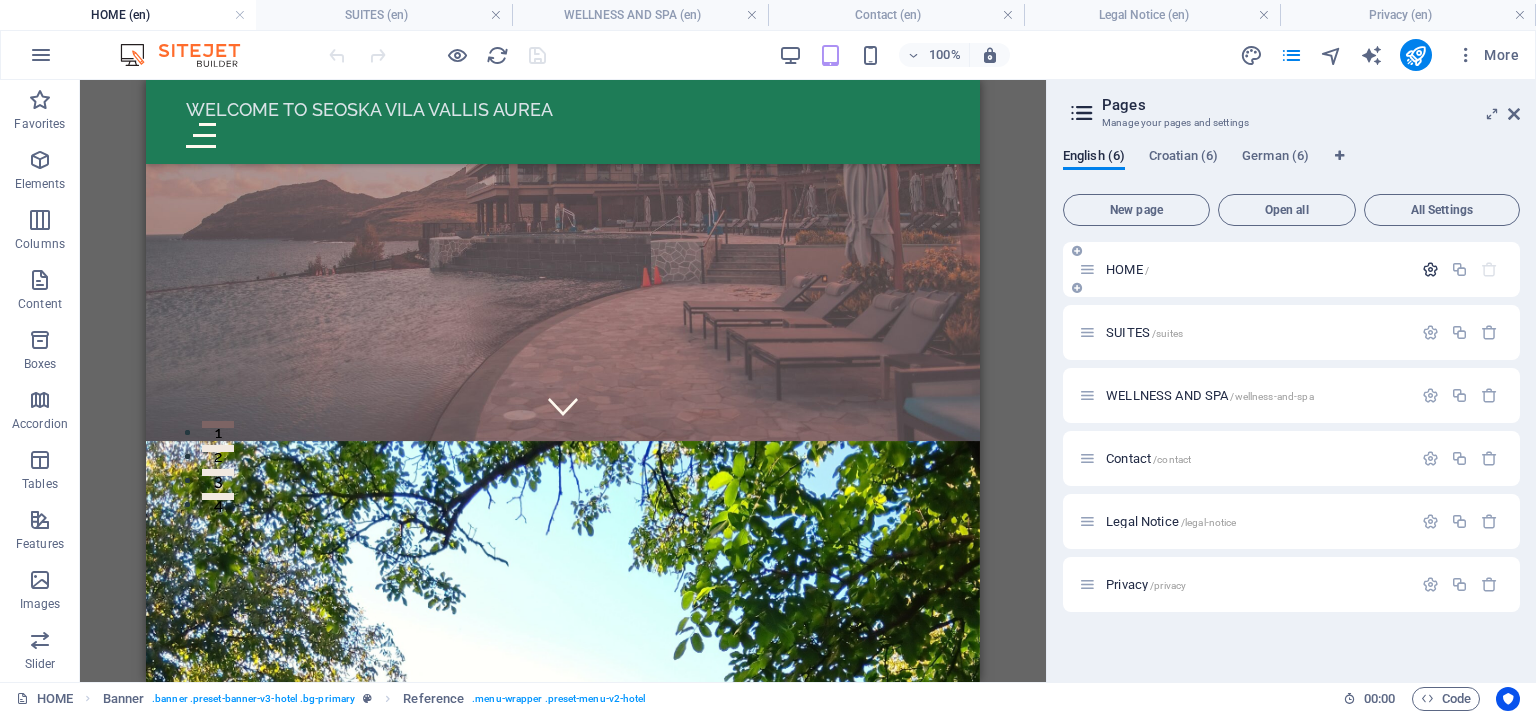 click at bounding box center [1430, 269] 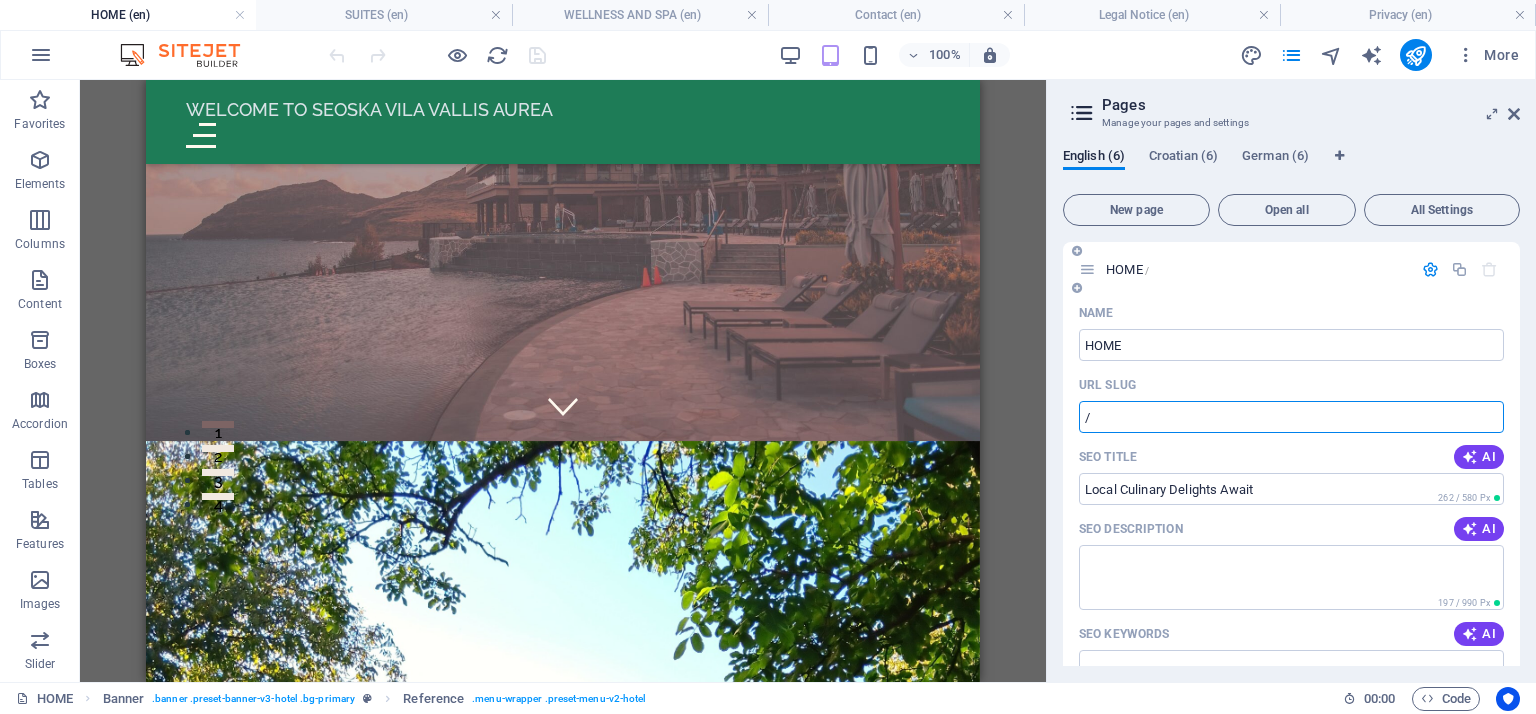 click on "/" at bounding box center [1291, 417] 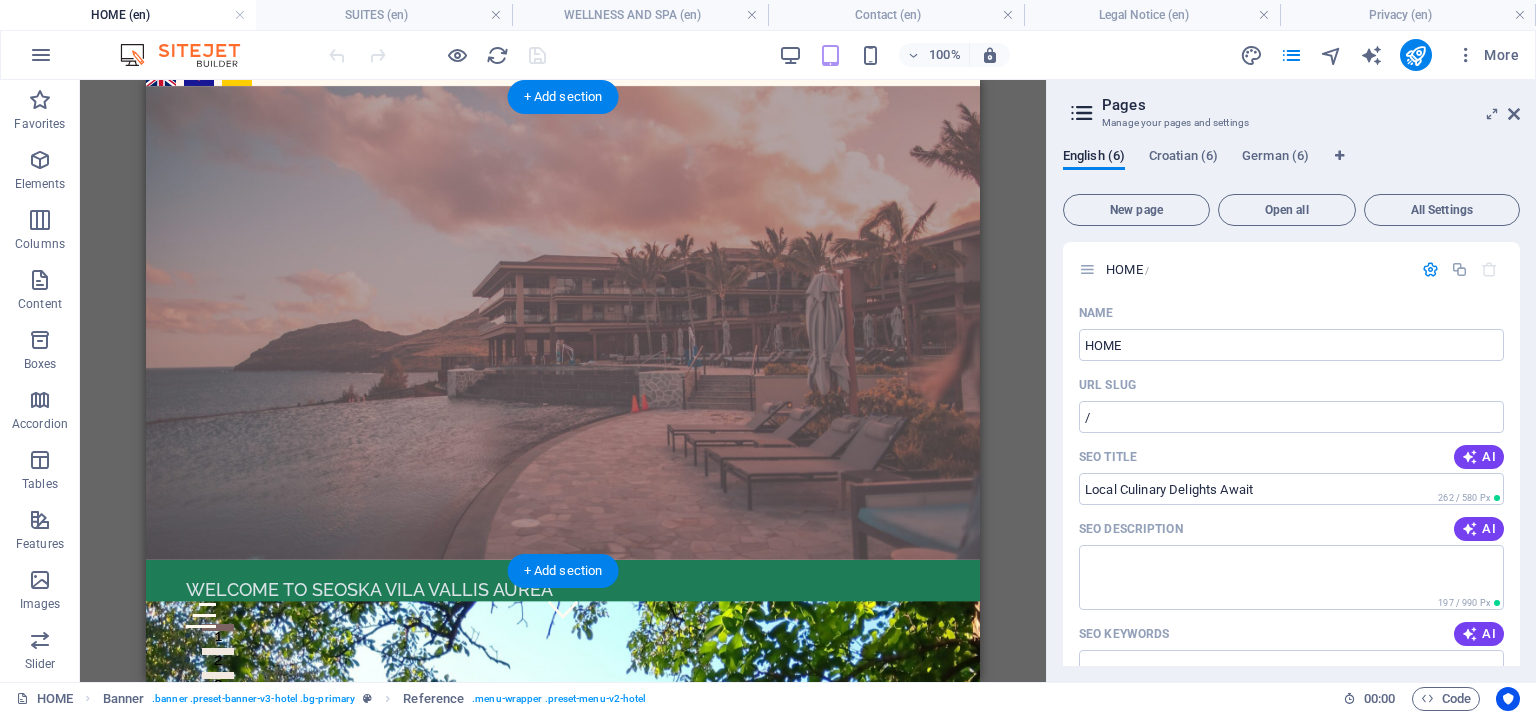 scroll, scrollTop: 0, scrollLeft: 0, axis: both 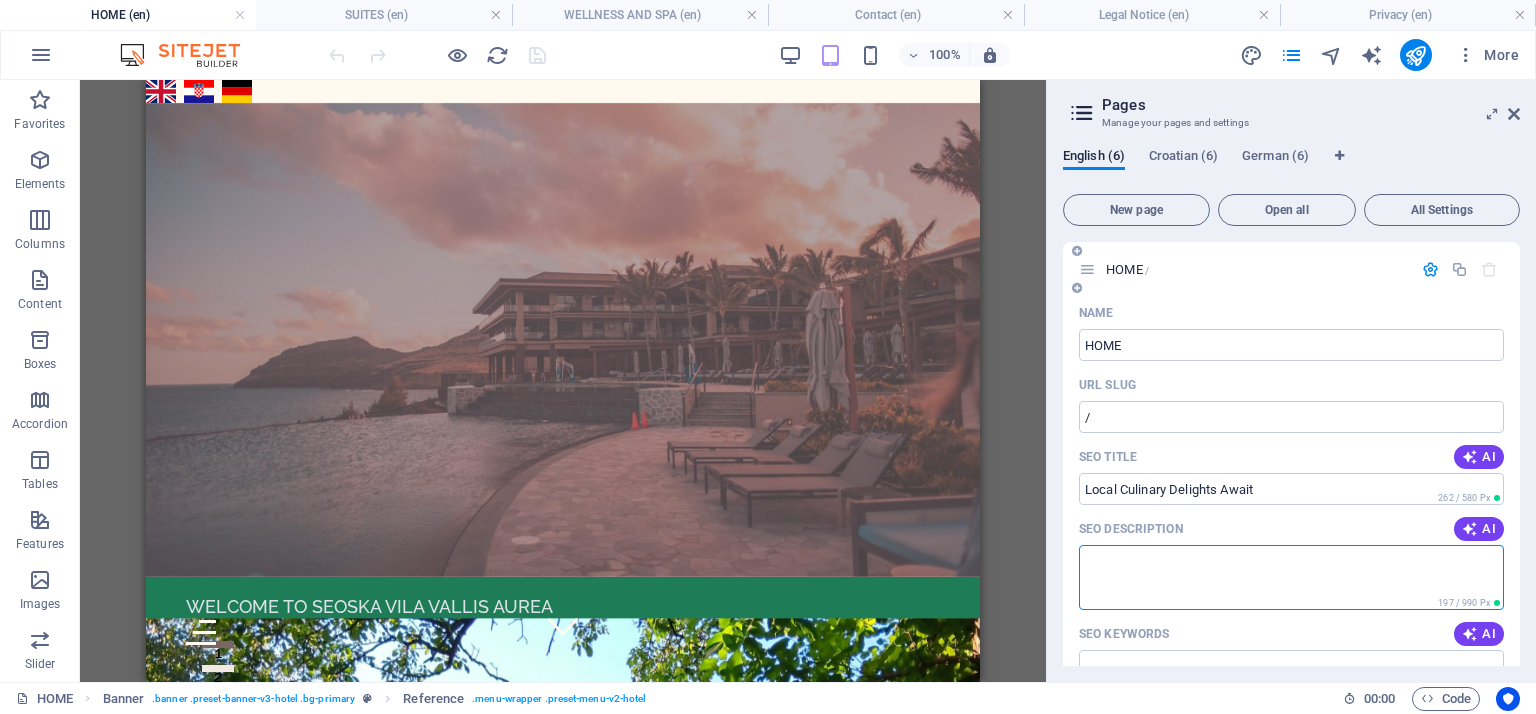 click on "SEO Description" at bounding box center (1291, 577) 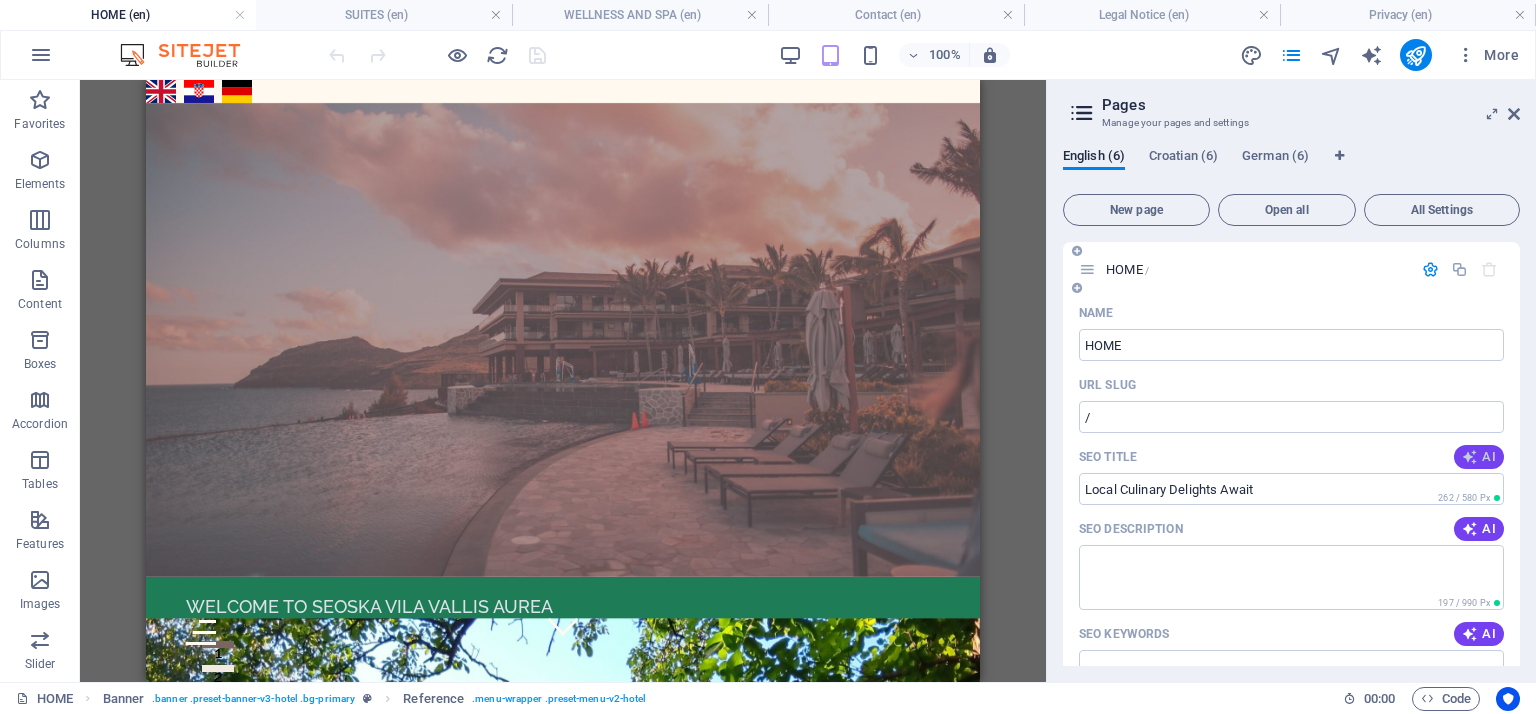 click at bounding box center [1470, 457] 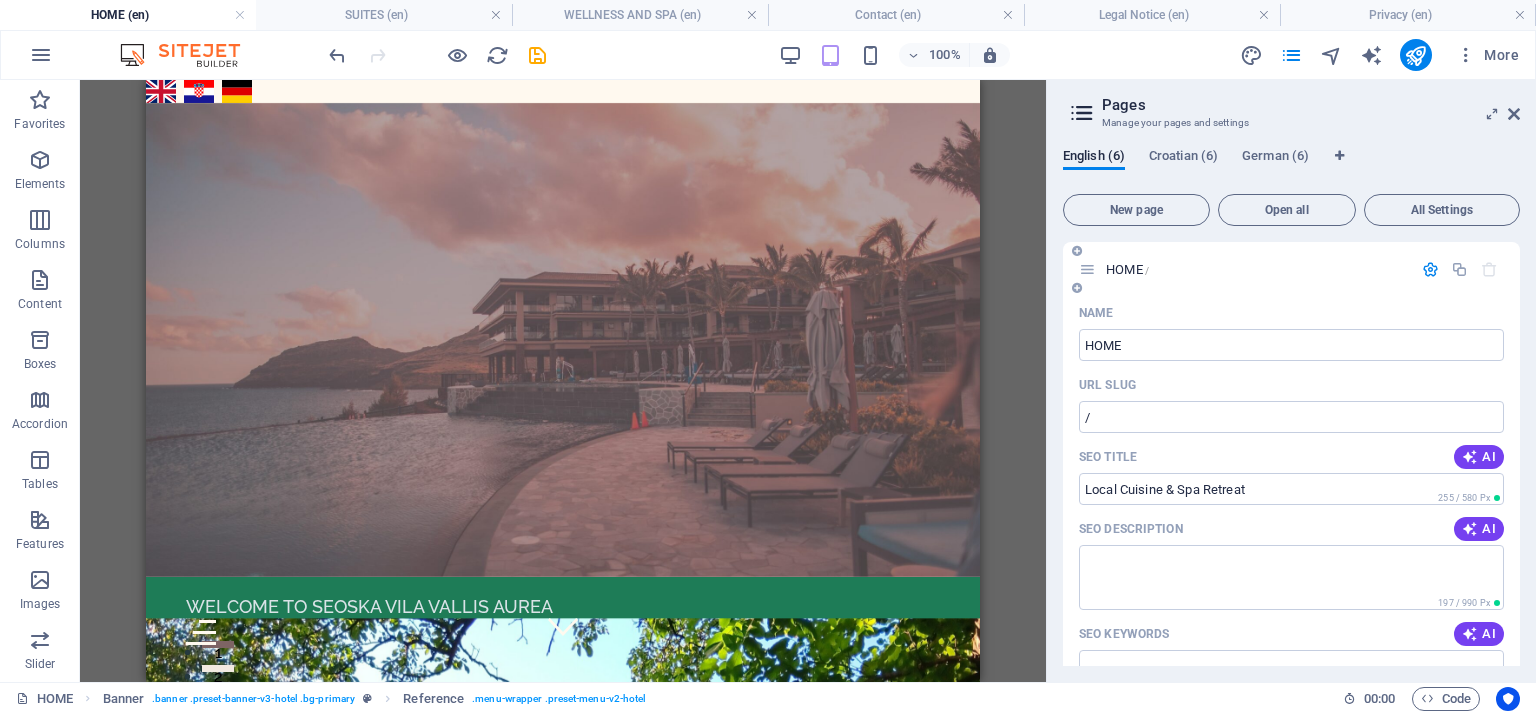 type on "Local Cuisine & Spa Retreat" 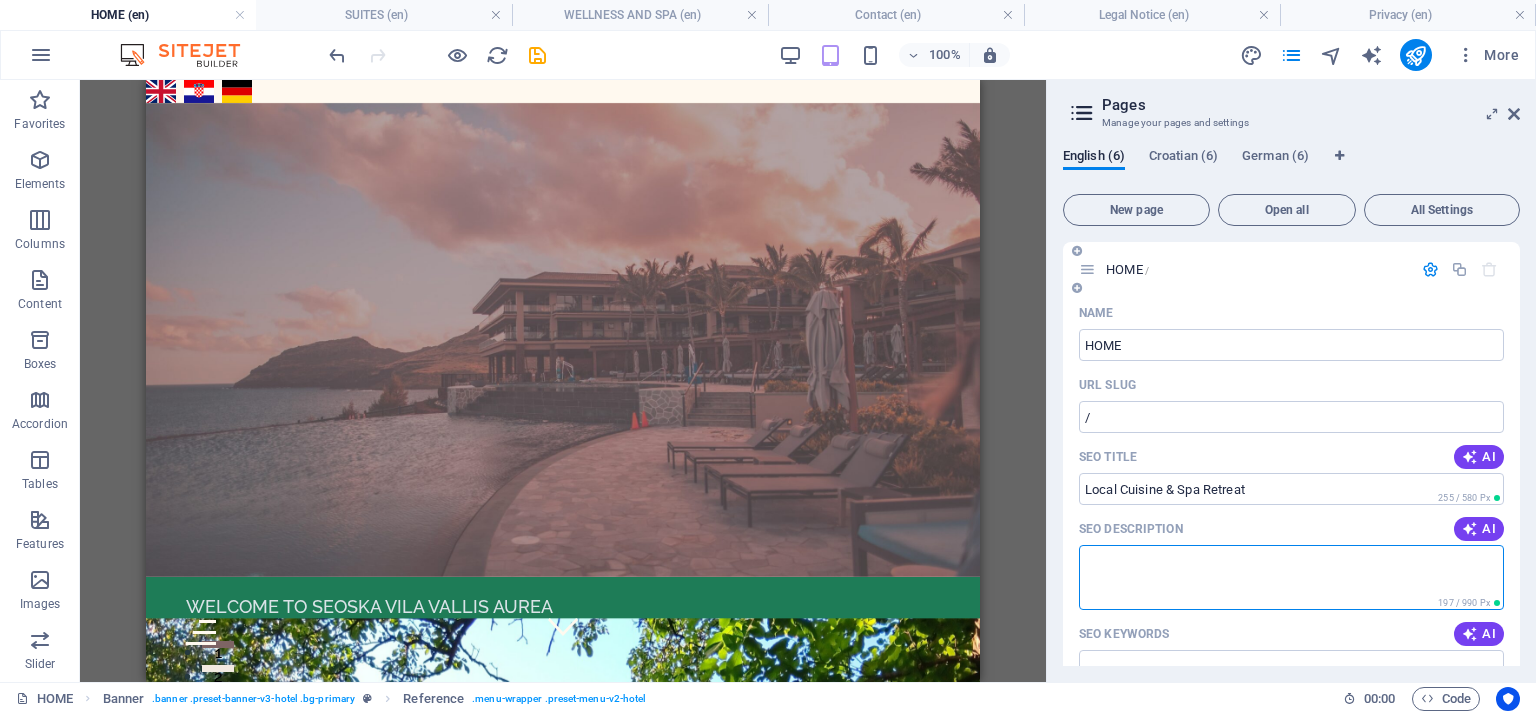 click on "SEO Description" at bounding box center (1291, 577) 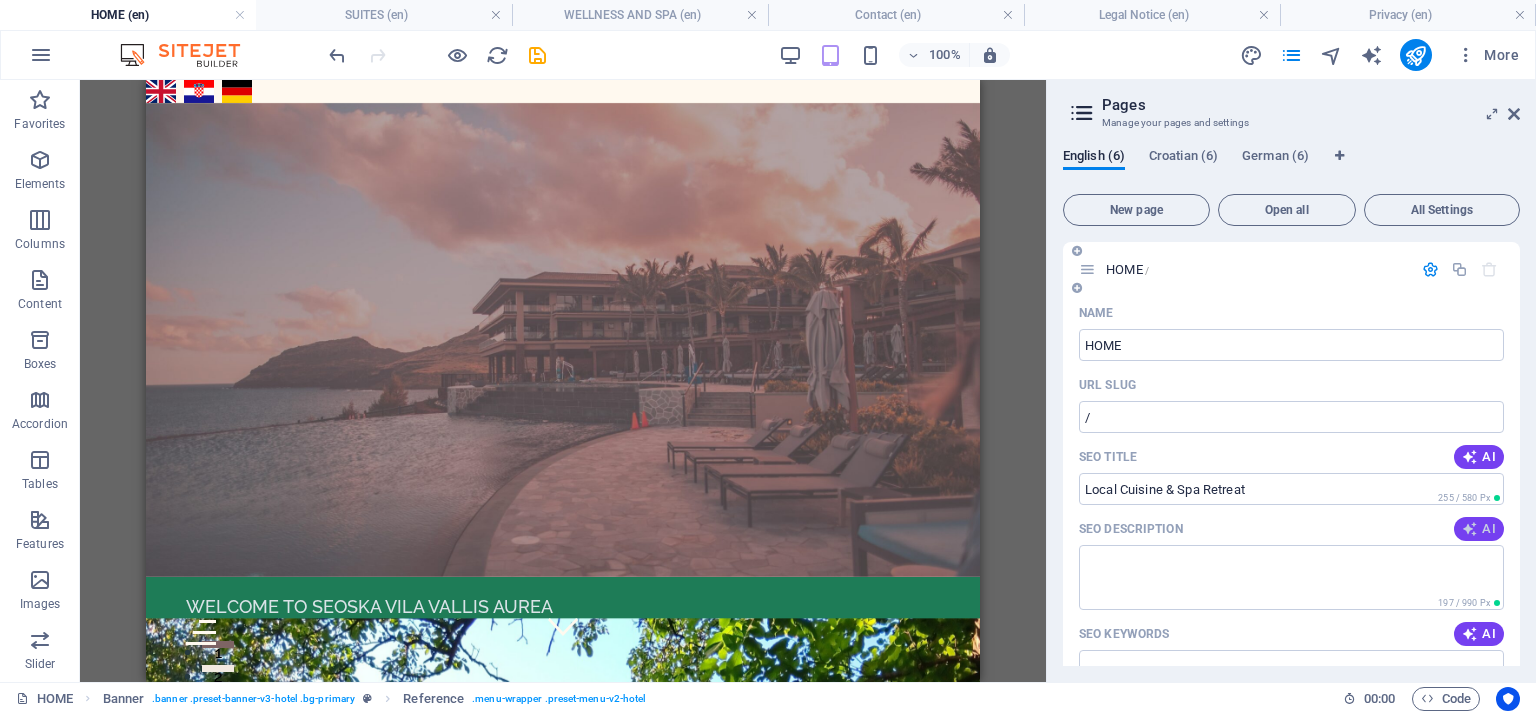 click at bounding box center (1470, 529) 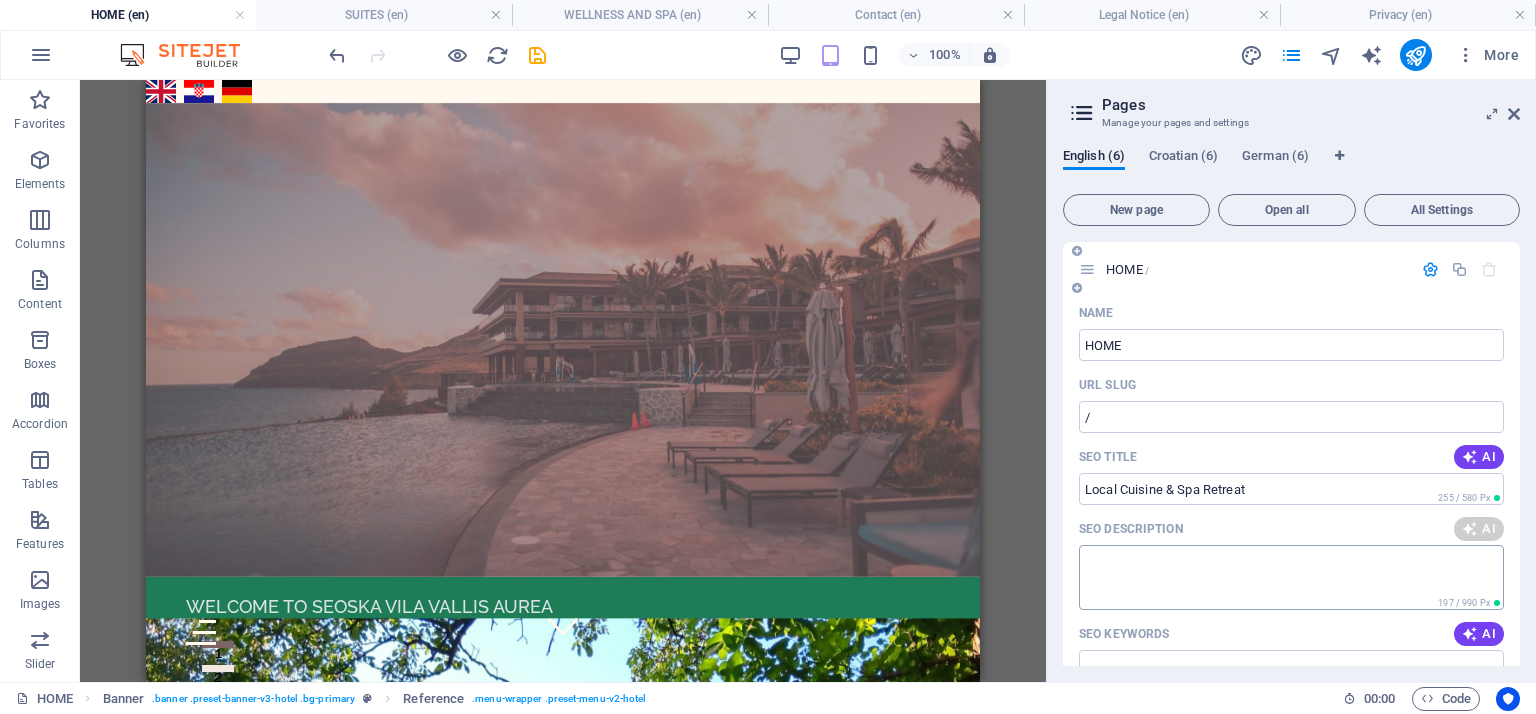 type on "Experience the charm of Vallis Aurea Country Villa—savor local cuisine, relax in our spa, and enjoy farm activities!" 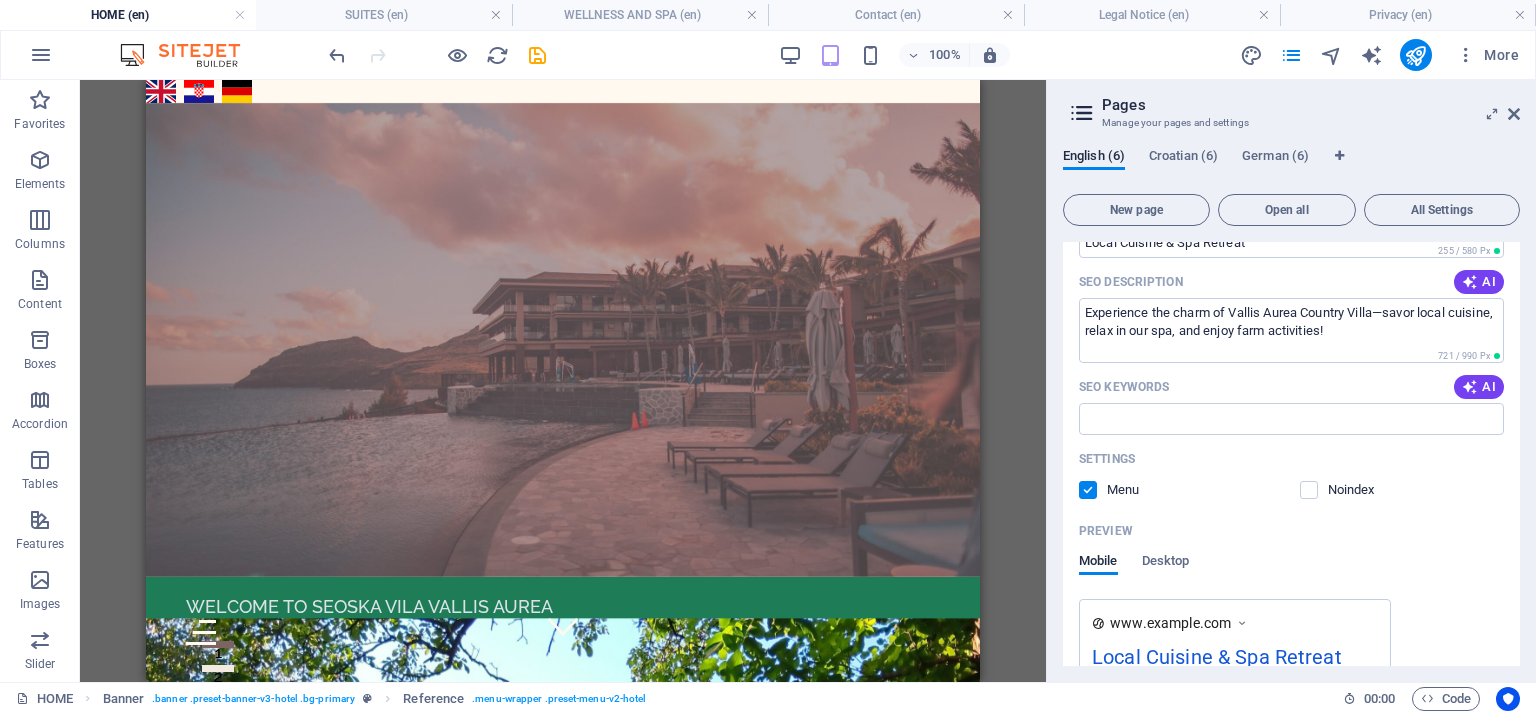 scroll, scrollTop: 300, scrollLeft: 0, axis: vertical 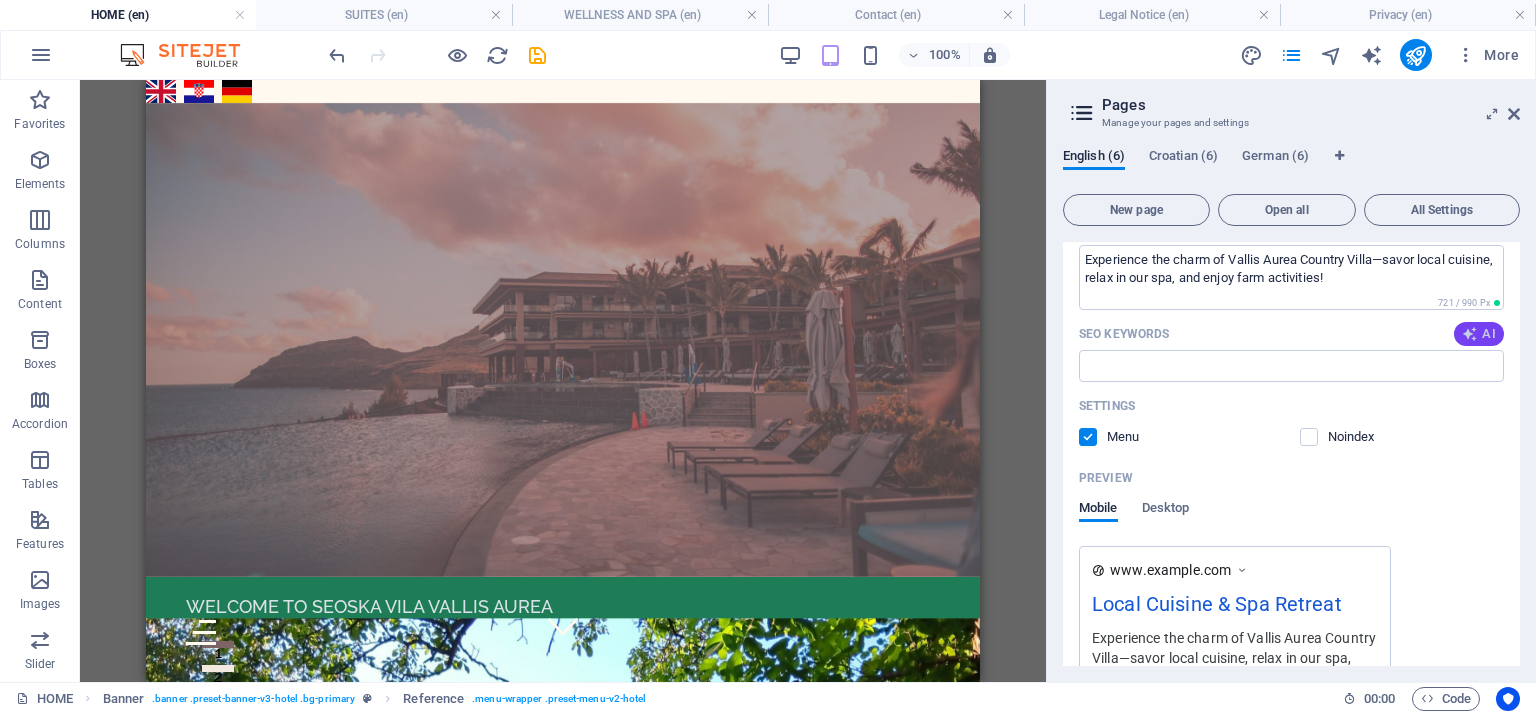 click on "AI" at bounding box center (1479, 334) 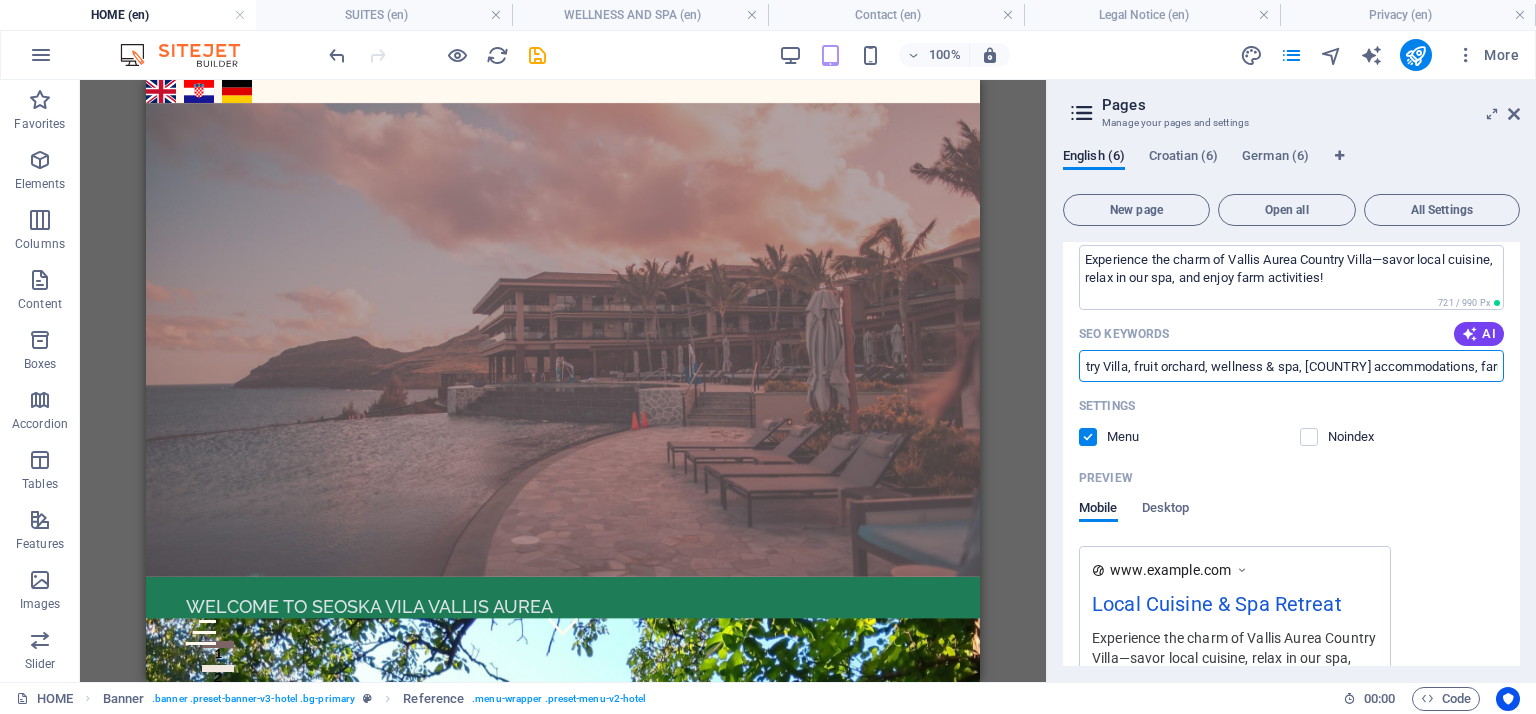 scroll, scrollTop: 0, scrollLeft: 237, axis: horizontal 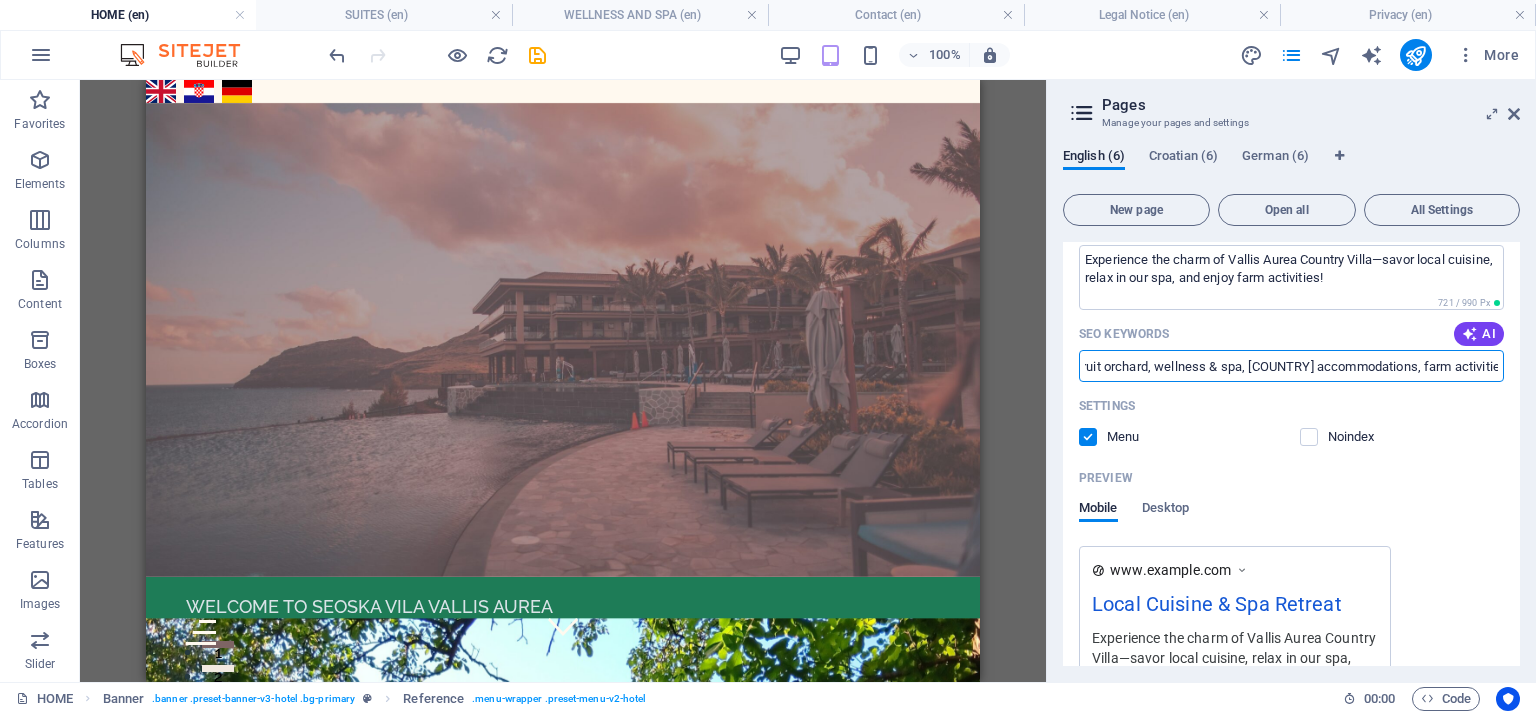 drag, startPoint x: 1412, startPoint y: 368, endPoint x: 1499, endPoint y: 351, distance: 88.64536 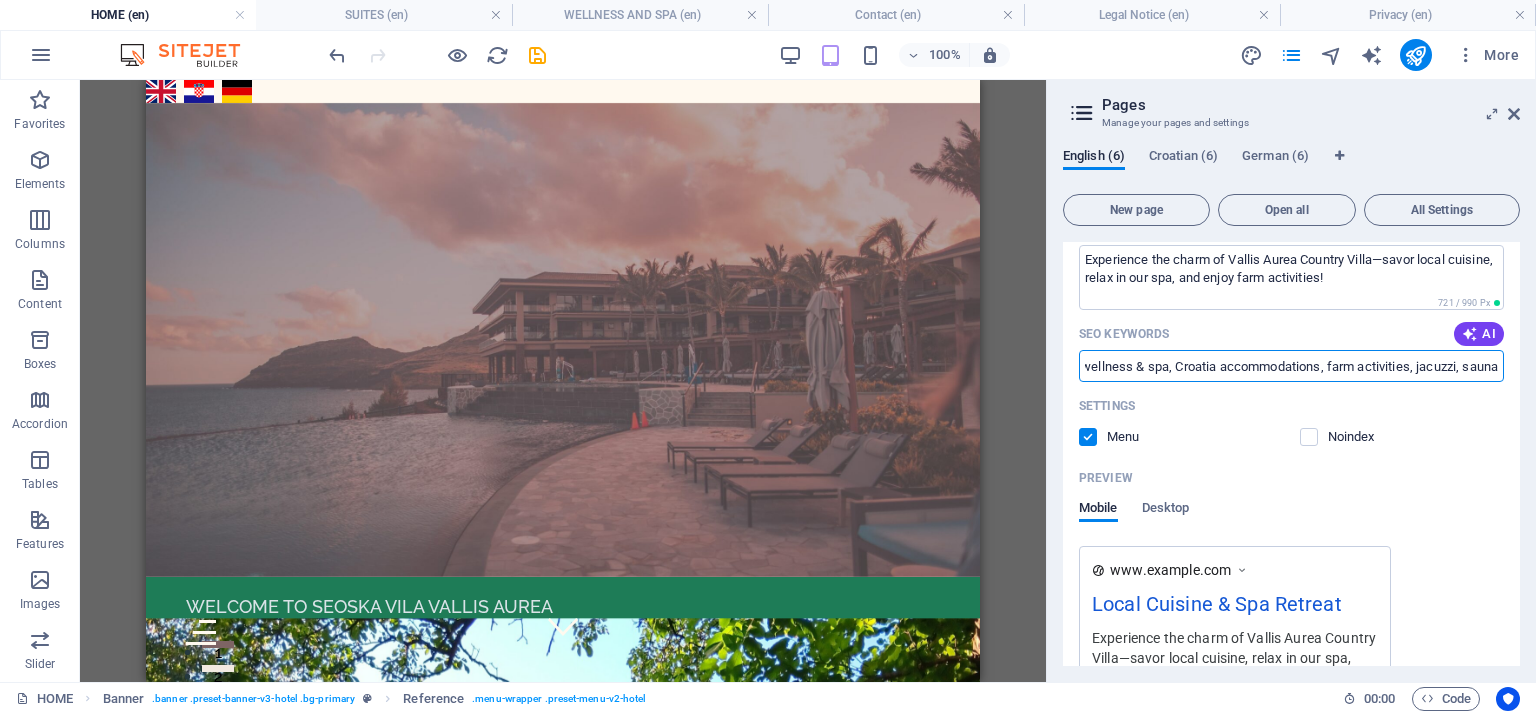 scroll, scrollTop: 0, scrollLeft: 291, axis: horizontal 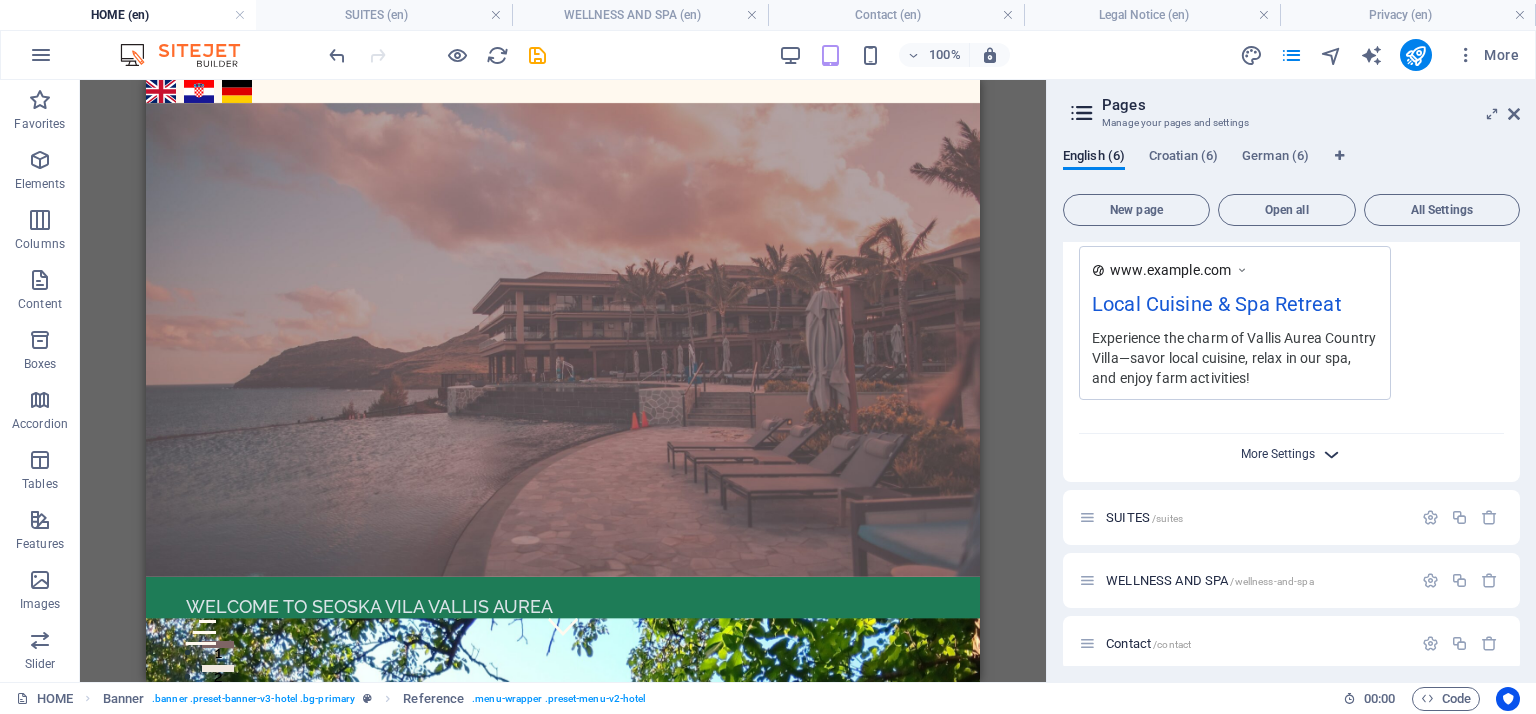 type on "local cuisine, Vallis Aurea Country Villa, fruit orchard, wellness & spa, Croatia accommodations, farm activities, jacuzzi, sauna" 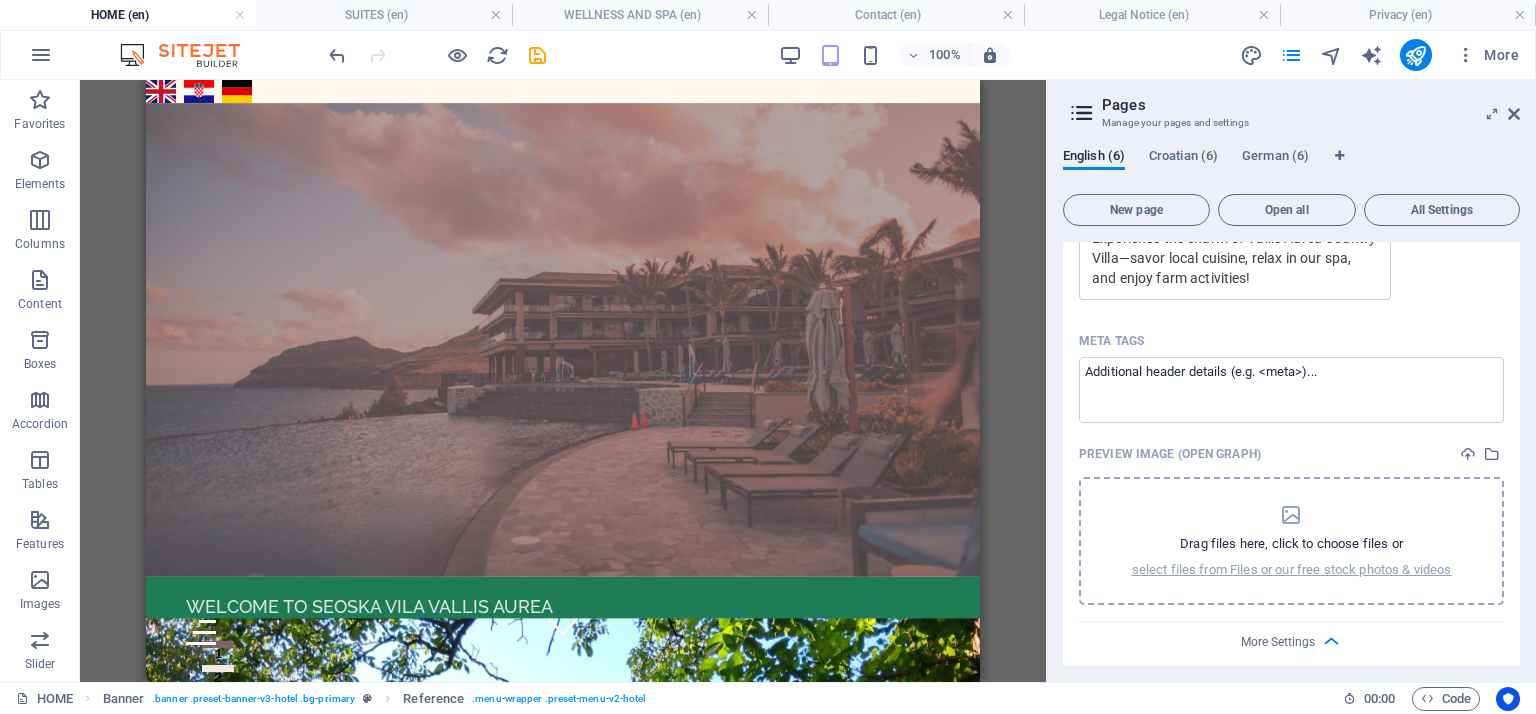 scroll, scrollTop: 900, scrollLeft: 0, axis: vertical 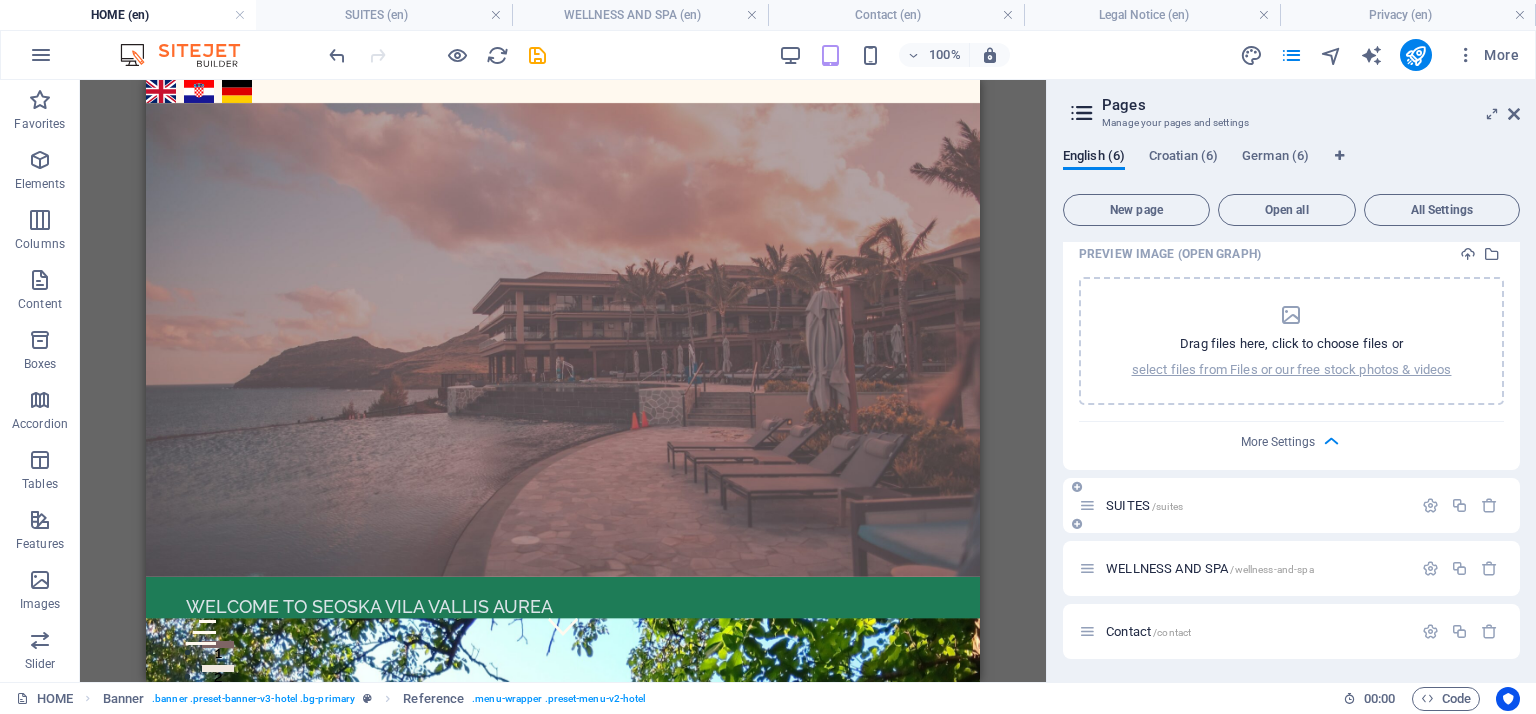 click on "/suites" at bounding box center (1167, 506) 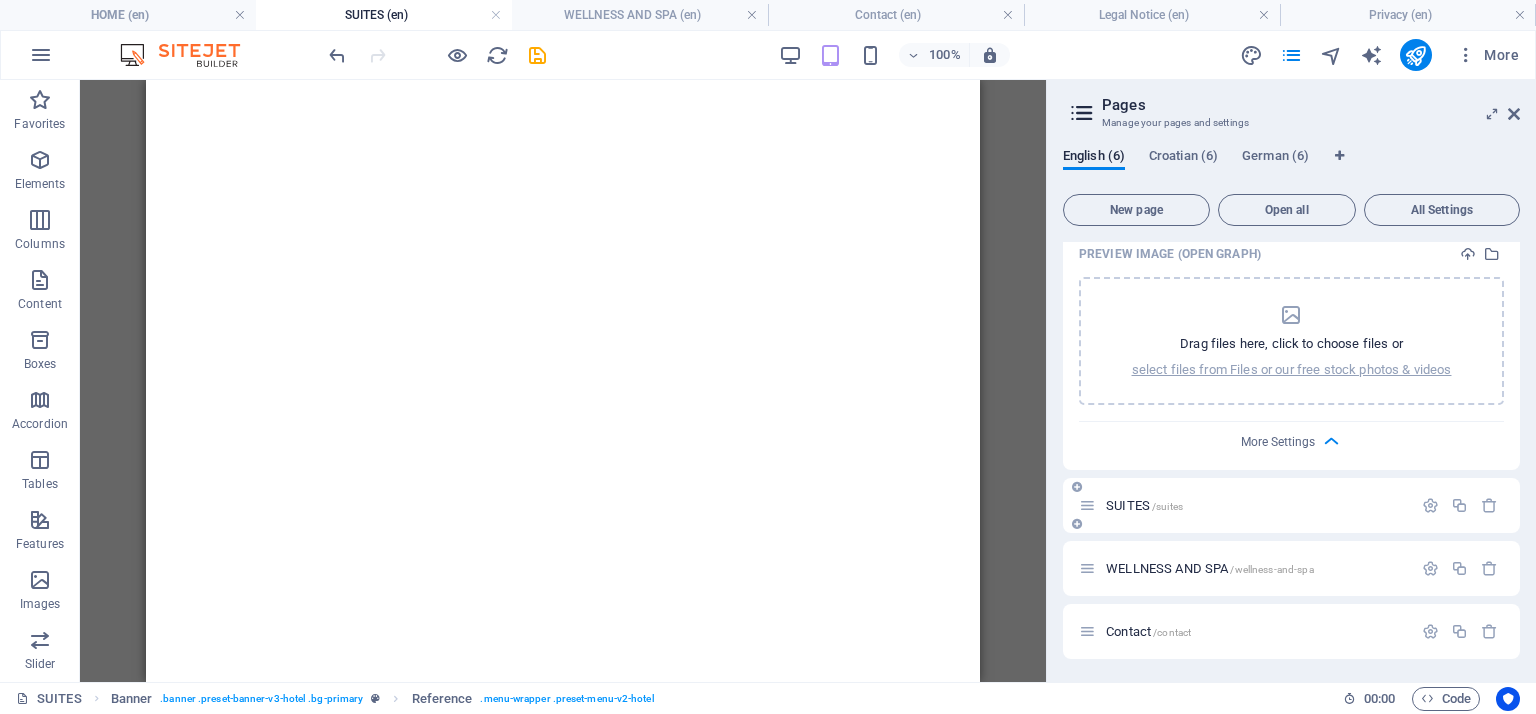 scroll, scrollTop: 6050, scrollLeft: 0, axis: vertical 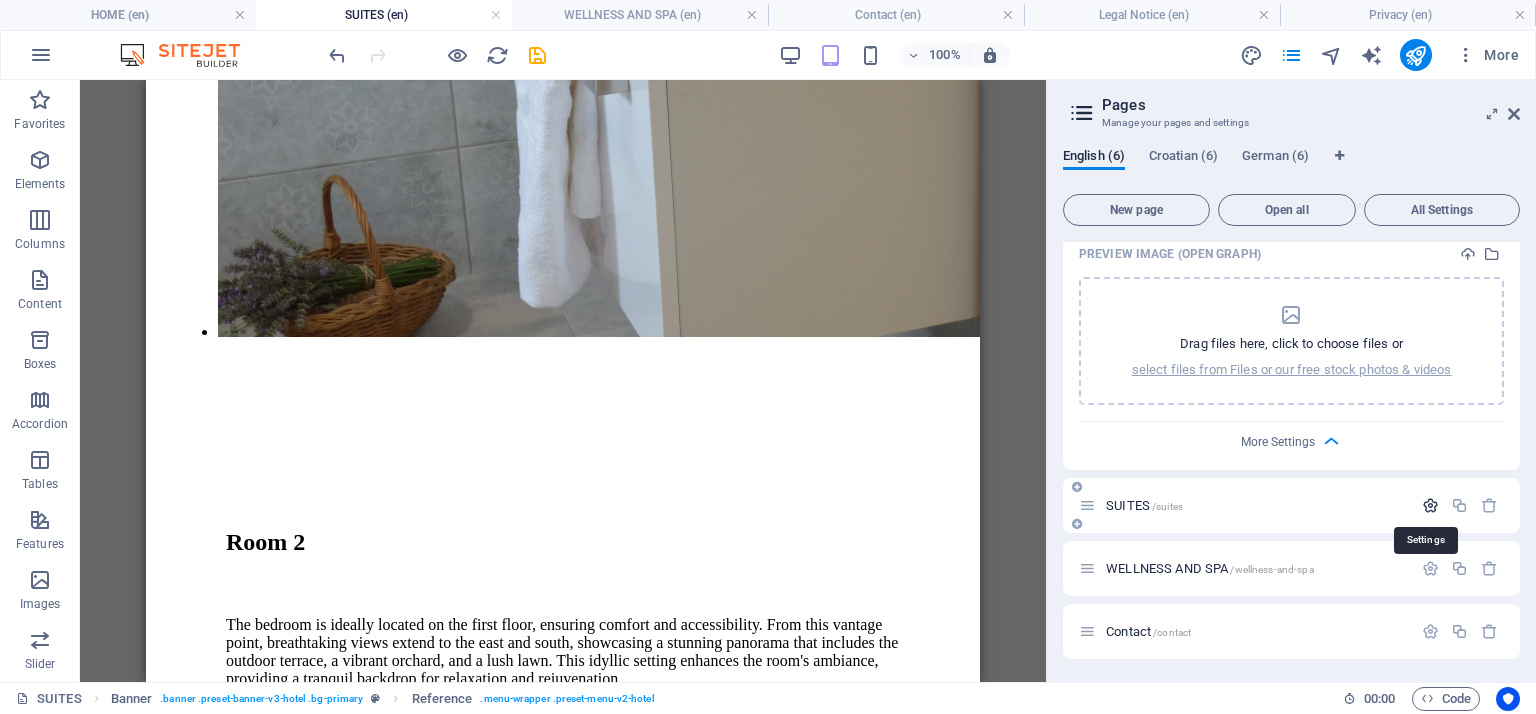 click at bounding box center [1430, 505] 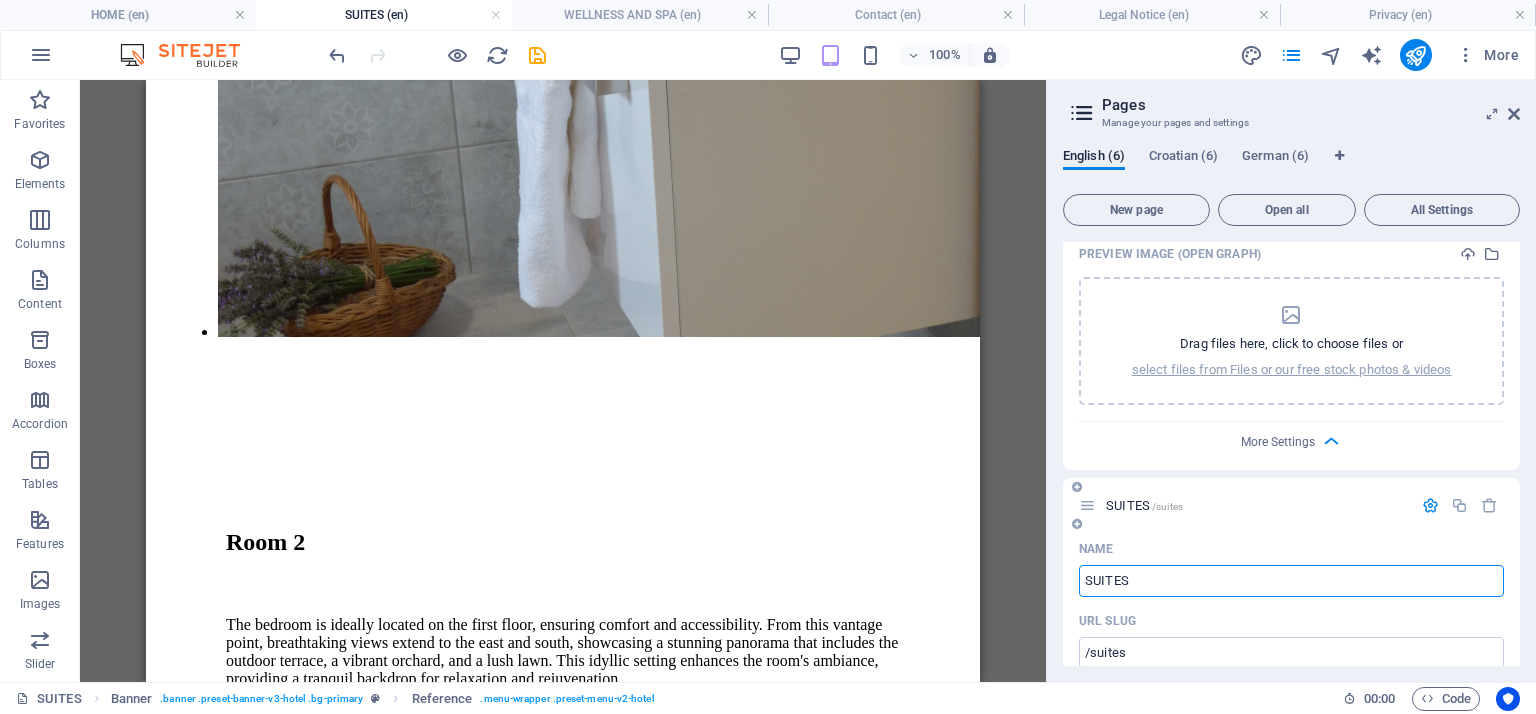 scroll, scrollTop: 1200, scrollLeft: 0, axis: vertical 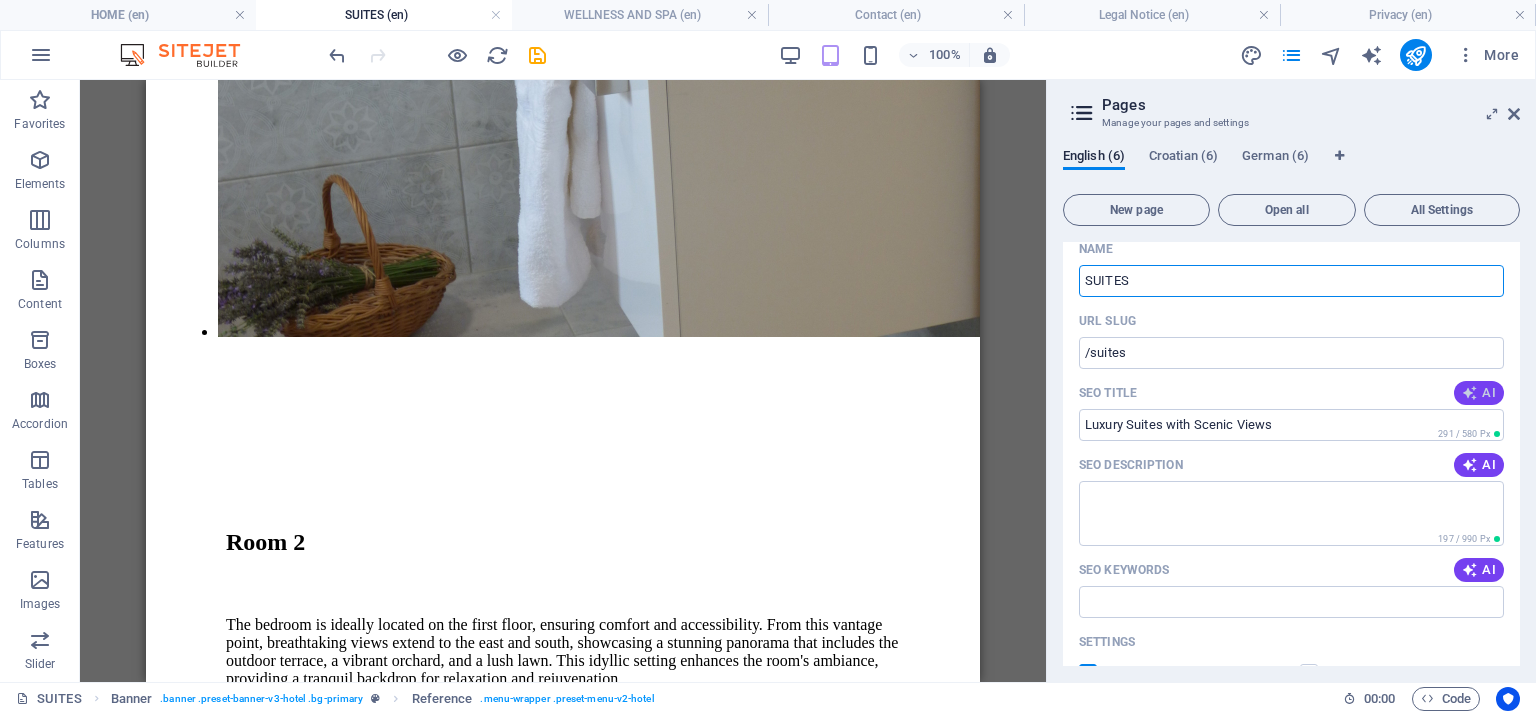 click on "AI" at bounding box center [1479, 393] 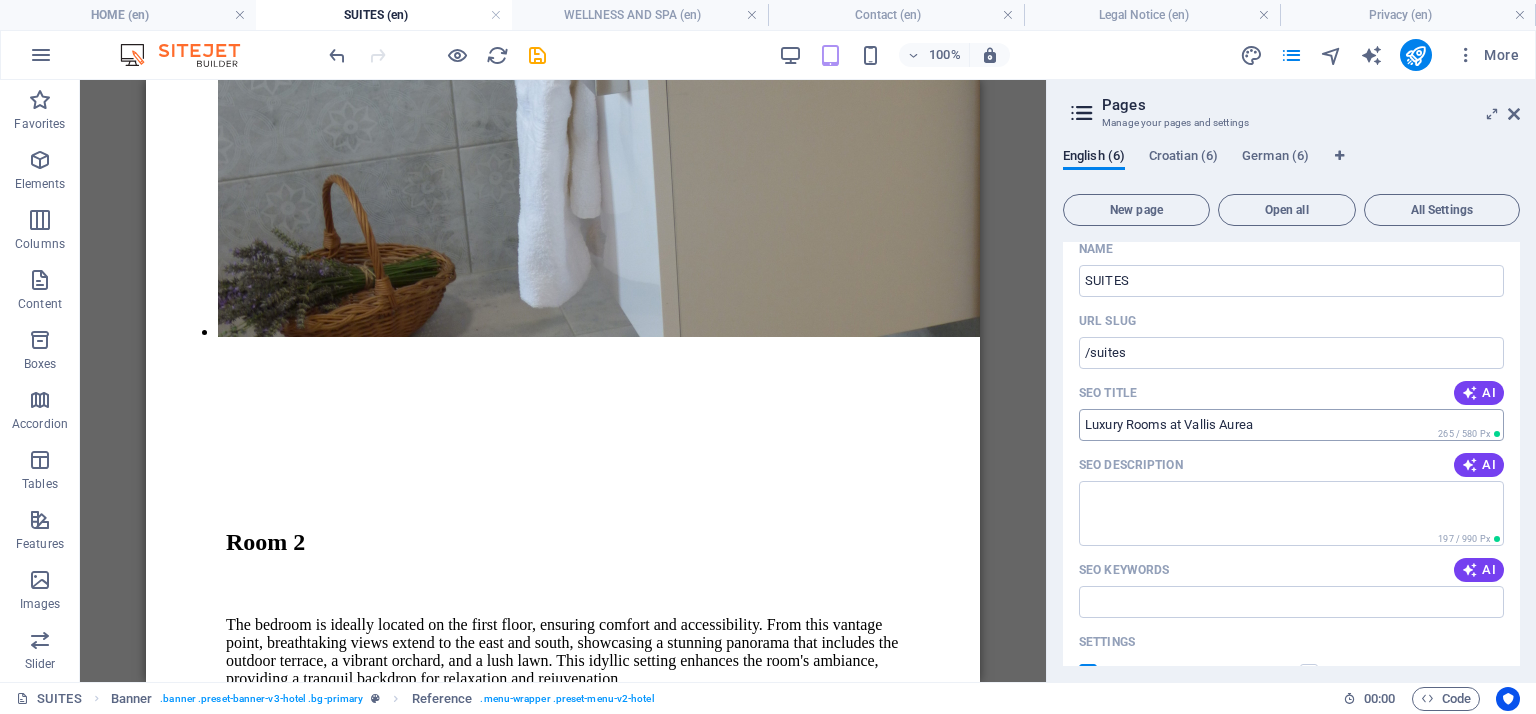 type on "Luxury Rooms at Vallis Aurea" 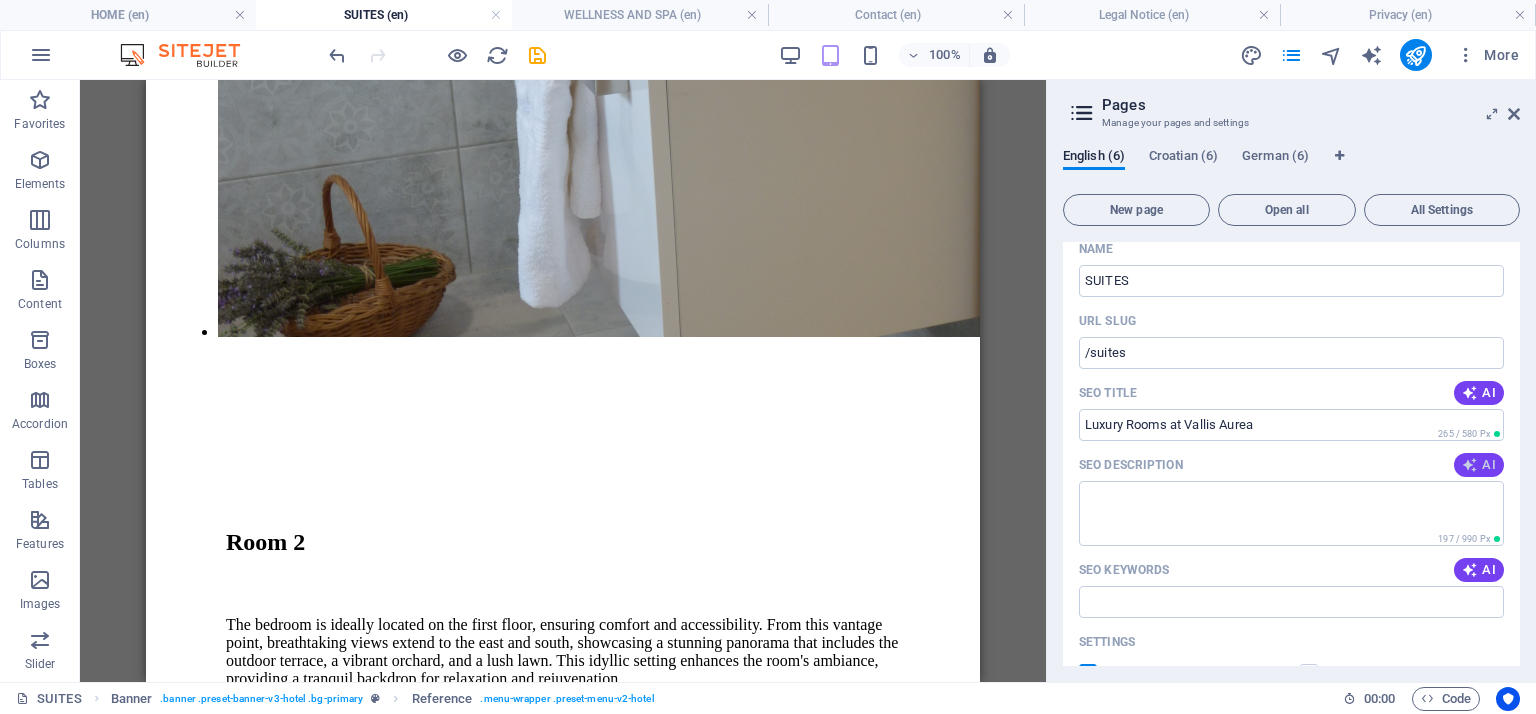 click on "AI" at bounding box center [1479, 465] 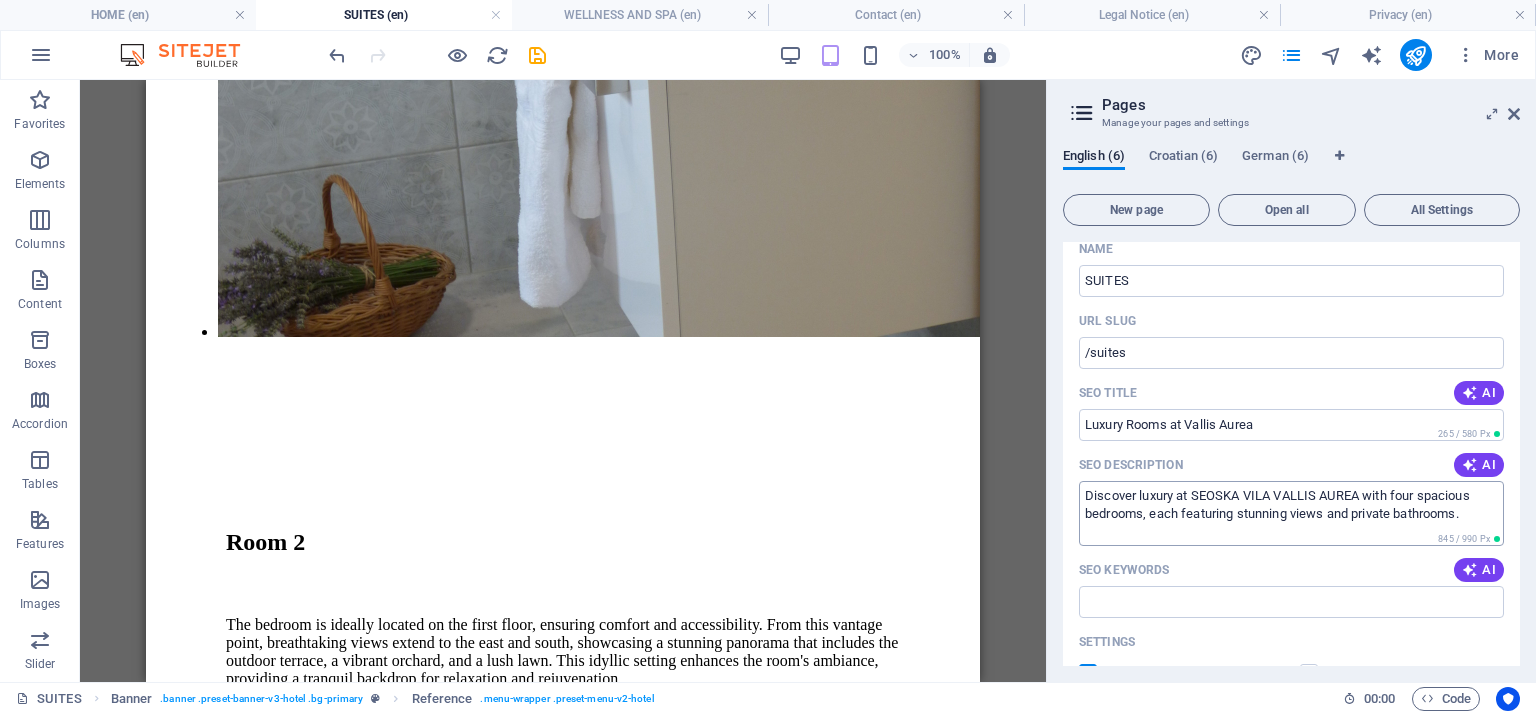 type on "Discover luxury at SEOSKA VILA VALLIS AUREA with four spacious bedrooms, each featuring stunning views and private bathrooms." 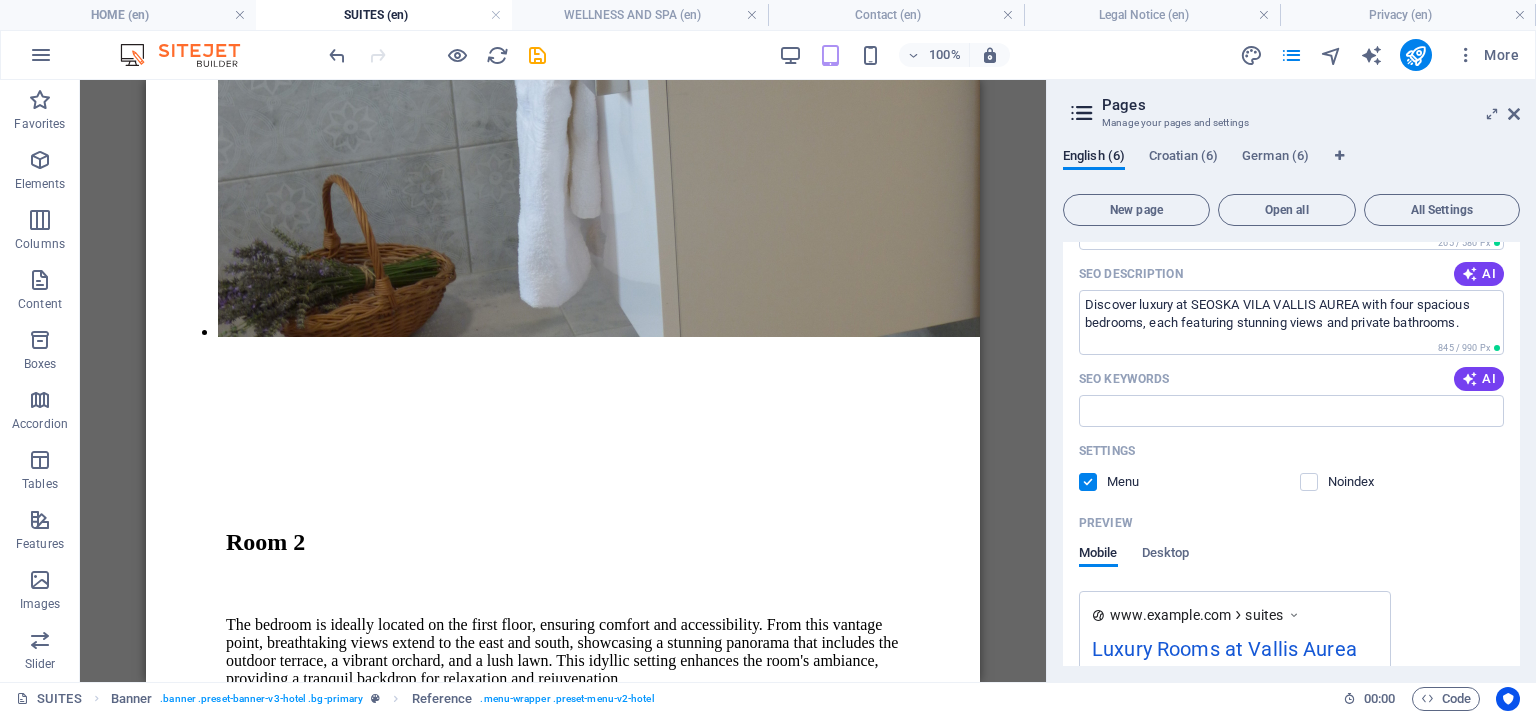 scroll, scrollTop: 1400, scrollLeft: 0, axis: vertical 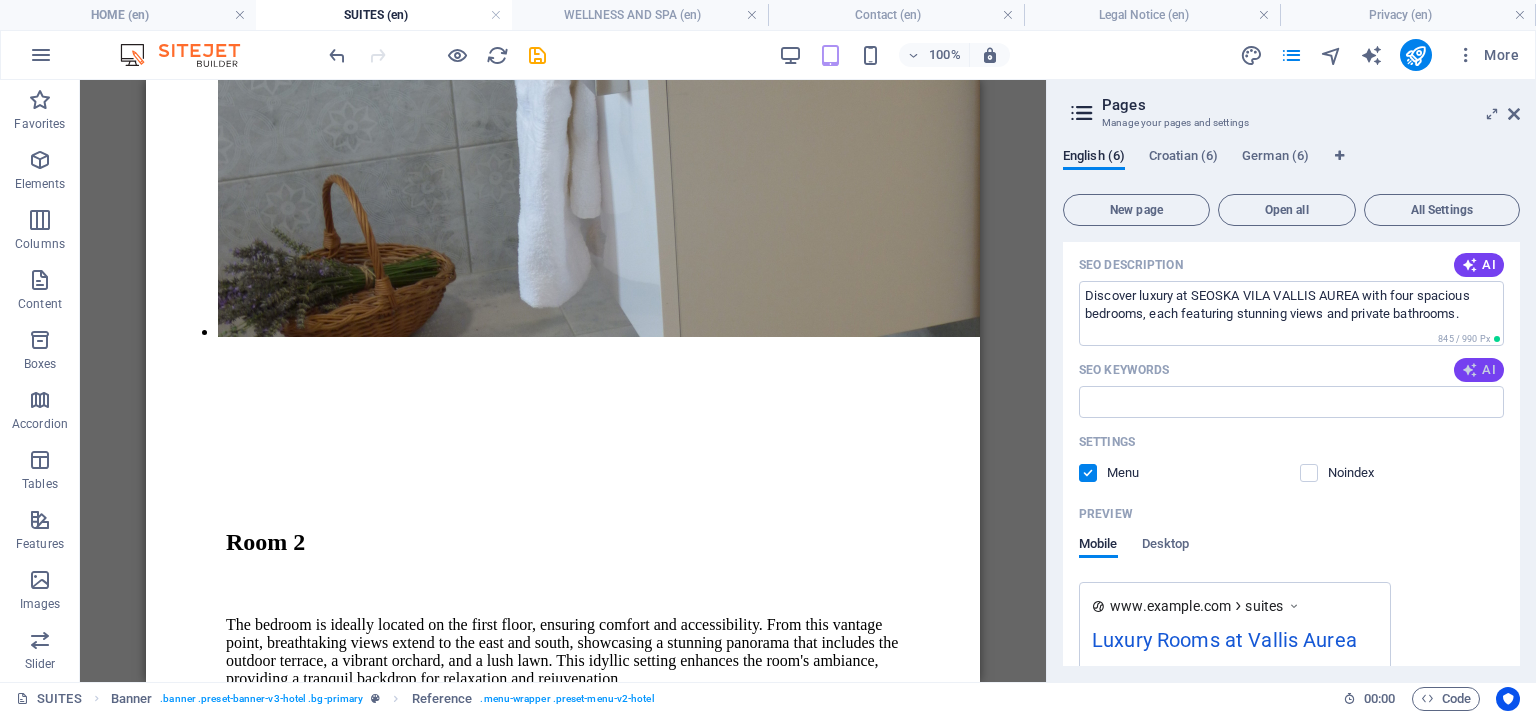 click at bounding box center (1470, 370) 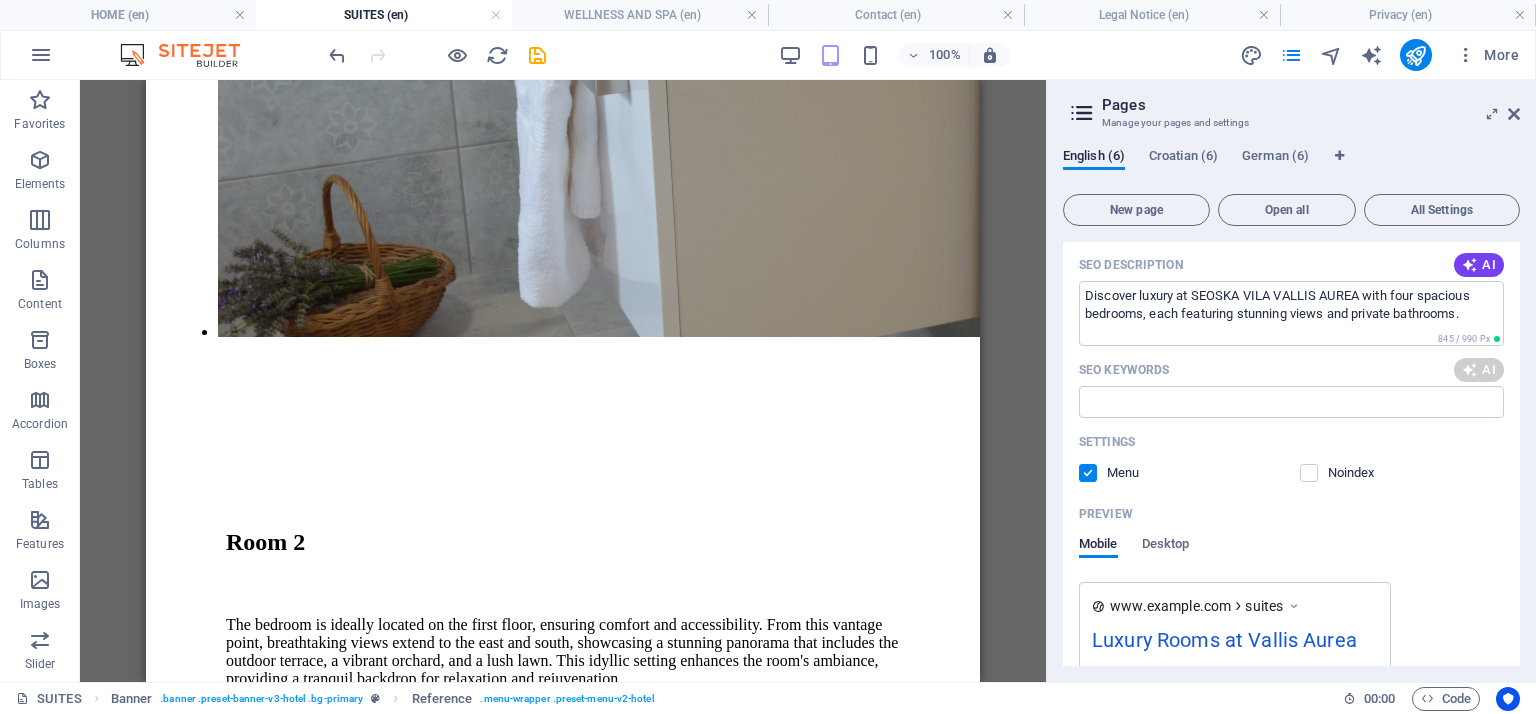 type on "luxury accommodations, spacious bedrooms, private bathrooms, scenic views, tranquil retreat, accessible lodging" 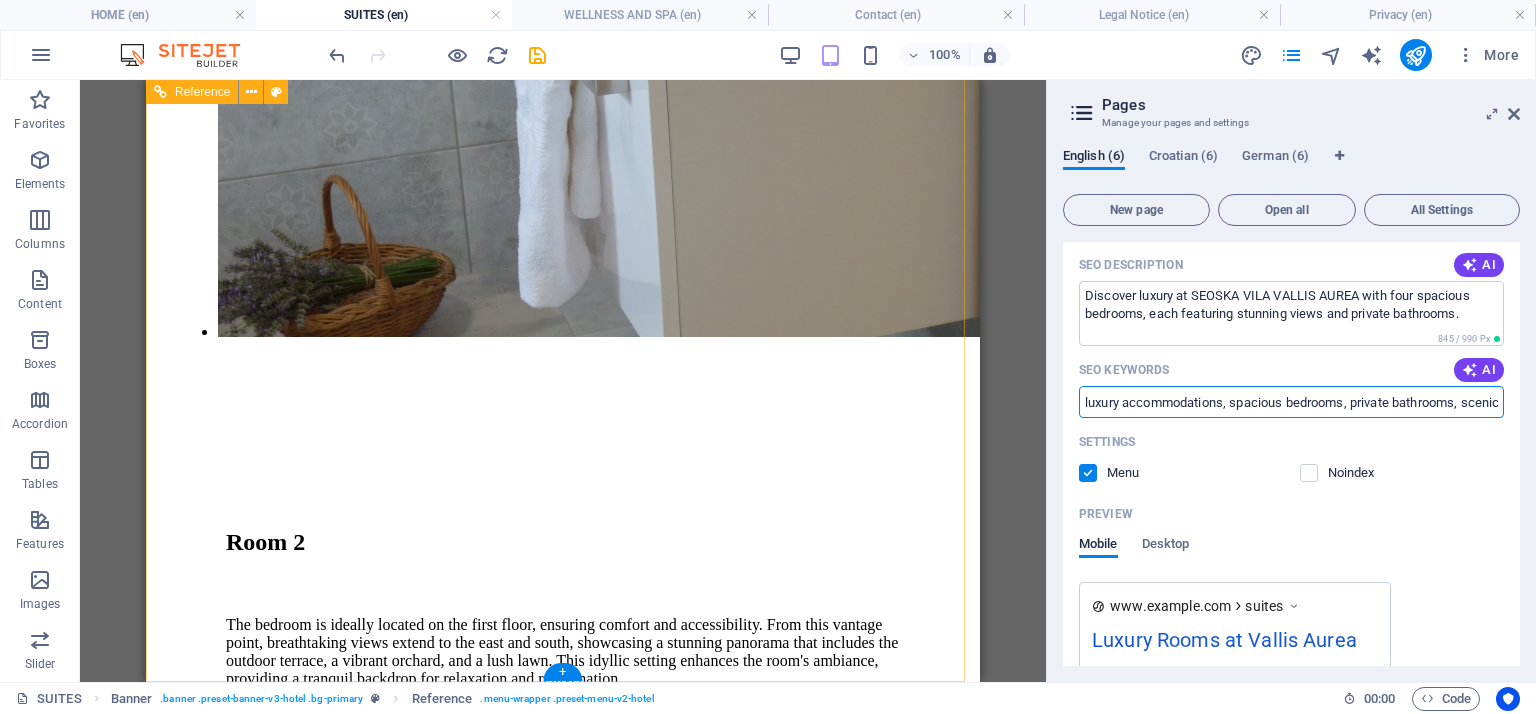 drag, startPoint x: 1408, startPoint y: 479, endPoint x: 934, endPoint y: 379, distance: 484.4337 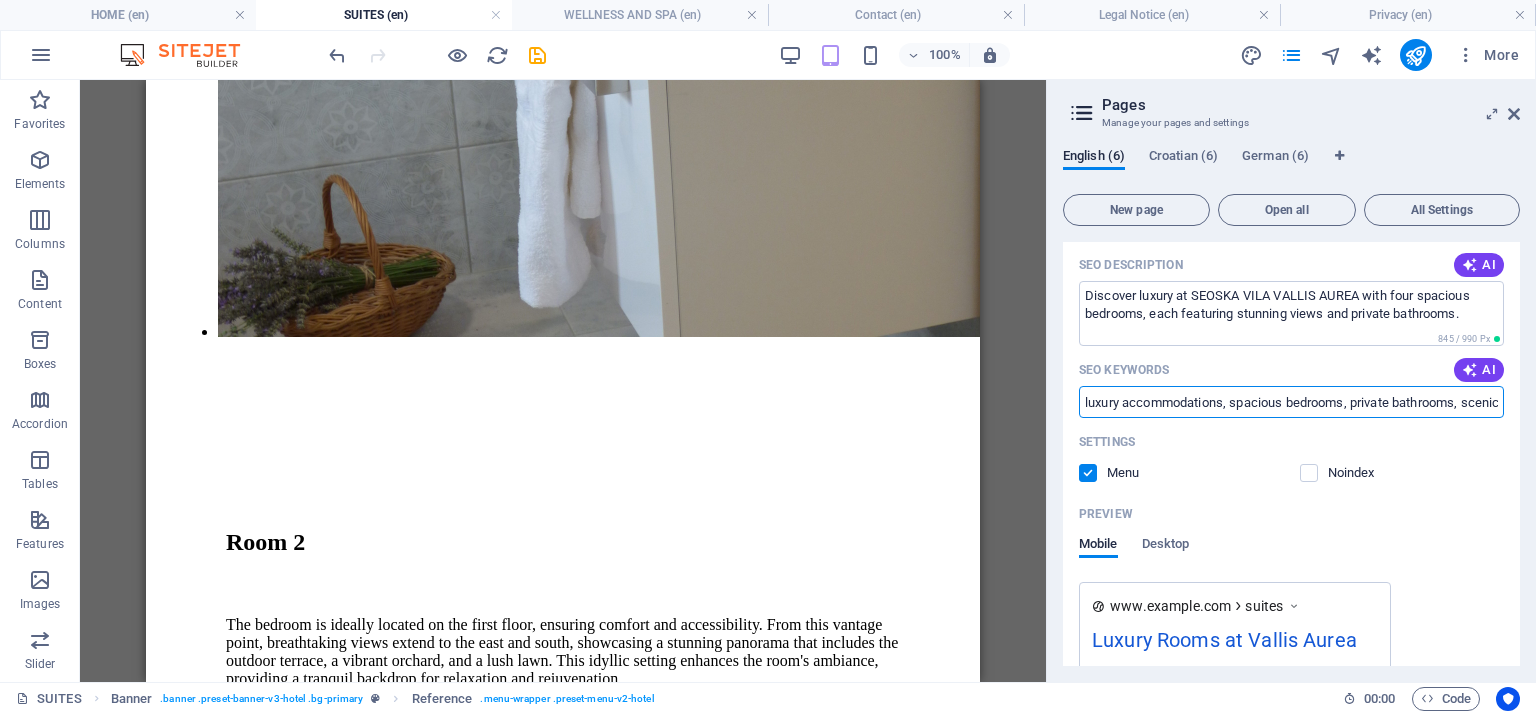 click on "luxury accommodations, spacious bedrooms, private bathrooms, scenic views, tranquil retreat, accessible lodging" at bounding box center (1291, 402) 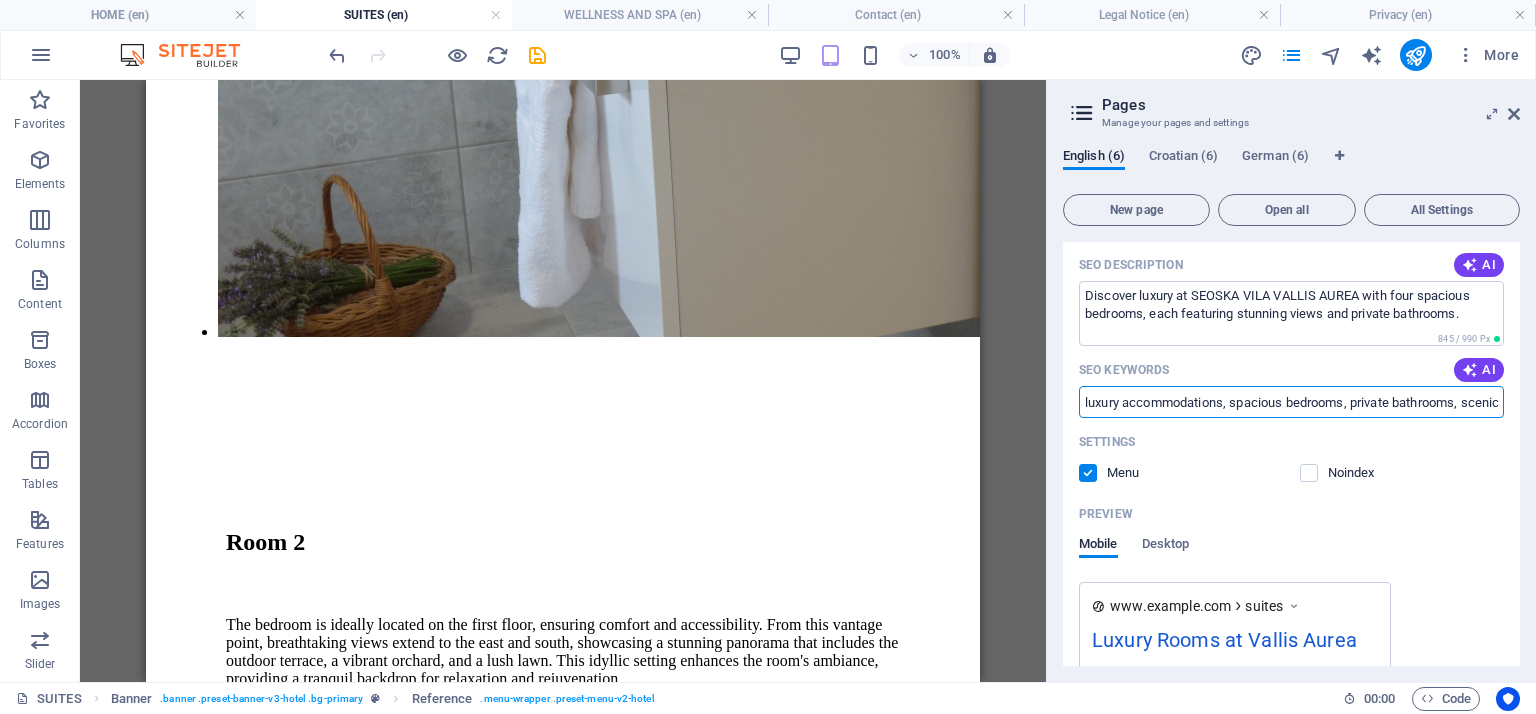 click on "luxury accommodations, spacious bedrooms, private bathrooms, scenic views, tranquil retreat, accessible lodging" at bounding box center [1291, 402] 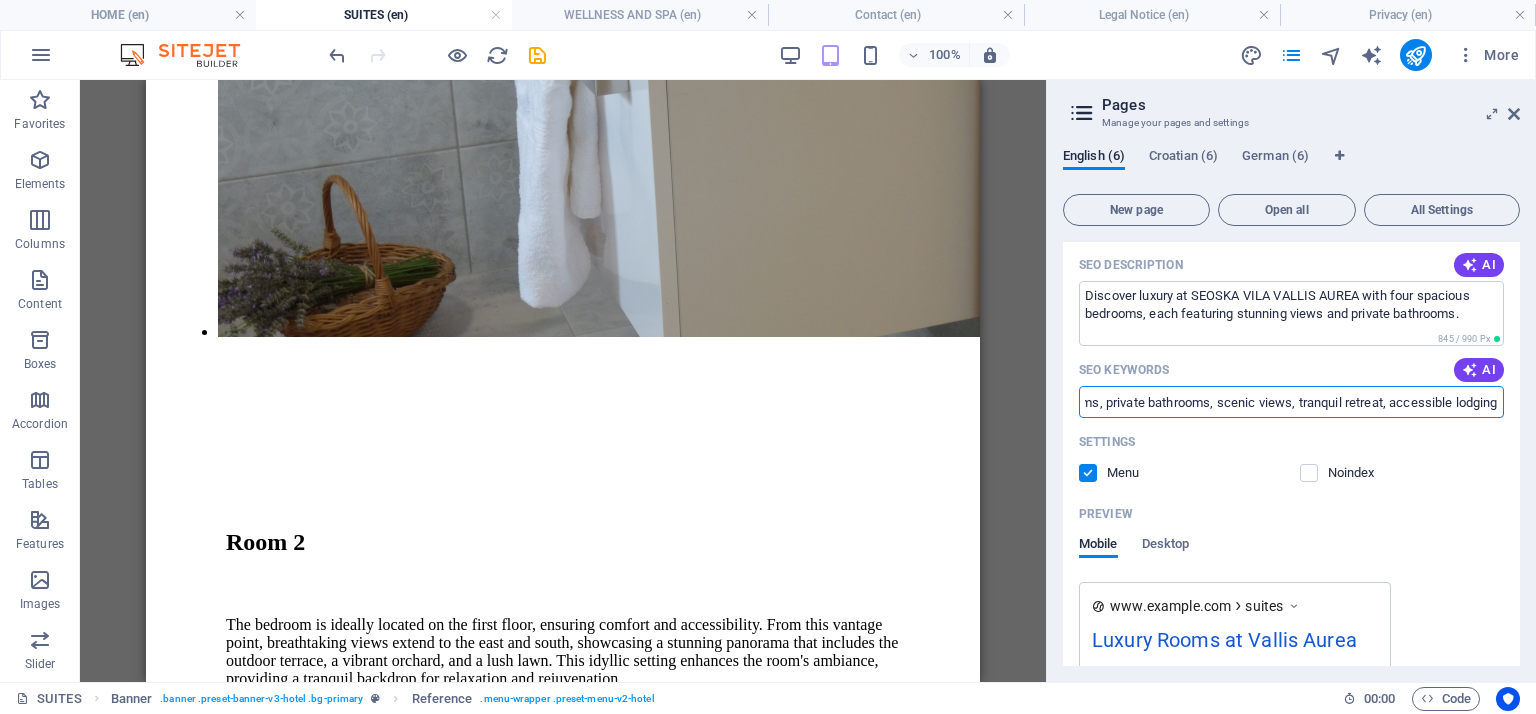 scroll, scrollTop: 0, scrollLeft: 260, axis: horizontal 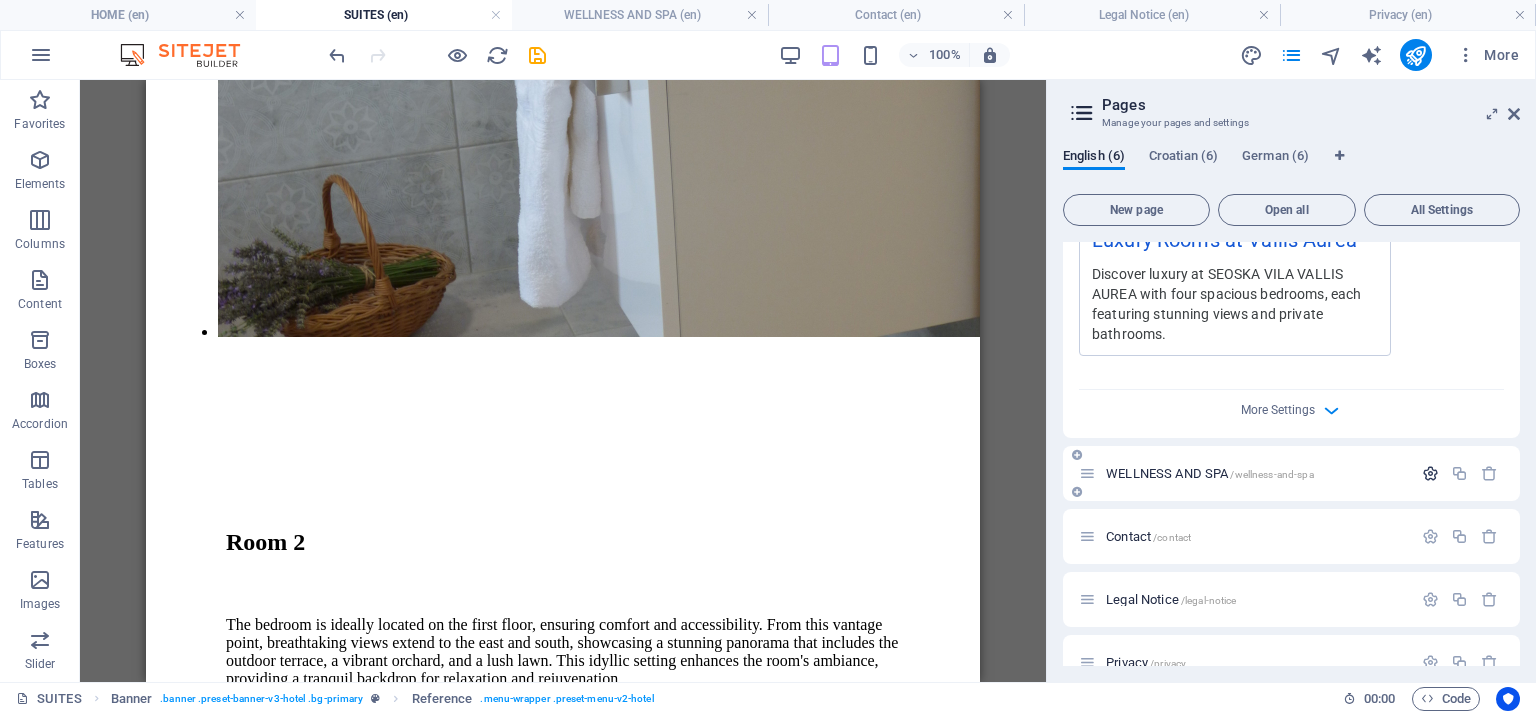 click at bounding box center (1430, 473) 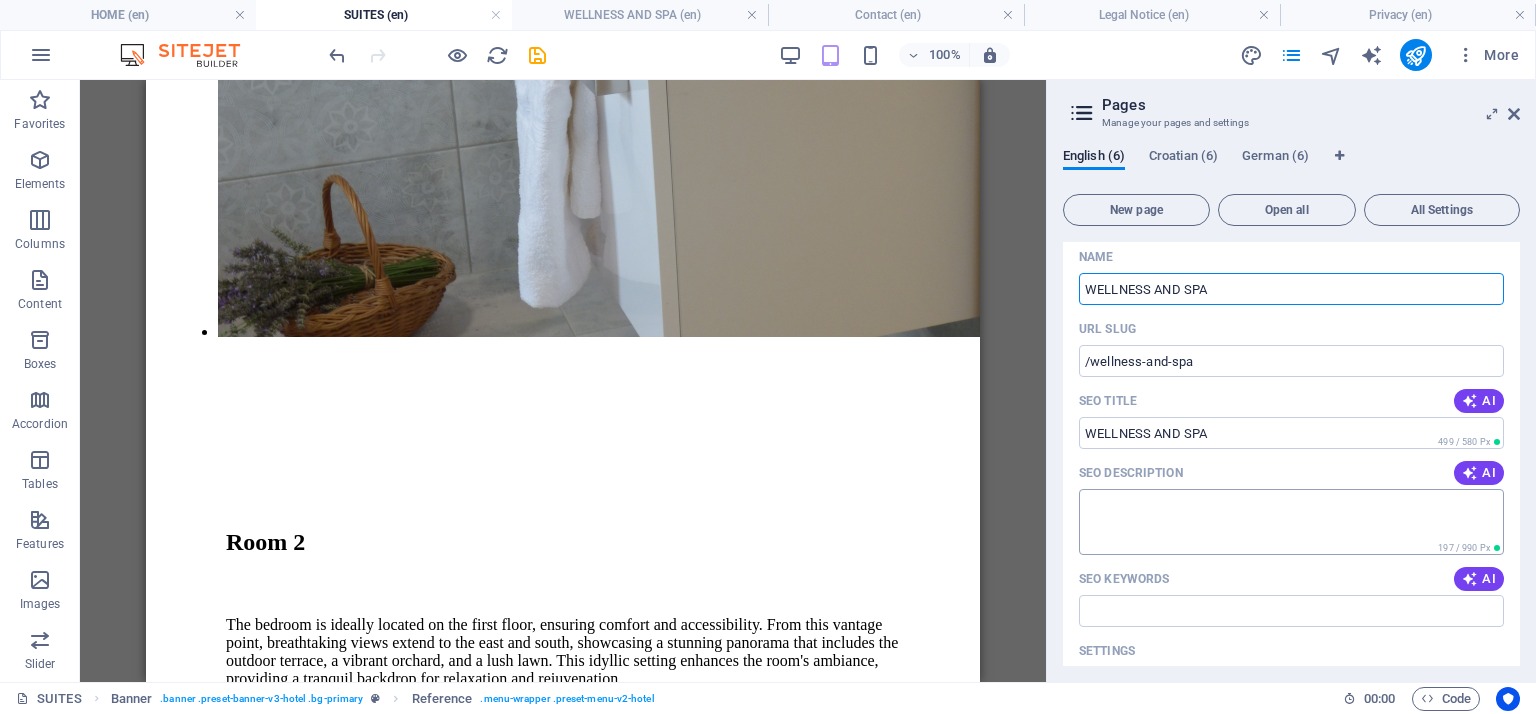 scroll, scrollTop: 2100, scrollLeft: 0, axis: vertical 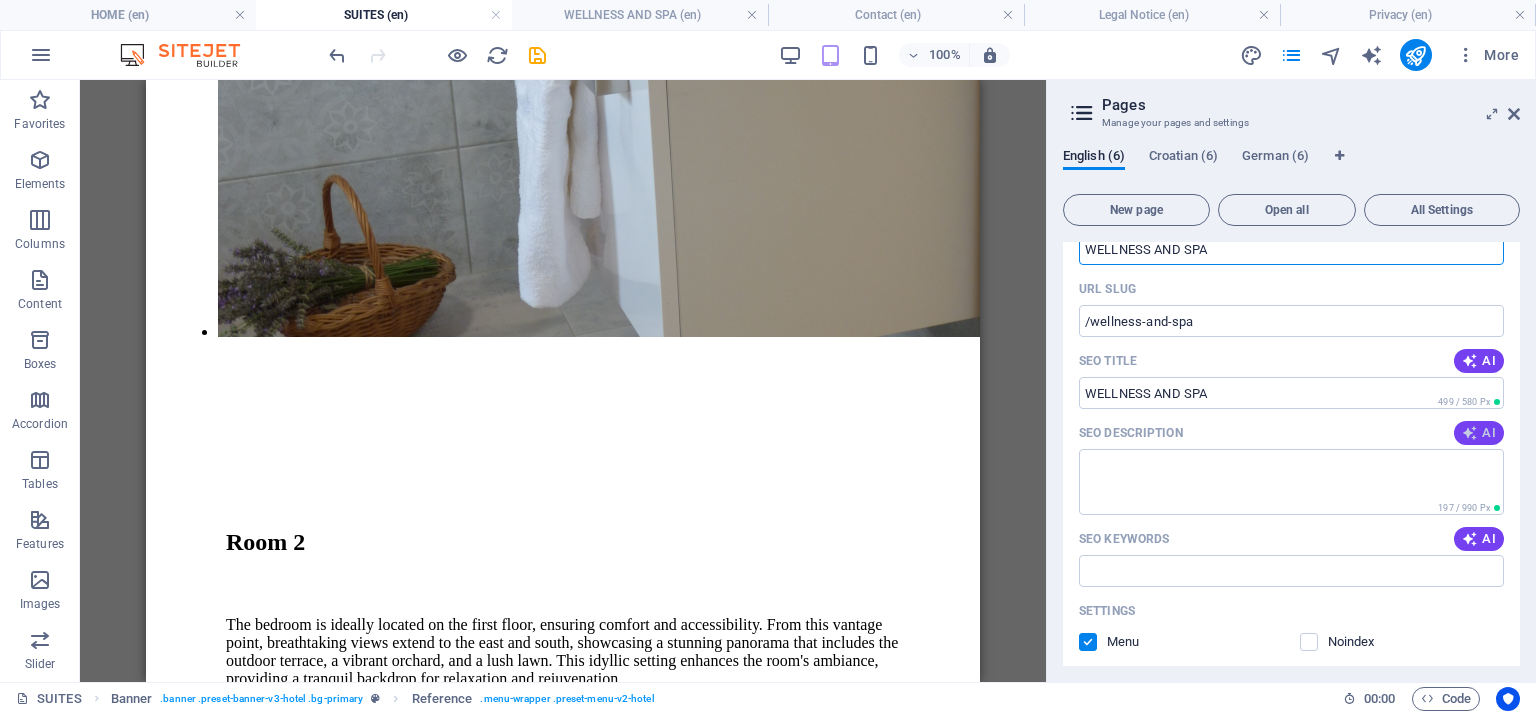click on "AI" at bounding box center [1479, 433] 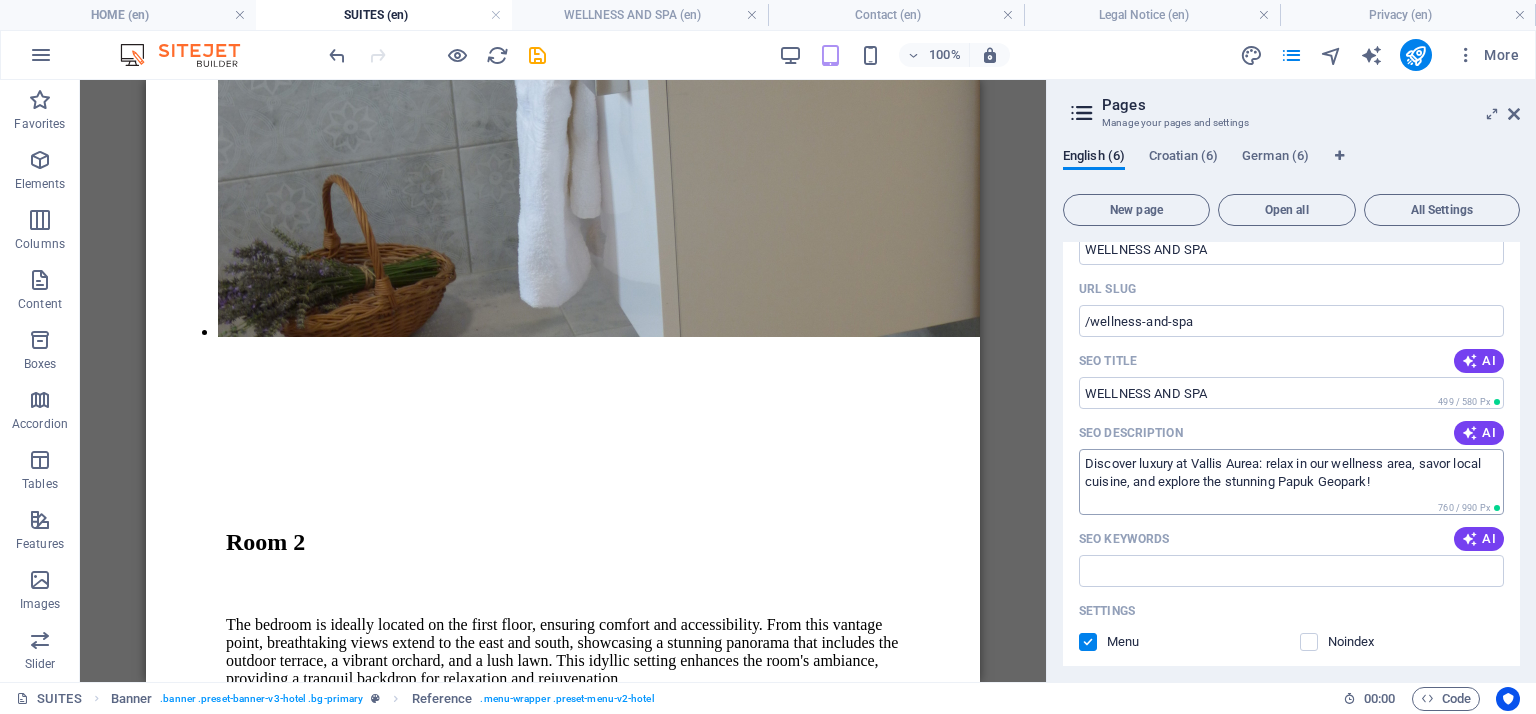 type on "Discover luxury at Vallis Aurea: relax in our wellness area, savor local cuisine, and explore the stunning Papuk Geopark!" 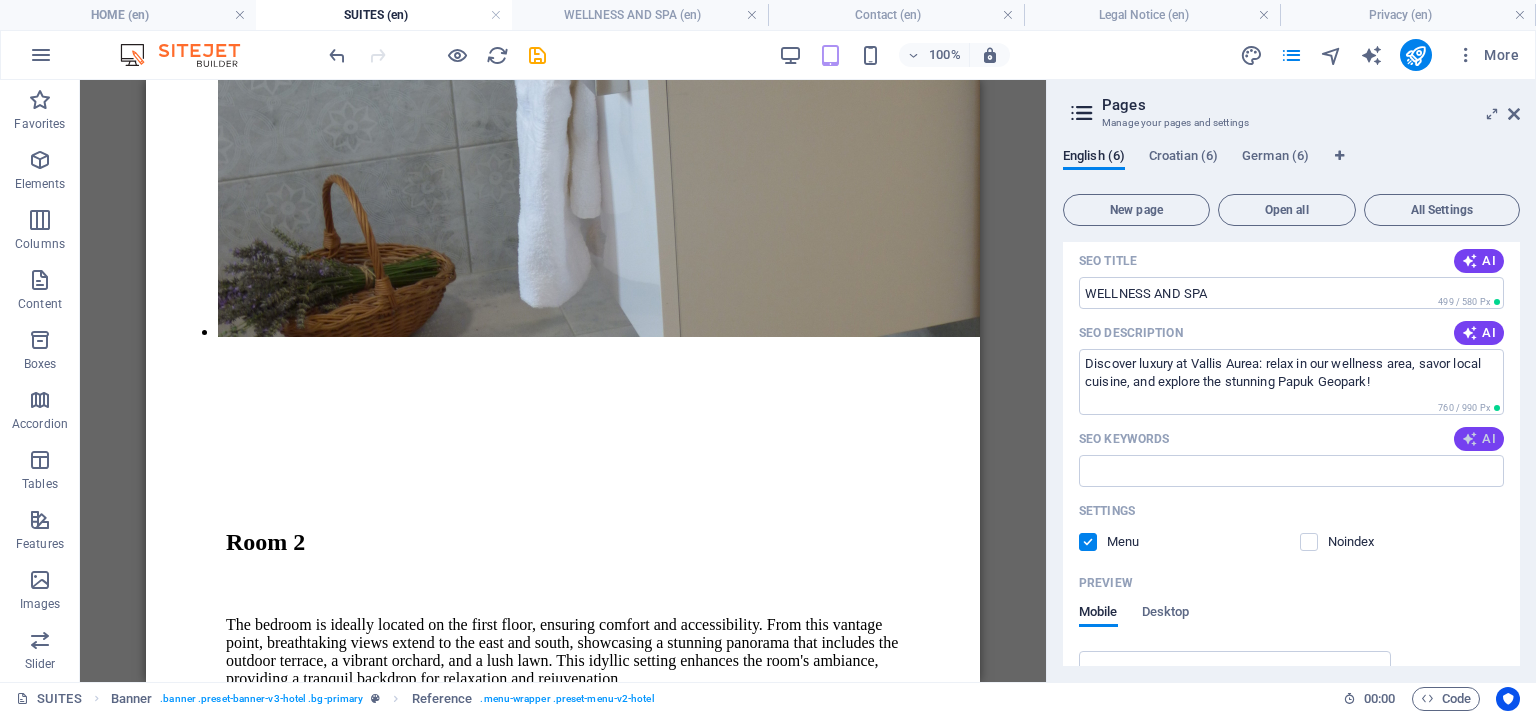 click on "AI" at bounding box center (1479, 439) 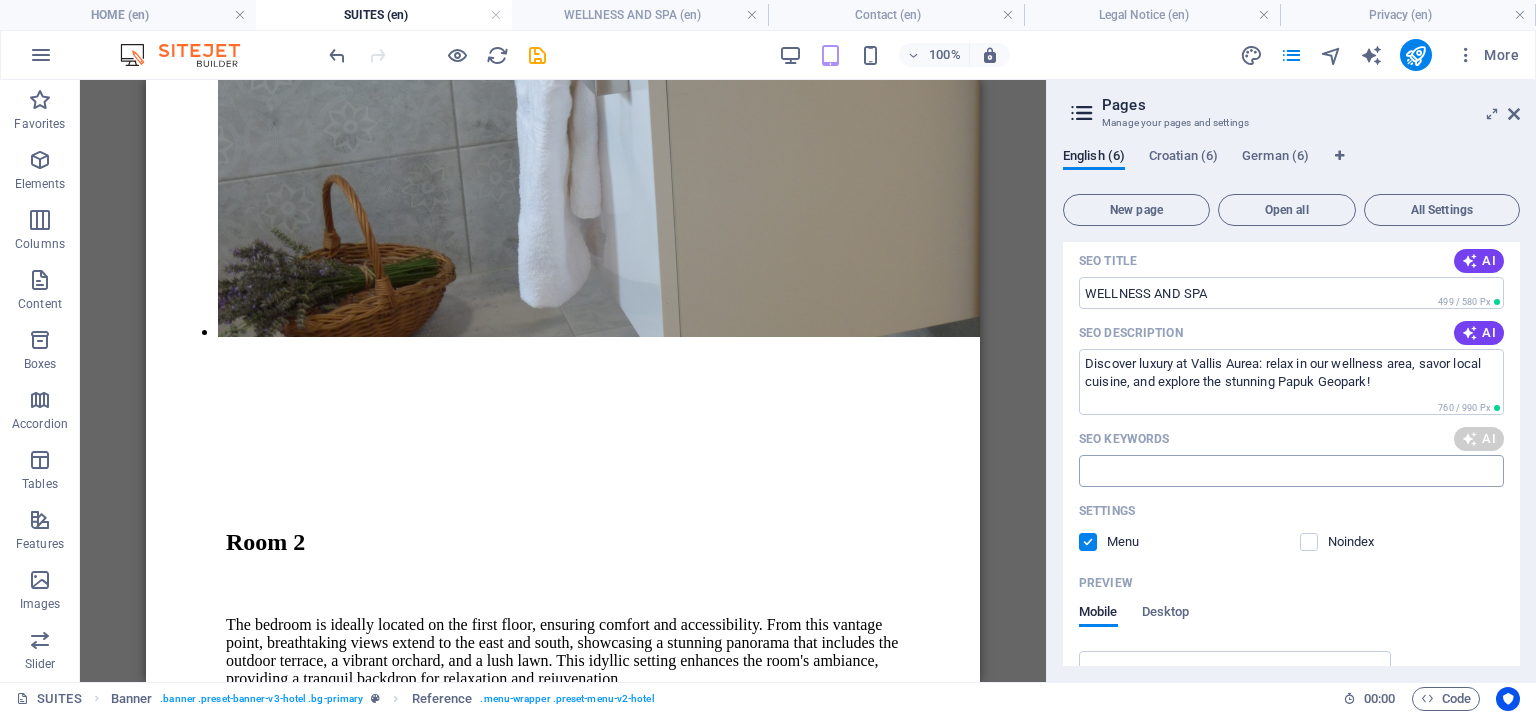 type on "wellness retreat, luxury spa, Papuk Geopark, wine tours, agritourism, outdoor activities" 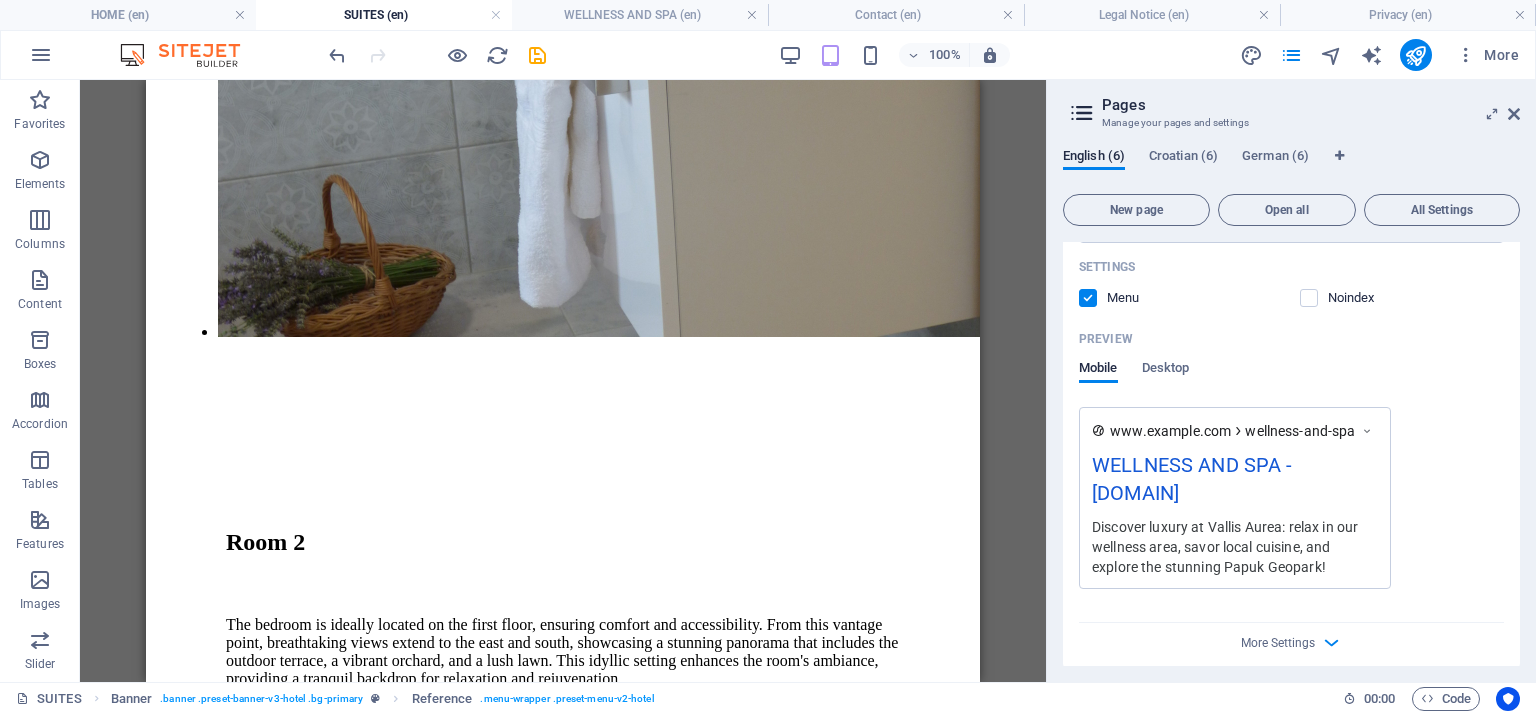 scroll, scrollTop: 2544, scrollLeft: 0, axis: vertical 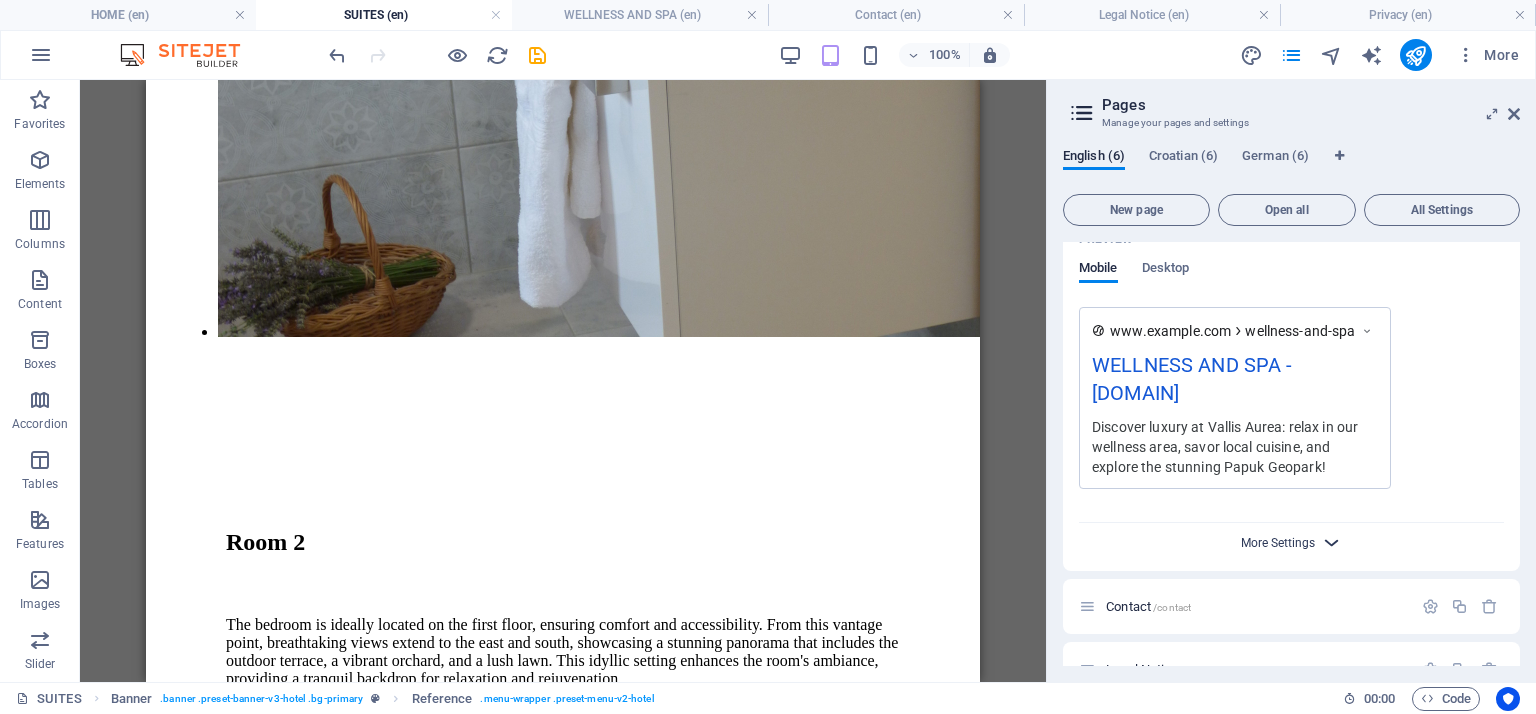 click on "More Settings" at bounding box center (1278, 543) 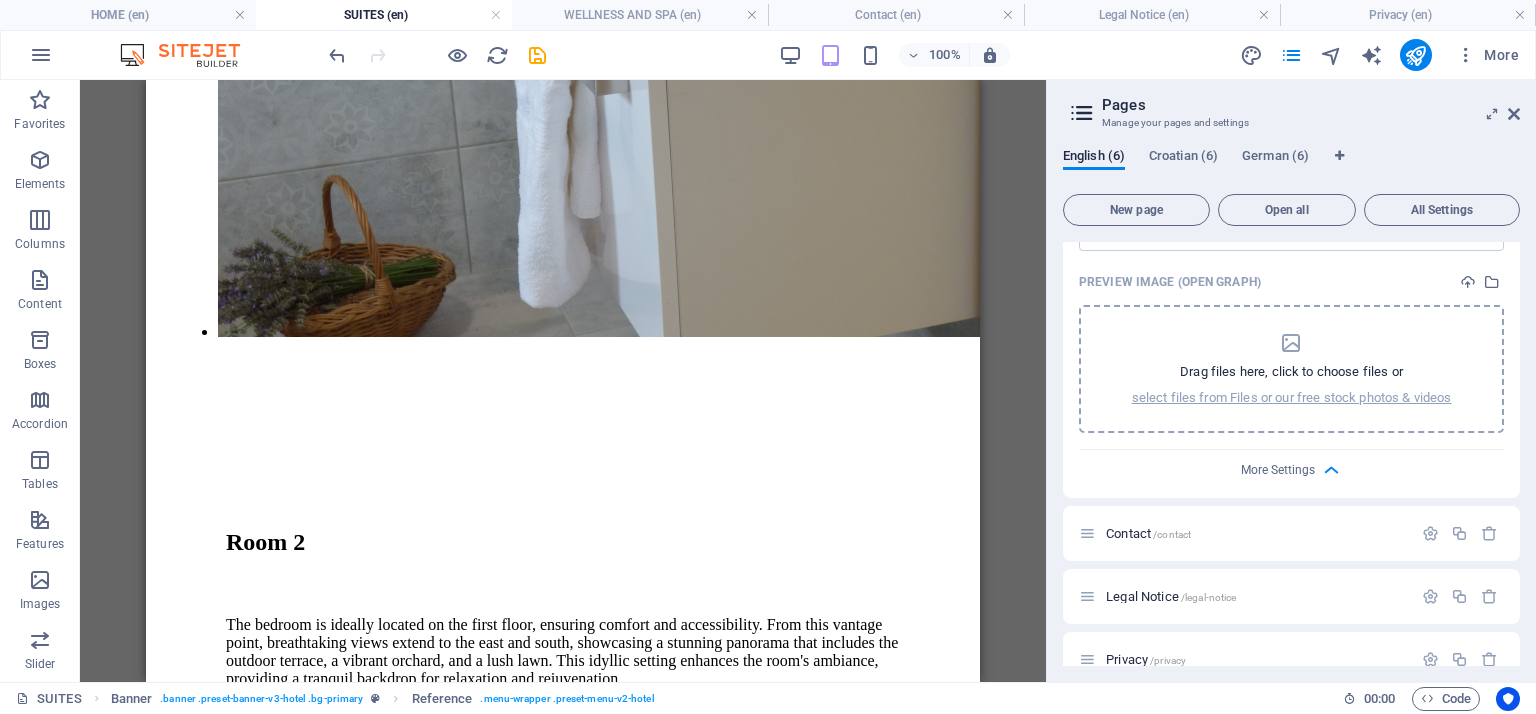 scroll, scrollTop: 2930, scrollLeft: 0, axis: vertical 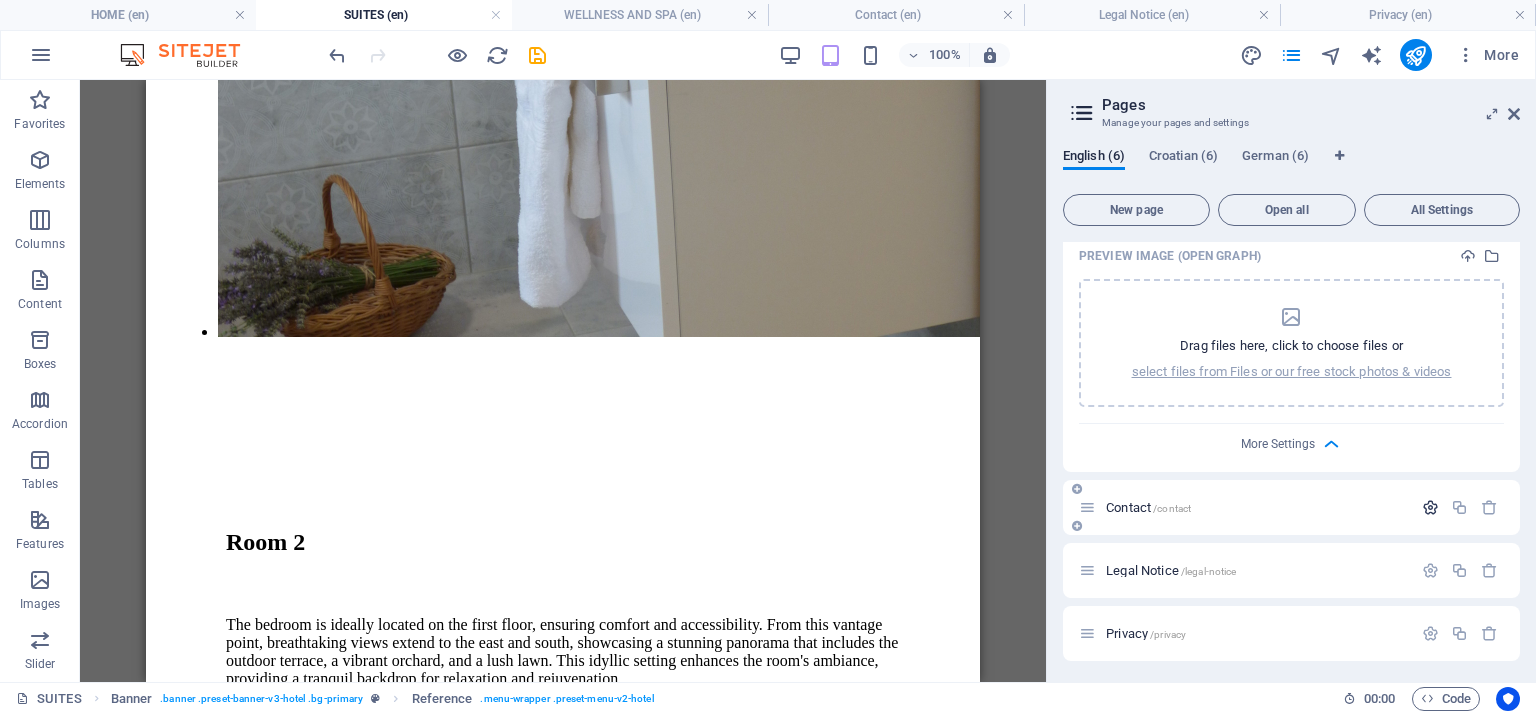 click at bounding box center (1430, 507) 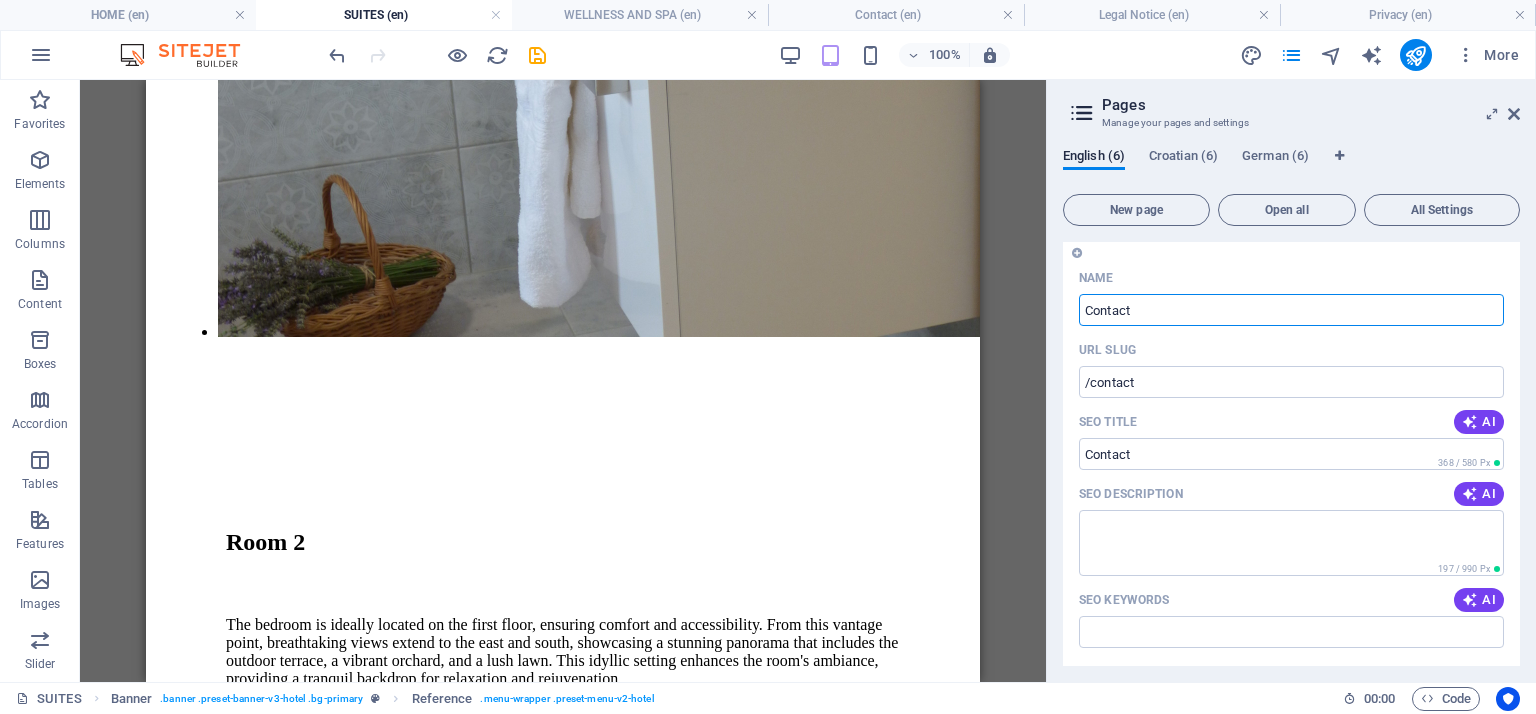 scroll, scrollTop: 3230, scrollLeft: 0, axis: vertical 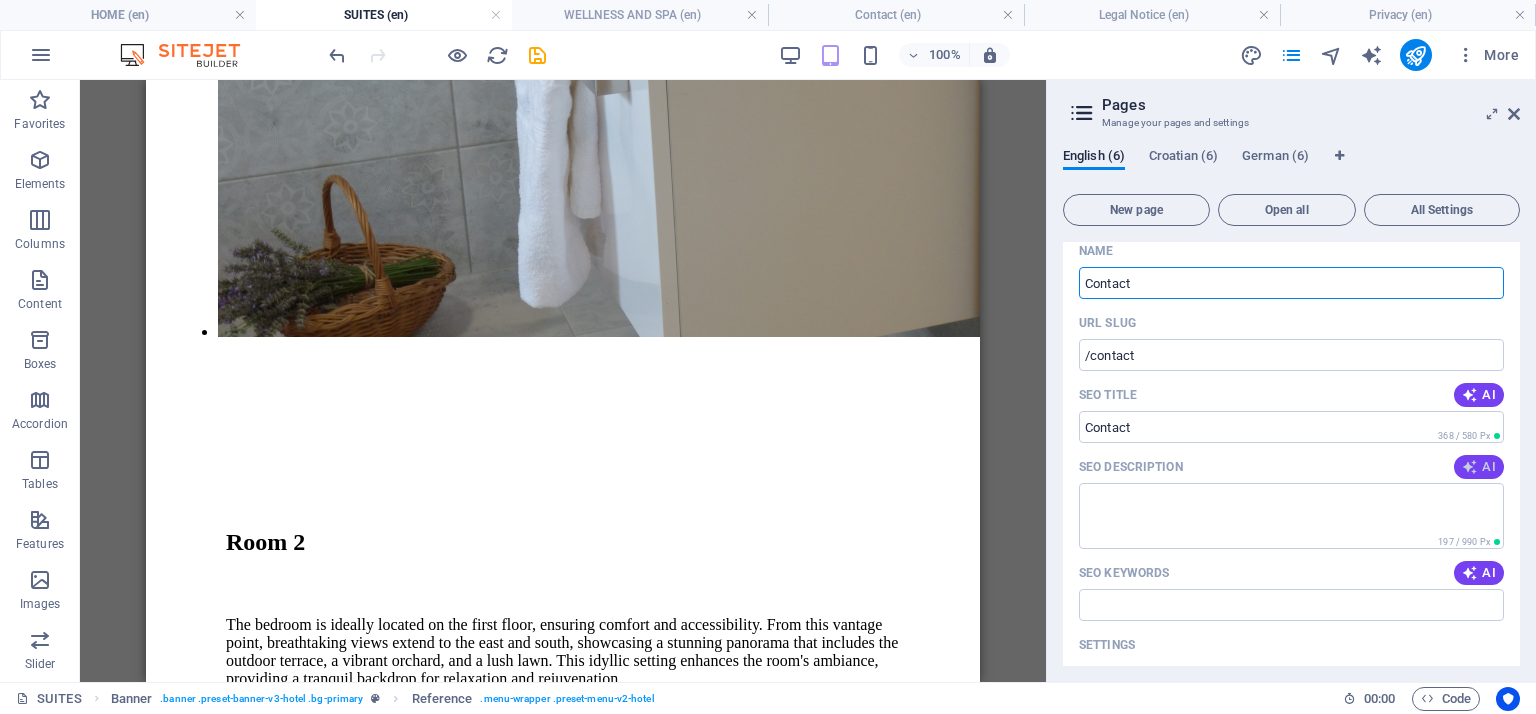 click at bounding box center (1470, 467) 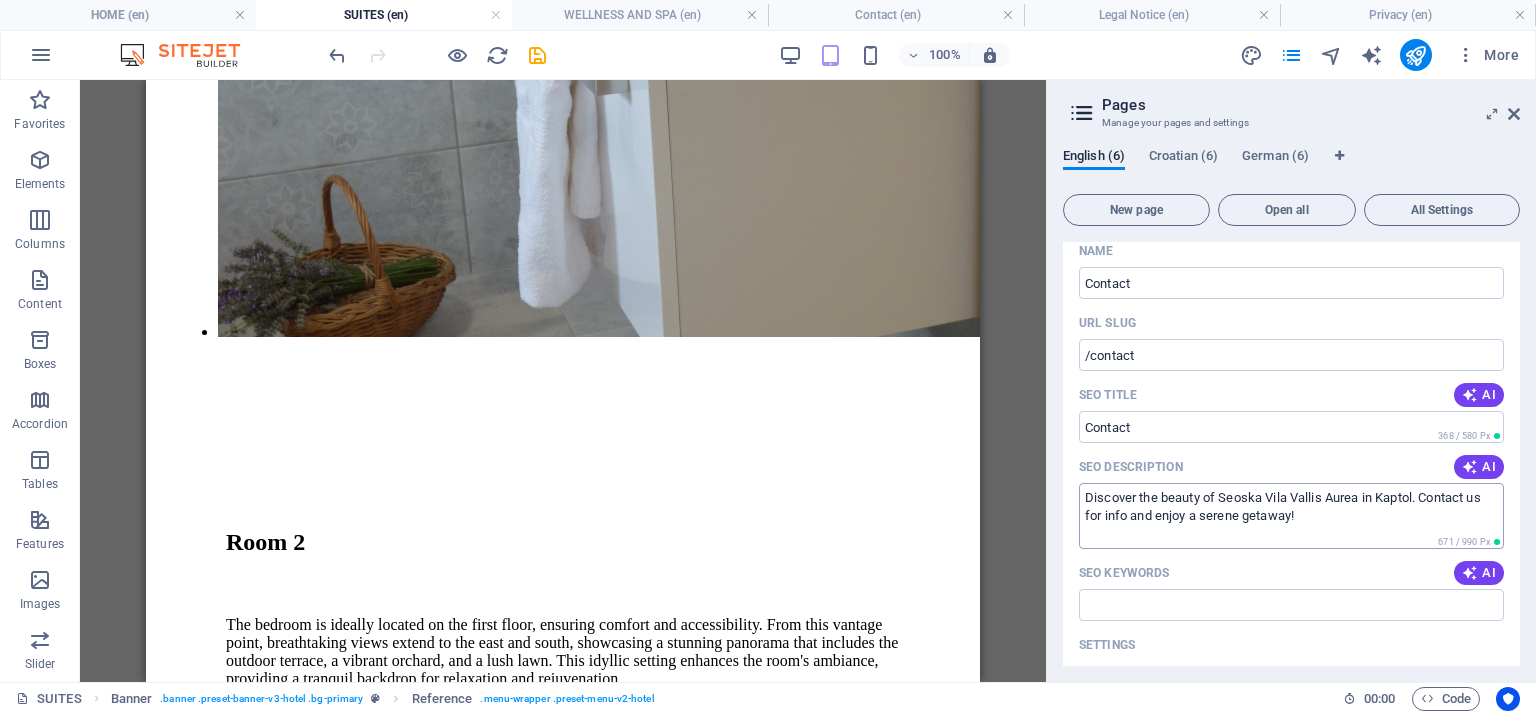 type on "Discover the beauty of Seoska Vila Vallis Aurea in Kaptol. Contact us for info and enjoy a serene getaway!" 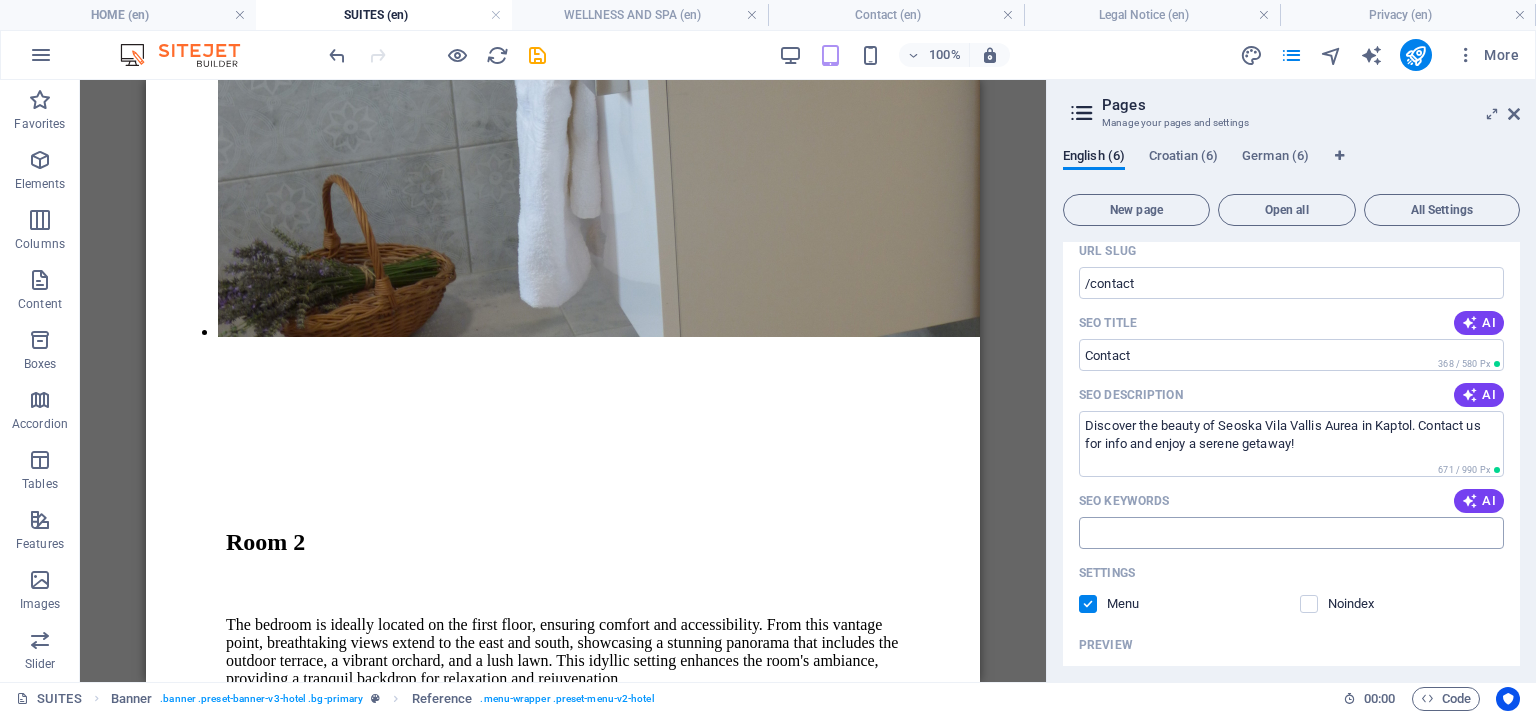 scroll, scrollTop: 3330, scrollLeft: 0, axis: vertical 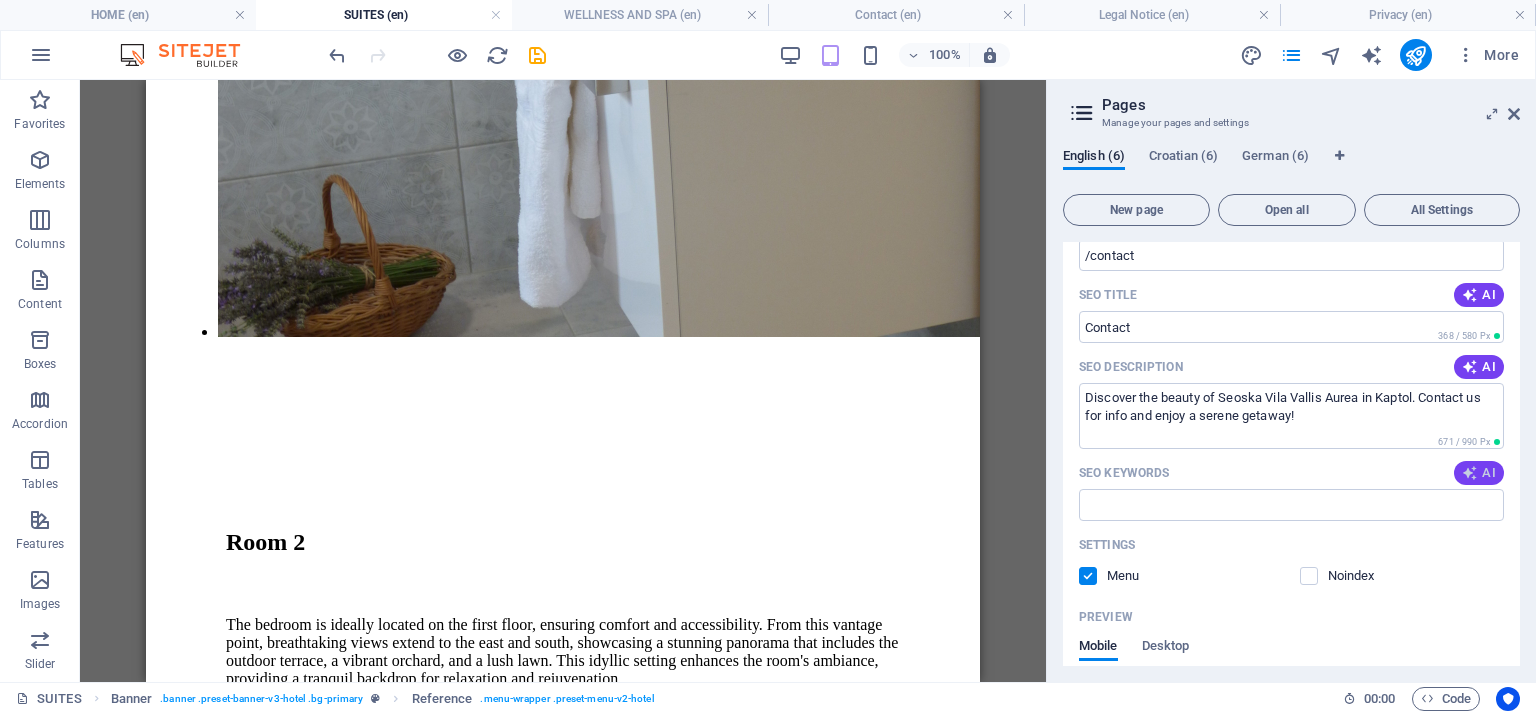 click on "AI" at bounding box center (1479, 473) 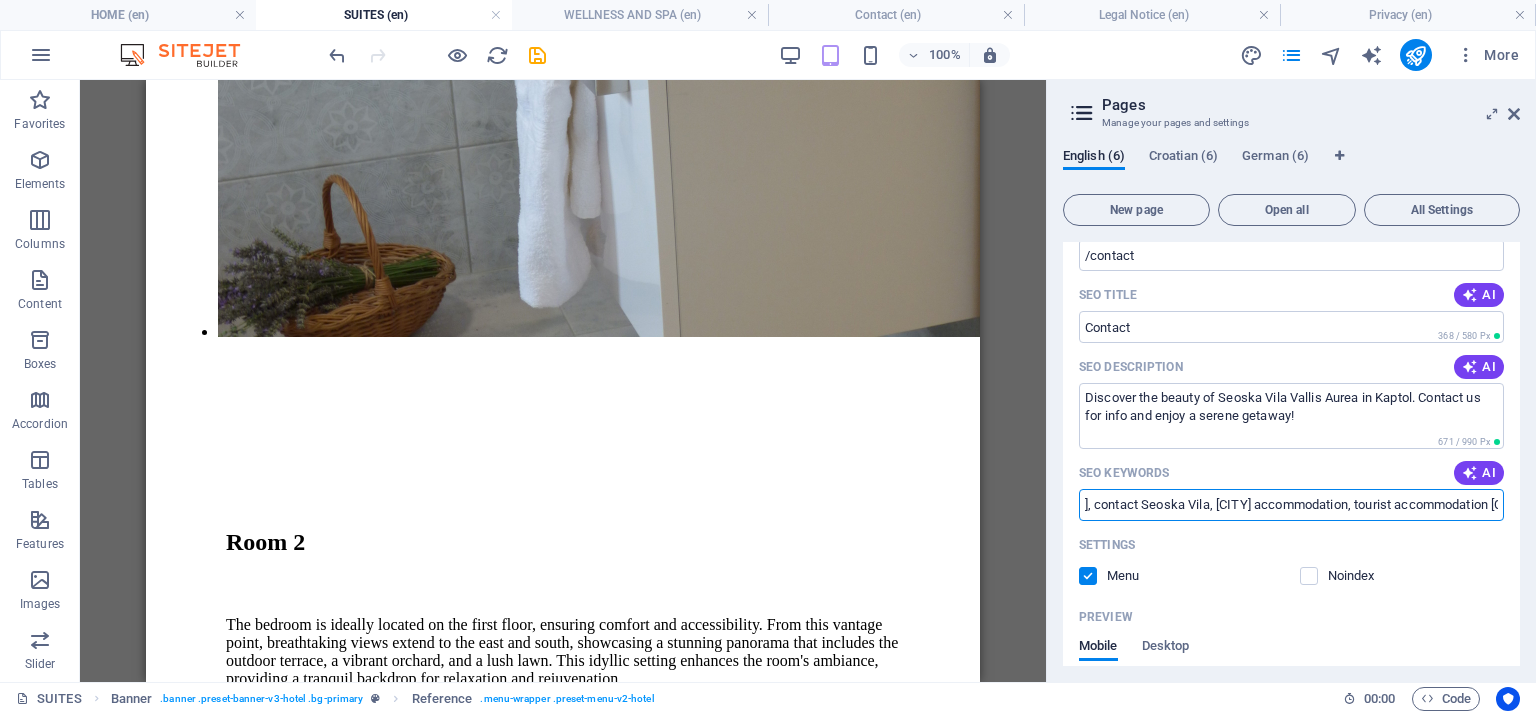 scroll, scrollTop: 0, scrollLeft: 351, axis: horizontal 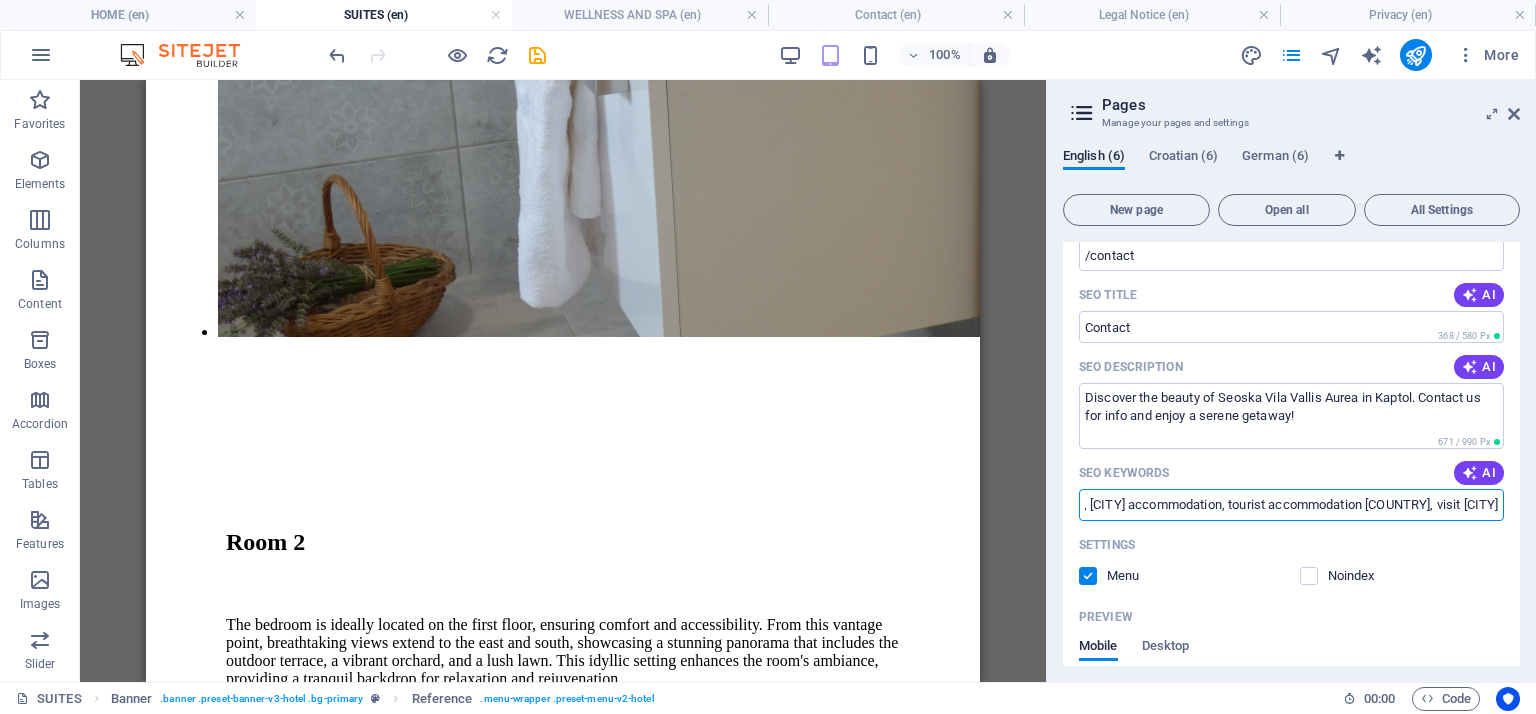 drag, startPoint x: 1420, startPoint y: 495, endPoint x: 1535, endPoint y: 495, distance: 115 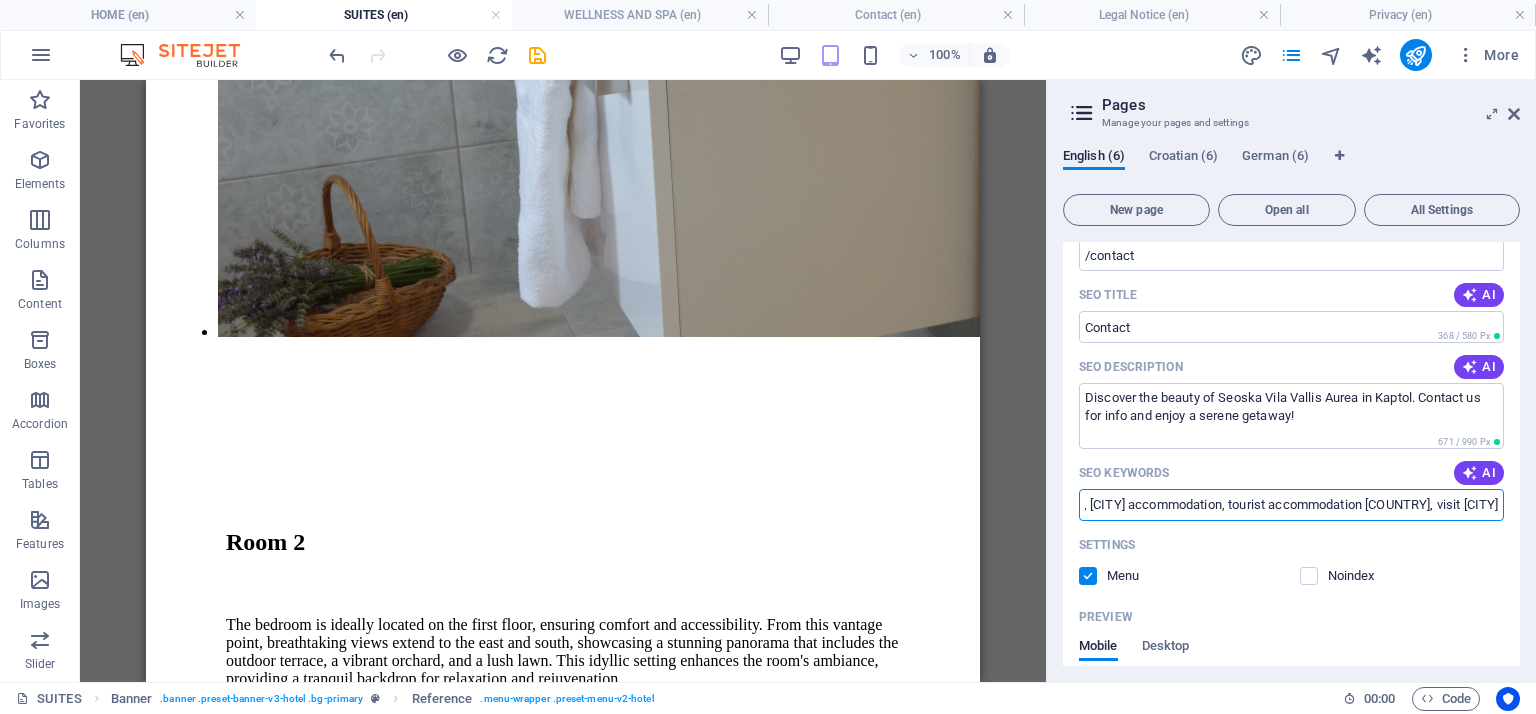 click on "English (6) Croatian (6) German (6) New page Open all All Settings HOME / Name HOME ​ URL SLUG / ​ SEO Title AI Local Cuisine & Spa Retreat ​ 255 / 580 Px SEO Description AI Experience the charm of Vallis Aurea Country Villa—savor local cuisine, relax in our spa, and enjoy farm activities! ​ 721 / 990 Px SEO Keywords AI local cuisine, Vallis Aurea Country Villa, fruit orchard, wellness & spa, Croatia accommodations, farm activities, jacuzzi, sauna ​ Settings Menu Noindex Preview Mobile Desktop www.example.com Local Cuisine & Spa Retreat Experience the charm of Vallis Aurea Country Villa—savor local cuisine, relax in our spa, and enjoy farm activities! Meta tags ​ Preview Image (Open Graph) Drag files here, click to choose files or select files from Files or our free stock photos & videos More Settings SUITES /suites Name SUITES ​ URL SLUG /suites ​ SEO Title AI Luxury Rooms at Vallis Aurea ​ 265 / 580 Px SEO Description AI ​ 845 / 990 Px SEO Keywords AI ​ Settings Menu Noindex Mobile" at bounding box center [1291, 407] 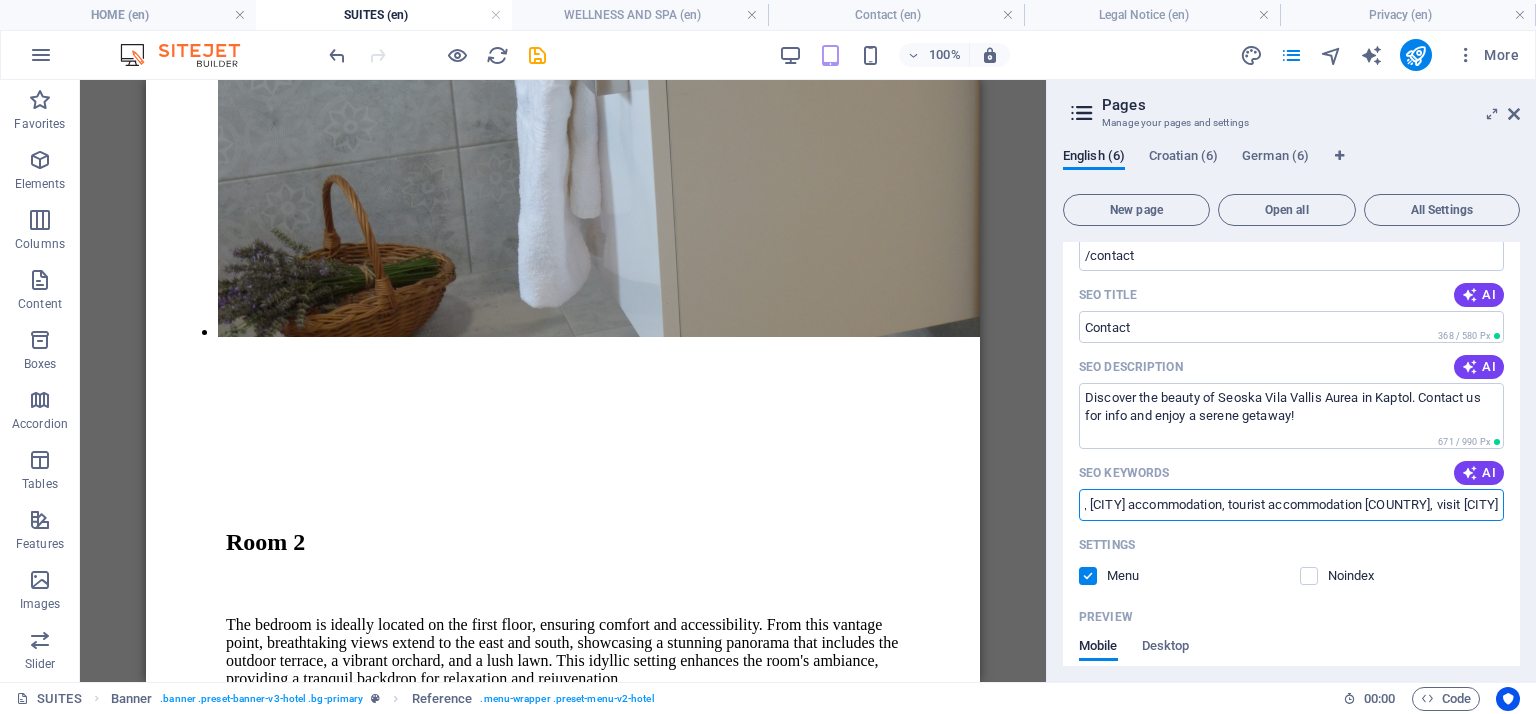 click on "Seoska Vila Vallis Aurea, villa in [CITY], contact Seoska Vila, [CITY] accommodation, tourist accommodation [COUNTRY], visit [CITY]" at bounding box center [1291, 505] 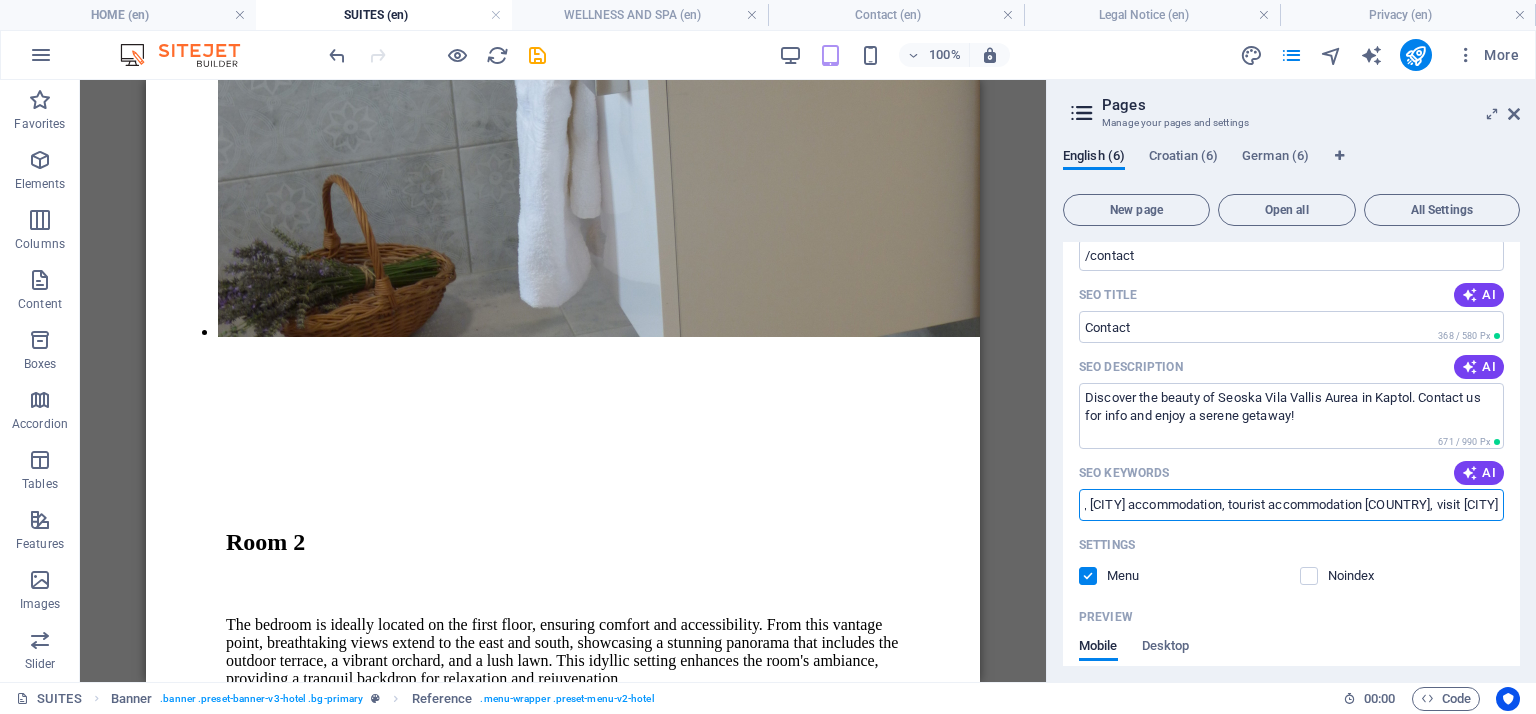 click on "Seoska Vila Vallis Aurea, villa in [CITY], contact Seoska Vila, [CITY] accommodation, tourist accommodation [COUNTRY], visit [CITY]" at bounding box center [1291, 505] 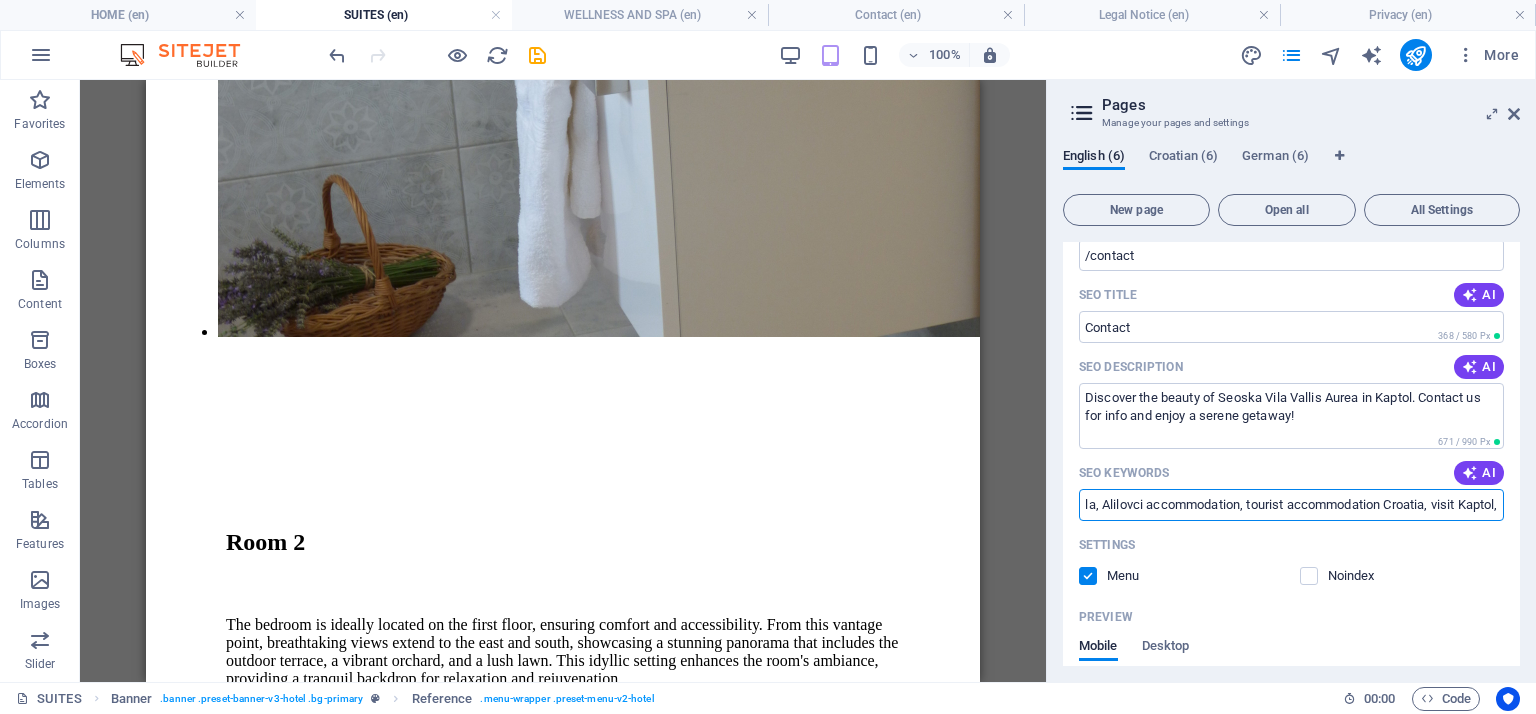 scroll, scrollTop: 0, scrollLeft: 357, axis: horizontal 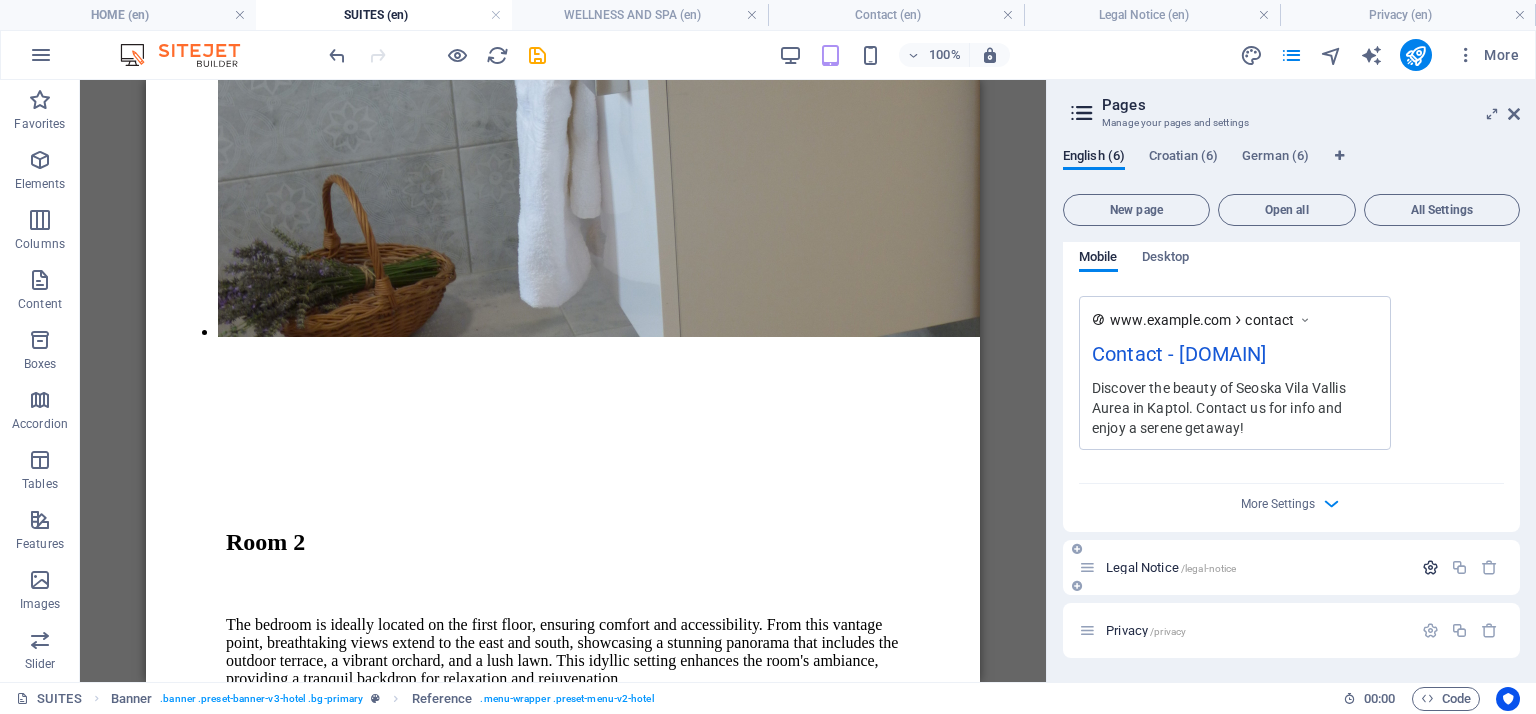 type on "Seoska Vila Vallis Aurea, villa in [CITY], contact Seoska Vila, Alilovci accommodation, tourist accommodation Croatia, visit Kaptol, visit Slavonija" 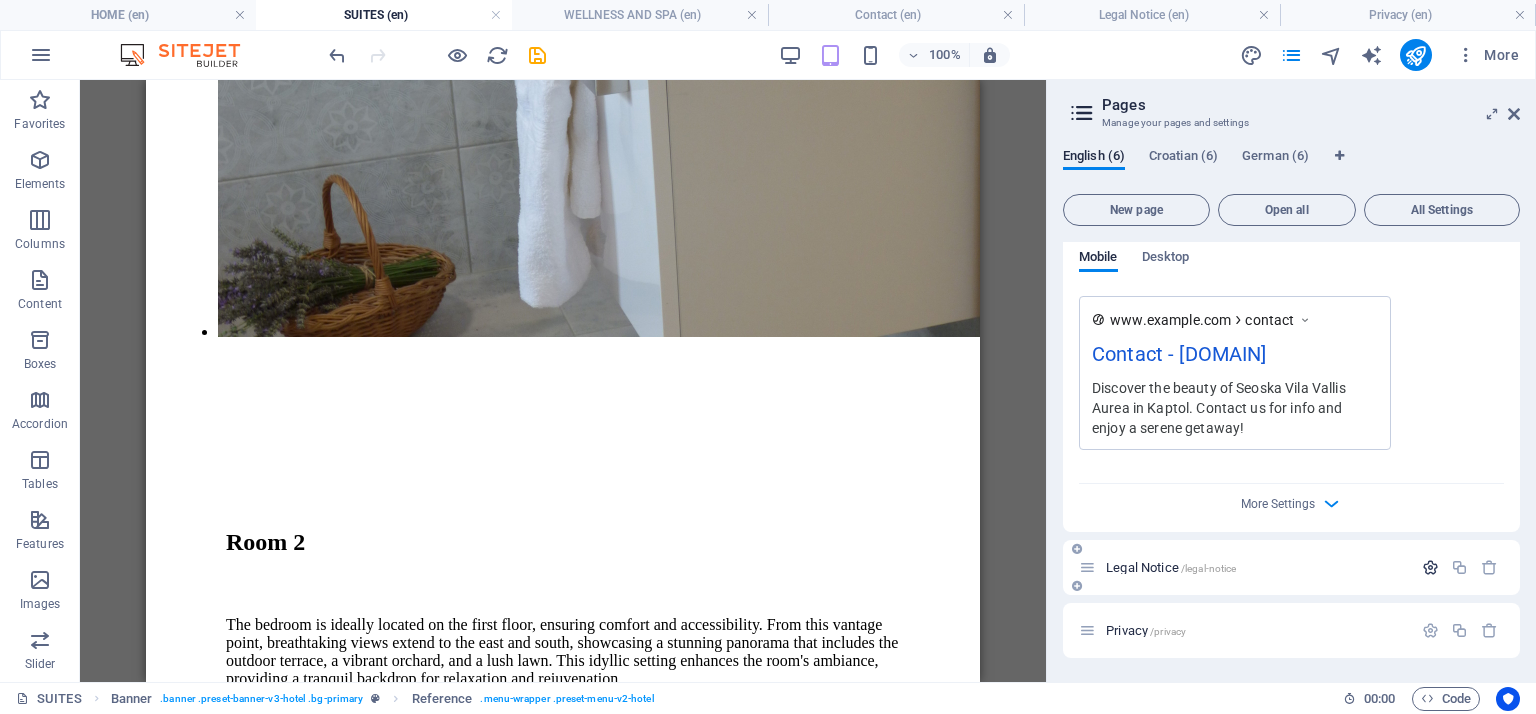 click at bounding box center (1430, 567) 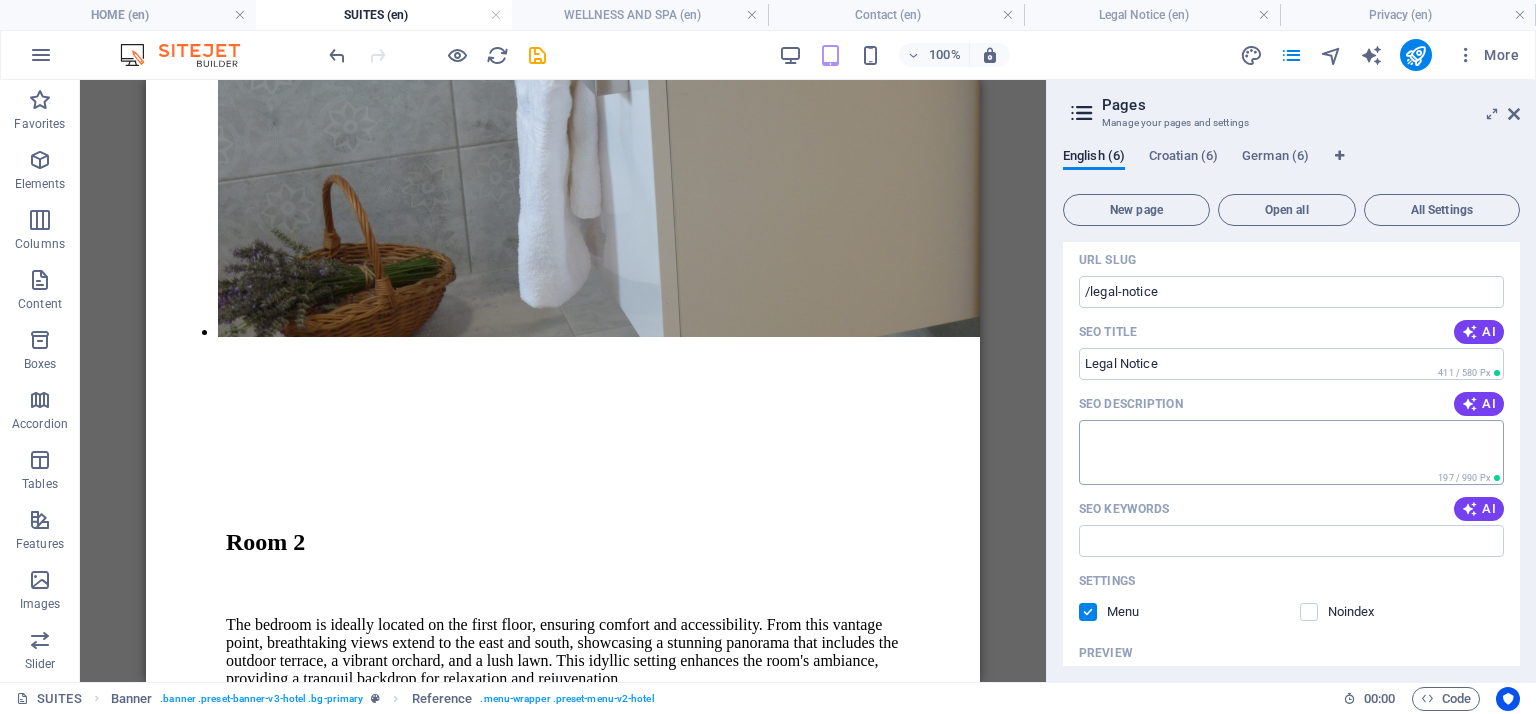 scroll, scrollTop: 4143, scrollLeft: 0, axis: vertical 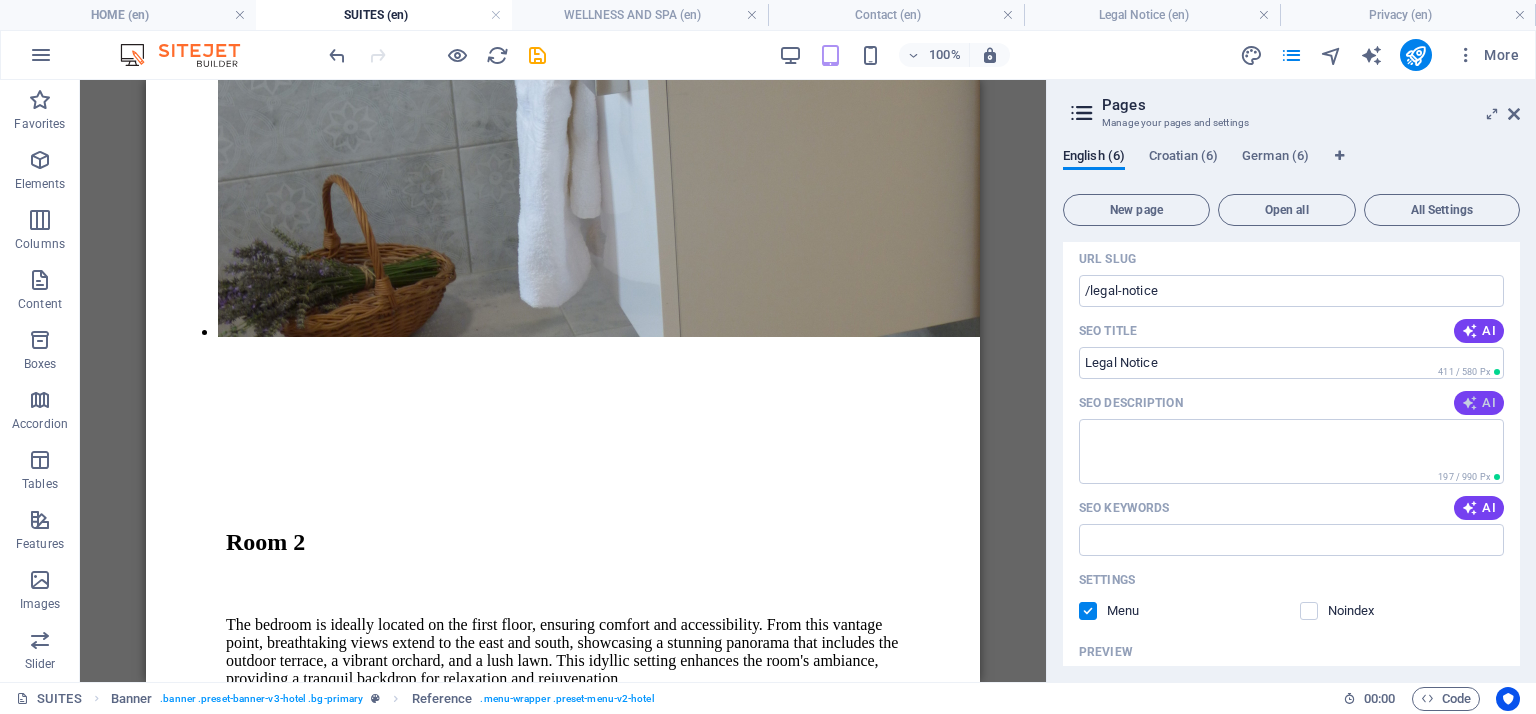 click on "AI" at bounding box center (1479, 403) 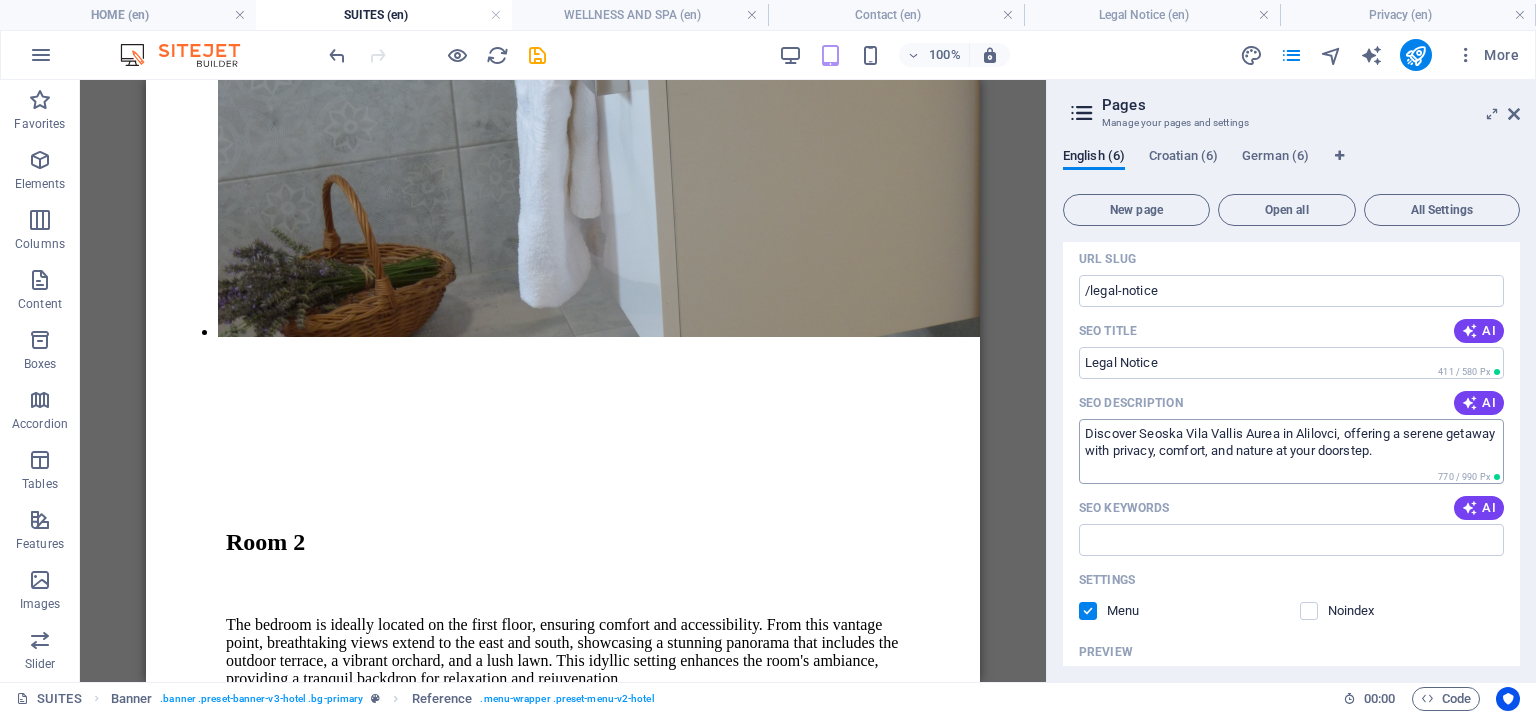 type on "Discover Seoska Vila Vallis Aurea in Alilovci, offering a serene getaway with privacy, comfort, and nature at your doorstep." 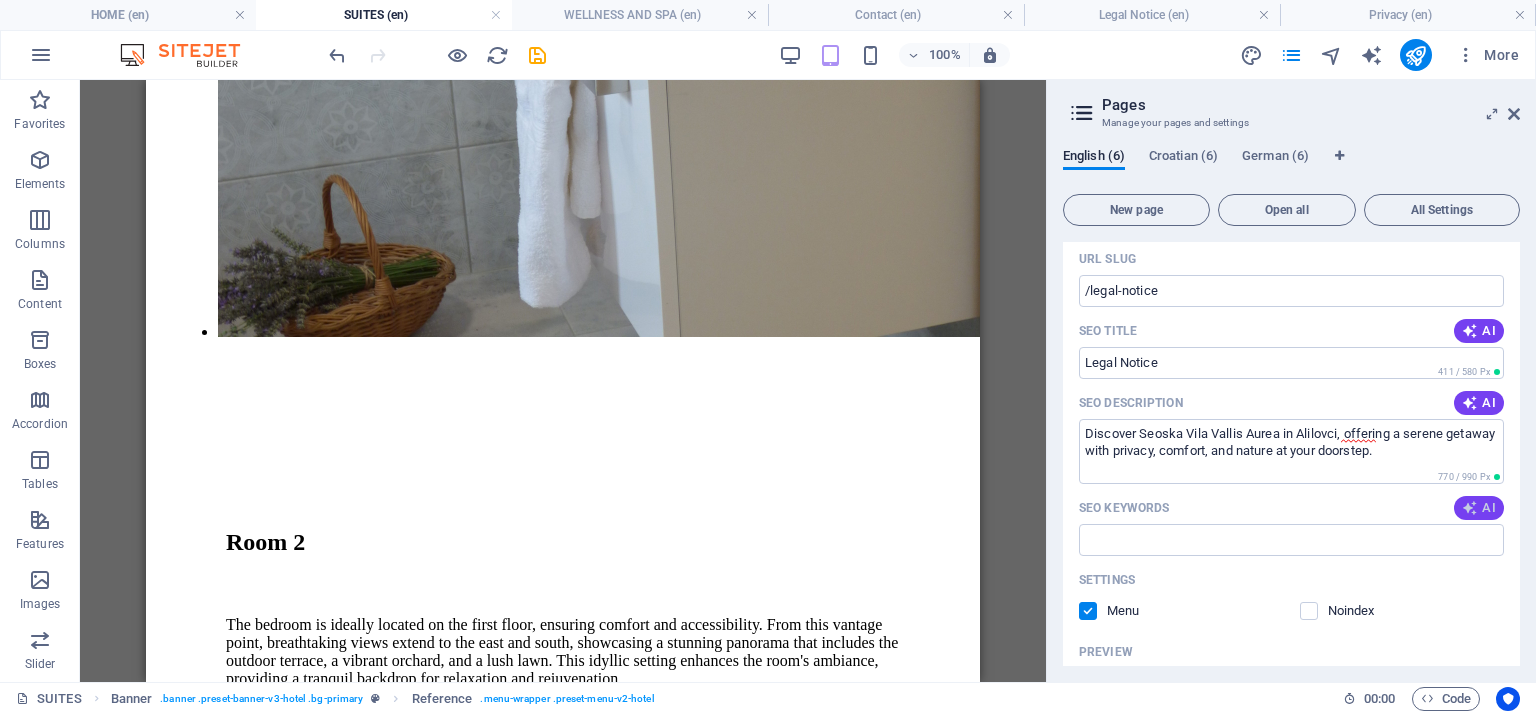 click at bounding box center (1470, 508) 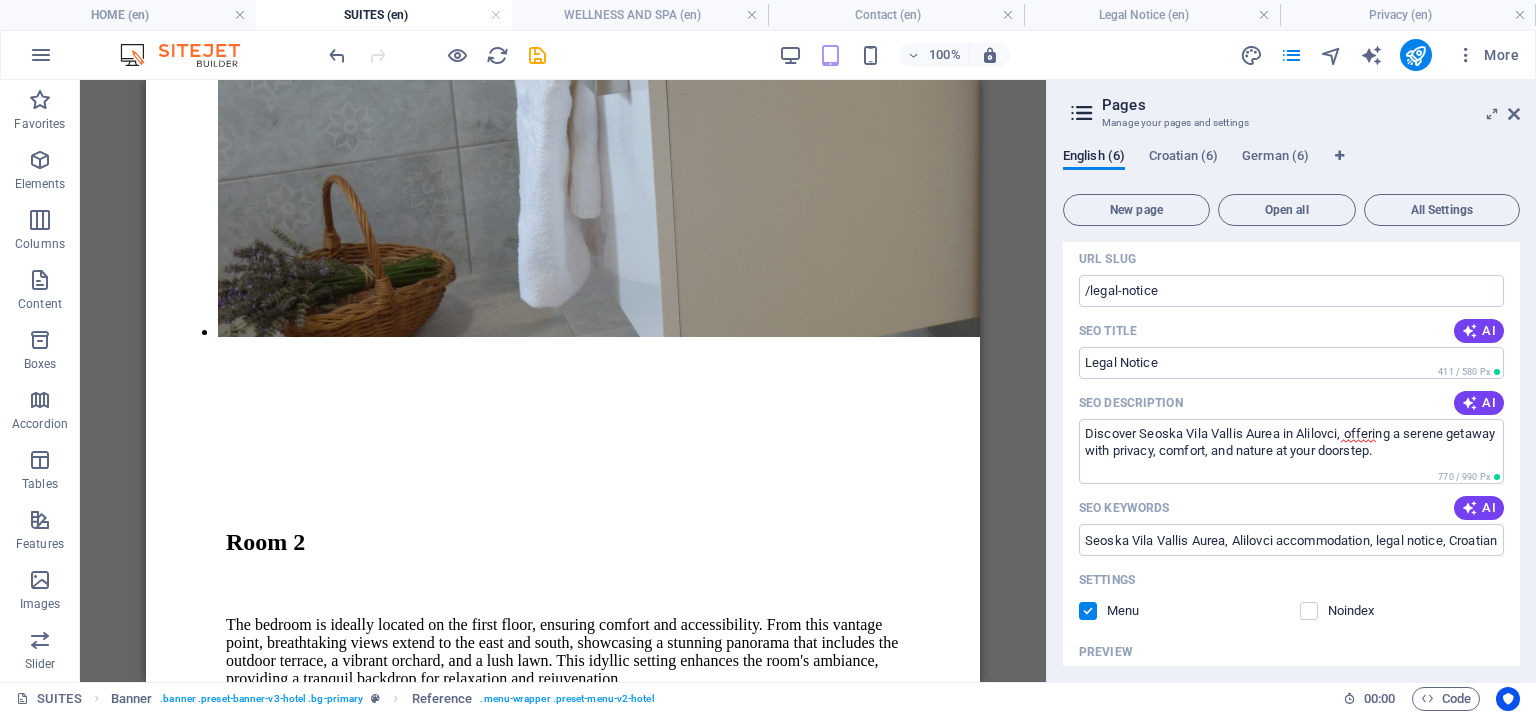 type on "Seoska Vila Vallis Aurea, Alilovci accommodation, legal notice, Croatian countryside retreat, holiday rentals Alilovci, privacy policy" 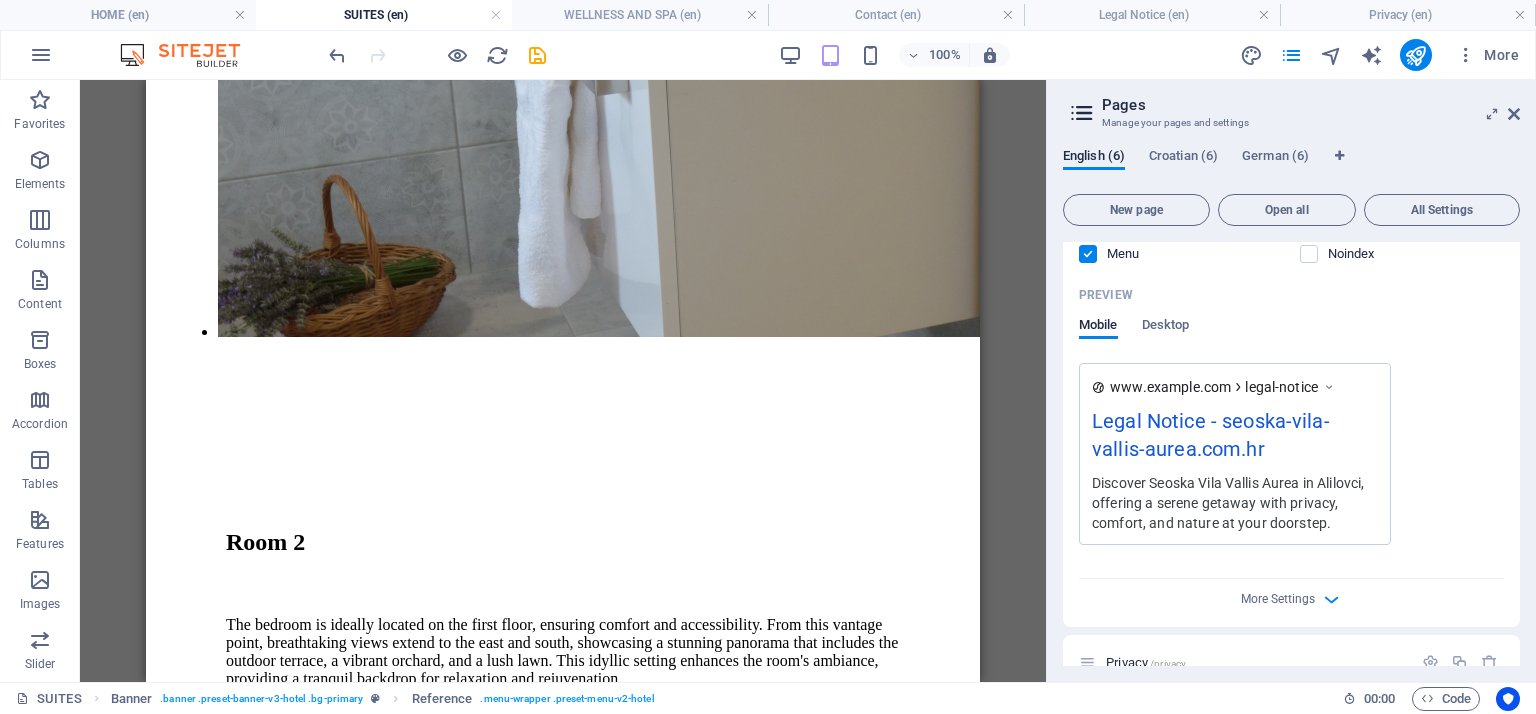 scroll, scrollTop: 4556, scrollLeft: 0, axis: vertical 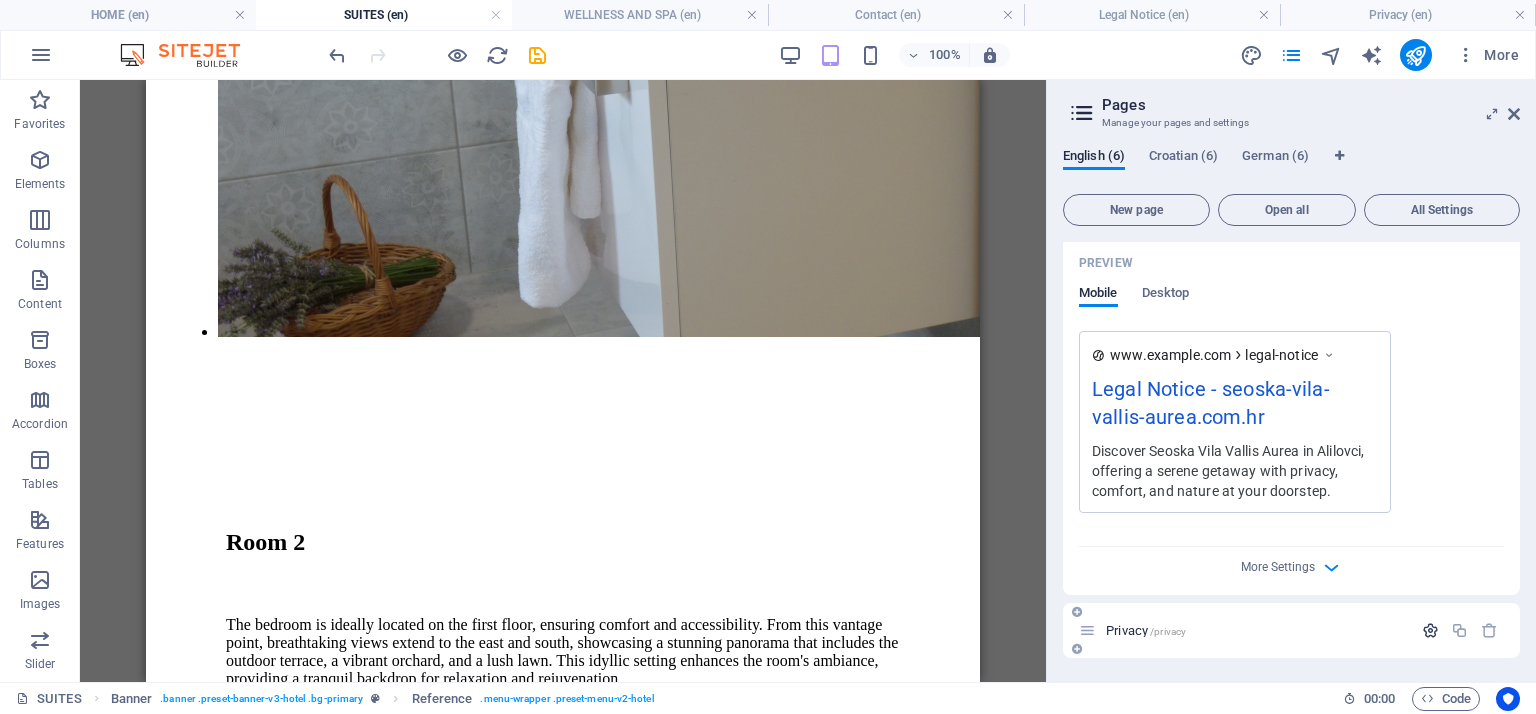 click at bounding box center [1430, 630] 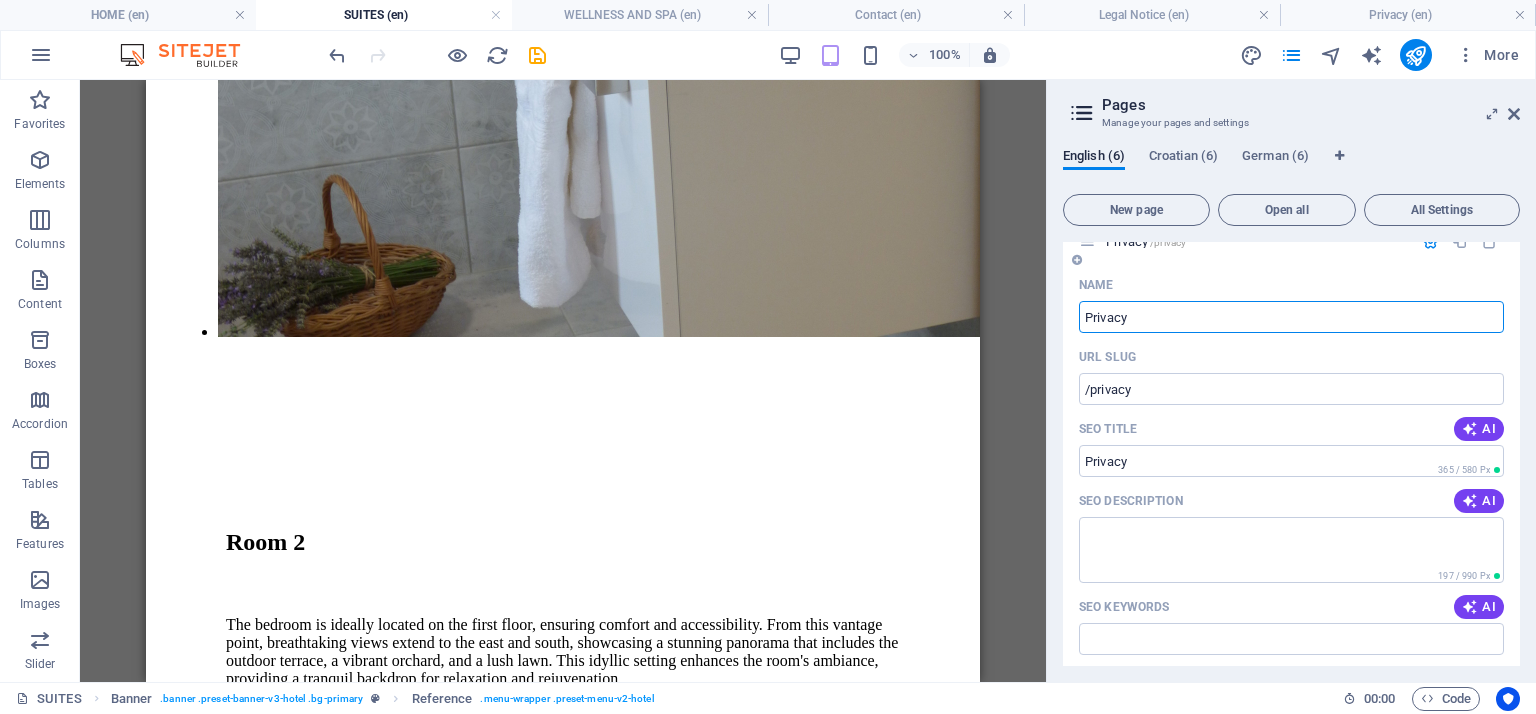 scroll, scrollTop: 5008, scrollLeft: 0, axis: vertical 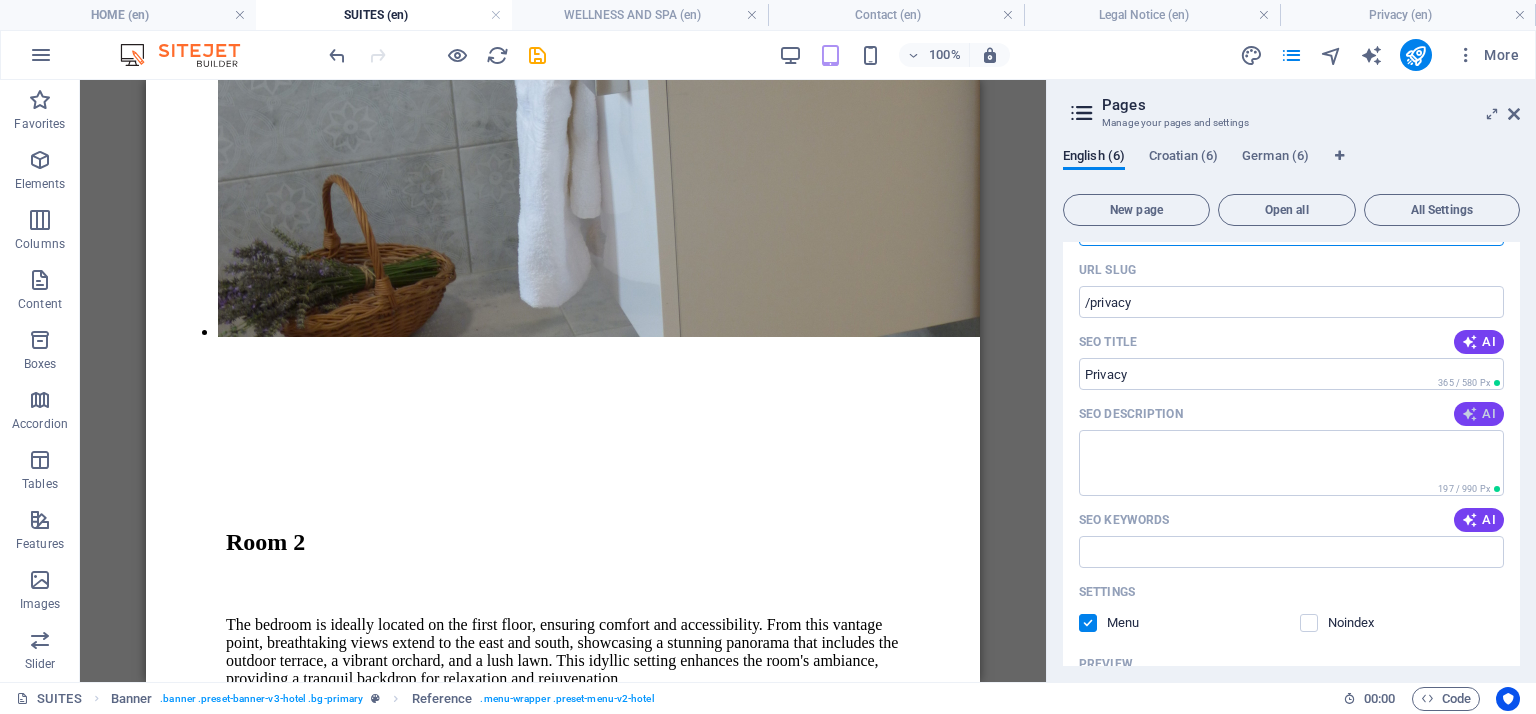 click on "AI" at bounding box center (1479, 414) 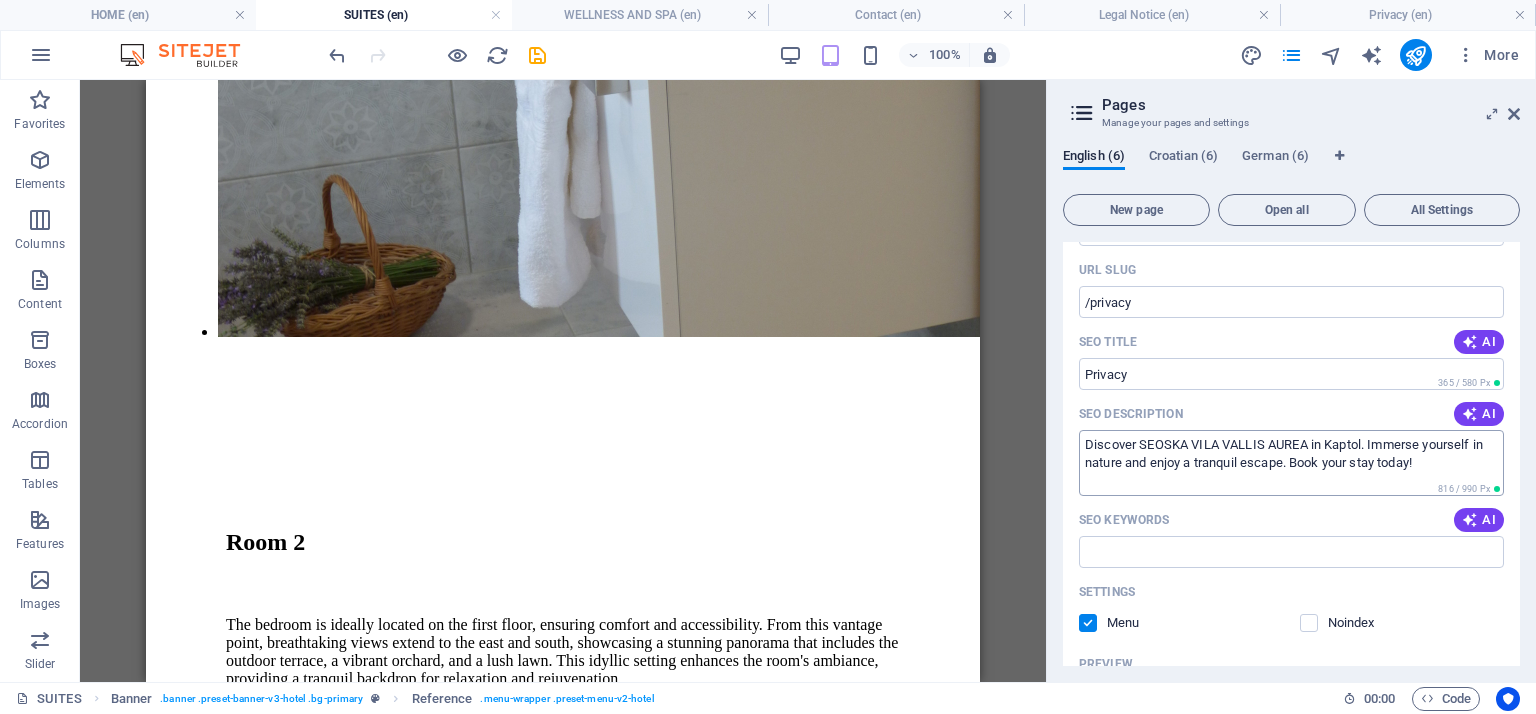 type on "Discover SEOSKA VILA VALLIS AUREA in Kaptol. Immerse yourself in nature and enjoy a tranquil escape. Book your stay today!" 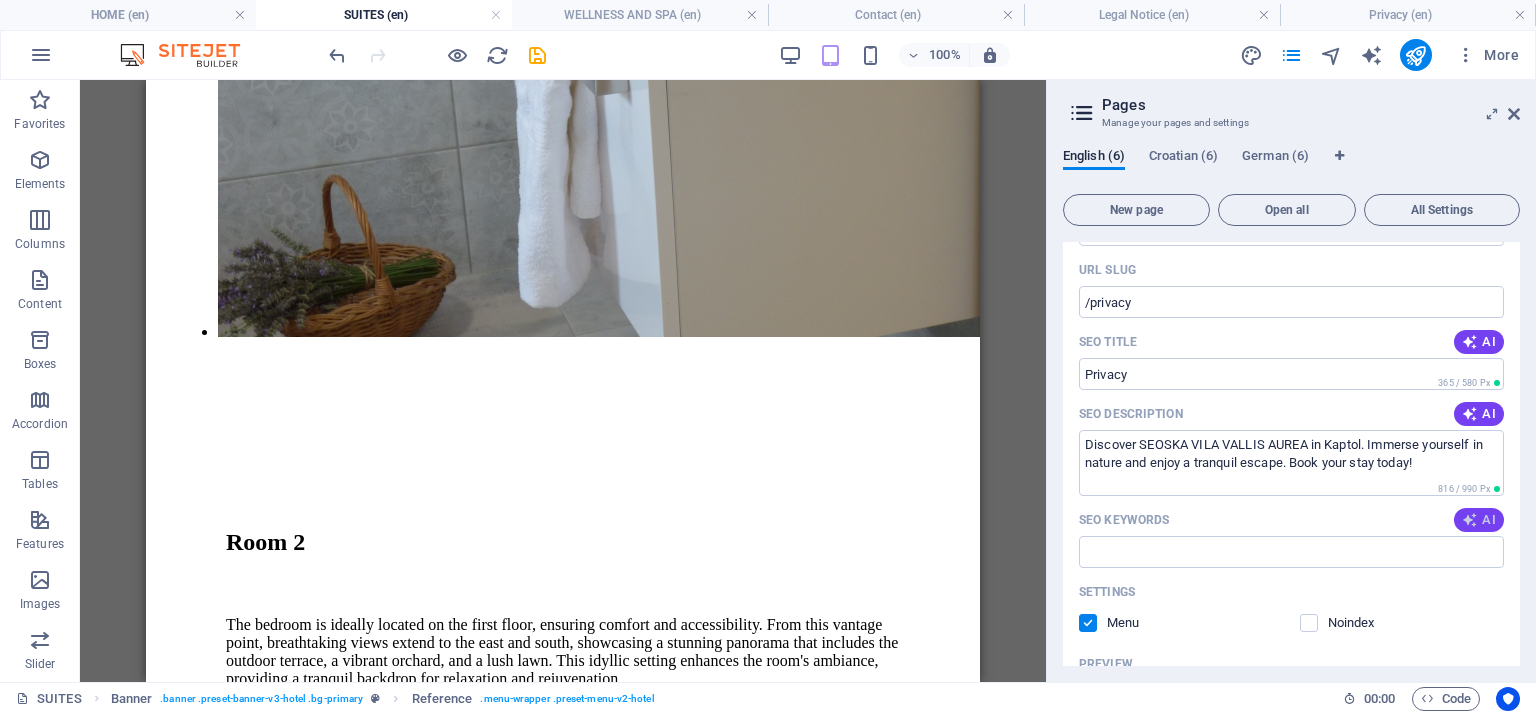 click on "AI" at bounding box center (1479, 520) 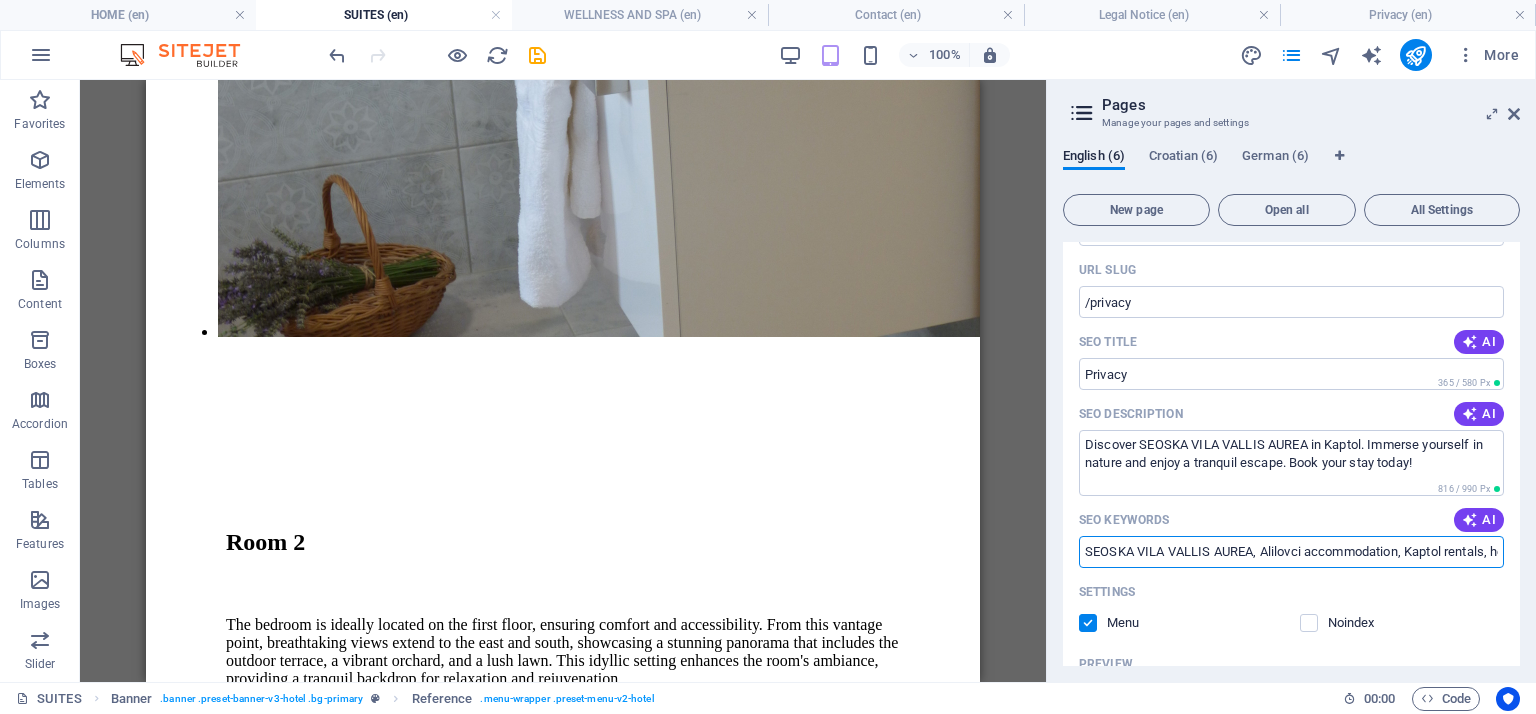 drag, startPoint x: 1484, startPoint y: 571, endPoint x: 1535, endPoint y: 564, distance: 51.47815 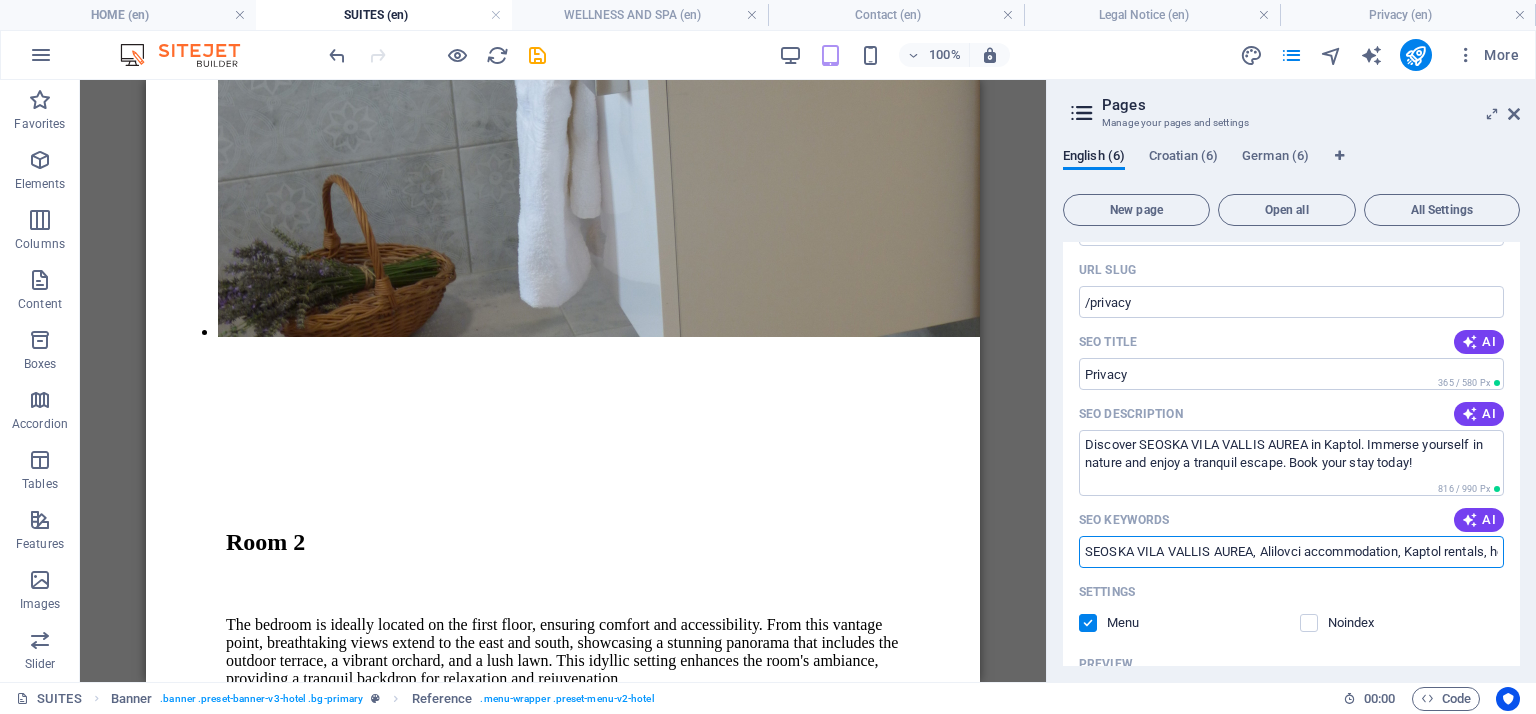 click on "SEOSKA VILA VALLIS AUREA, Alilovci accommodation, Kaptol rentals, holiday villa Croatia, LumeDeAqua, privacy legal notice" at bounding box center [1291, 552] 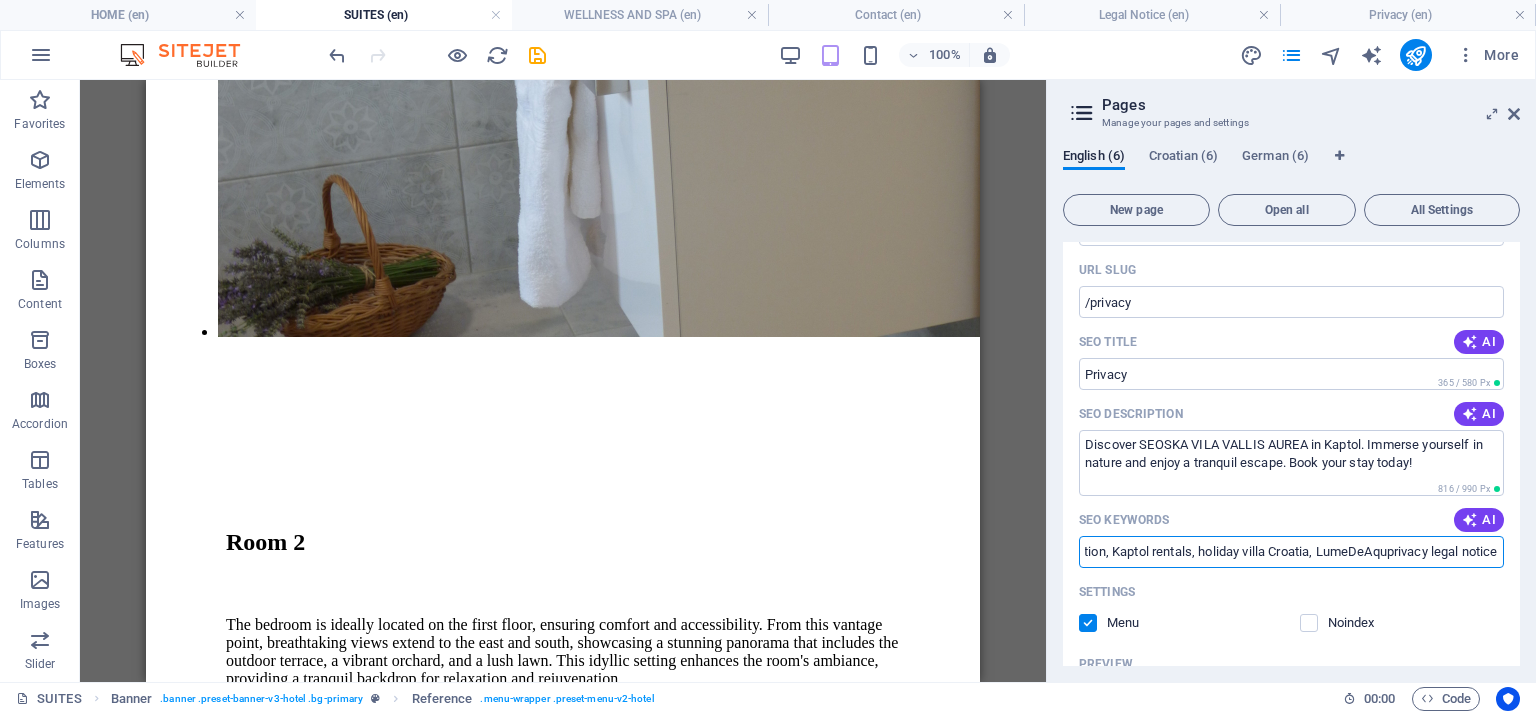 scroll, scrollTop: 0, scrollLeft: 311, axis: horizontal 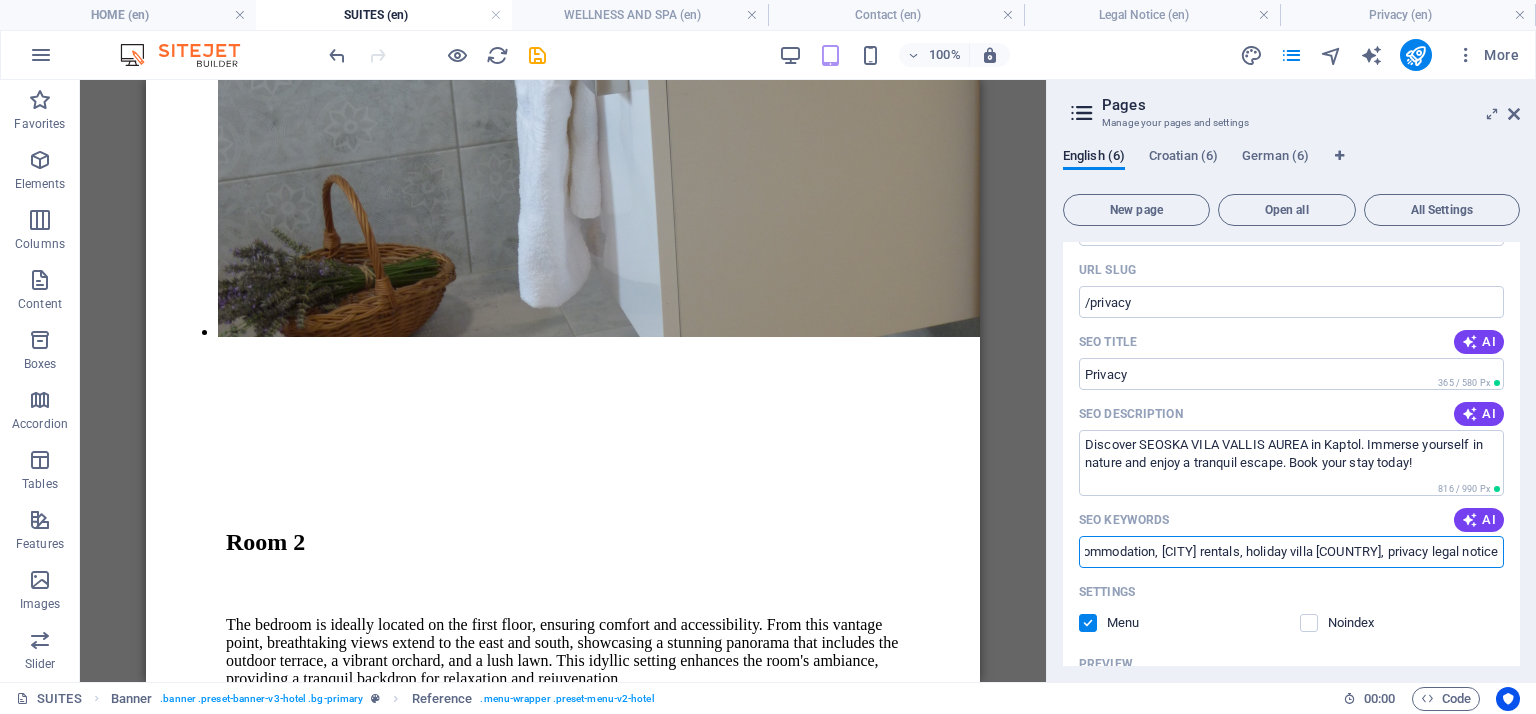 type on "SEOSKA VILA VALLIS AUREA, [CITY] accommodation, [CITY] rentals, holiday villa [COUNTRY], privacy legal notice" 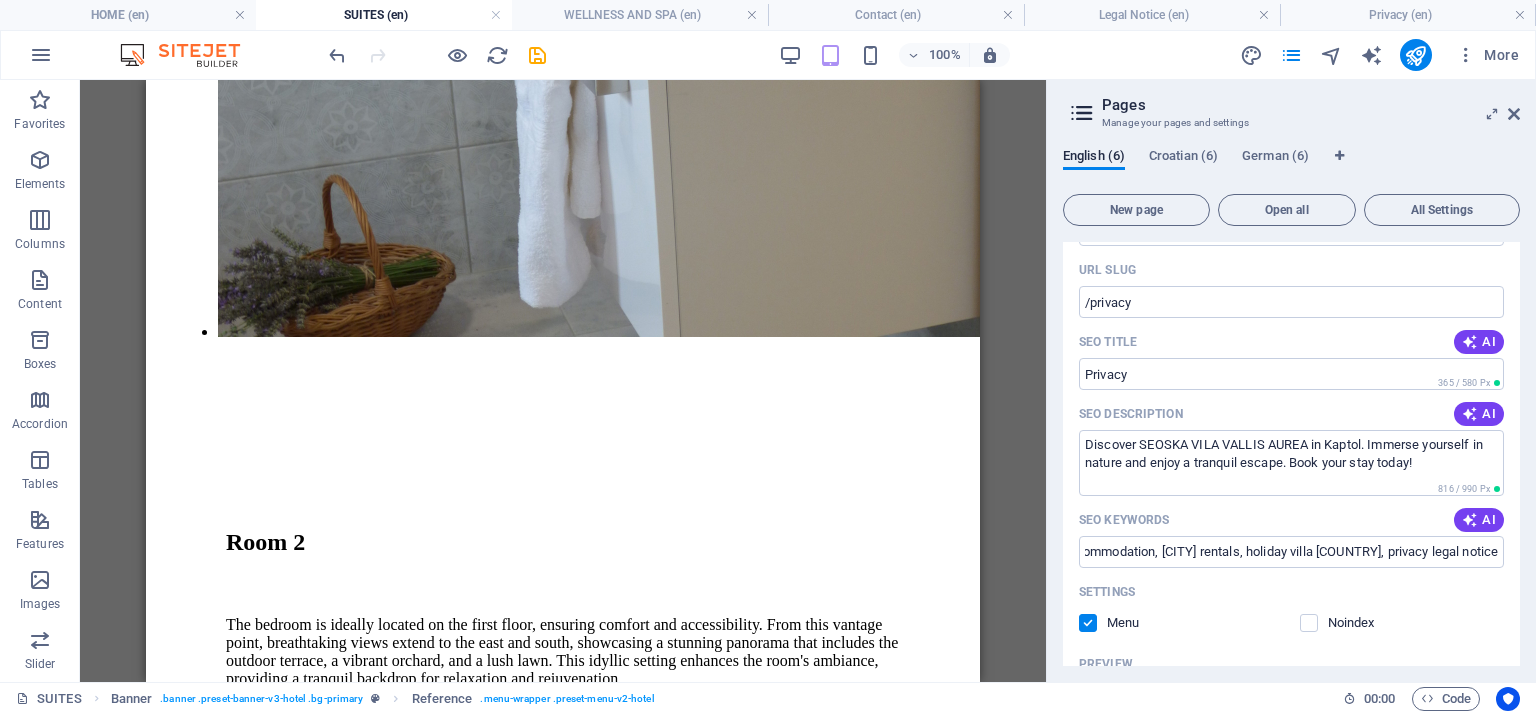 scroll, scrollTop: 0, scrollLeft: 0, axis: both 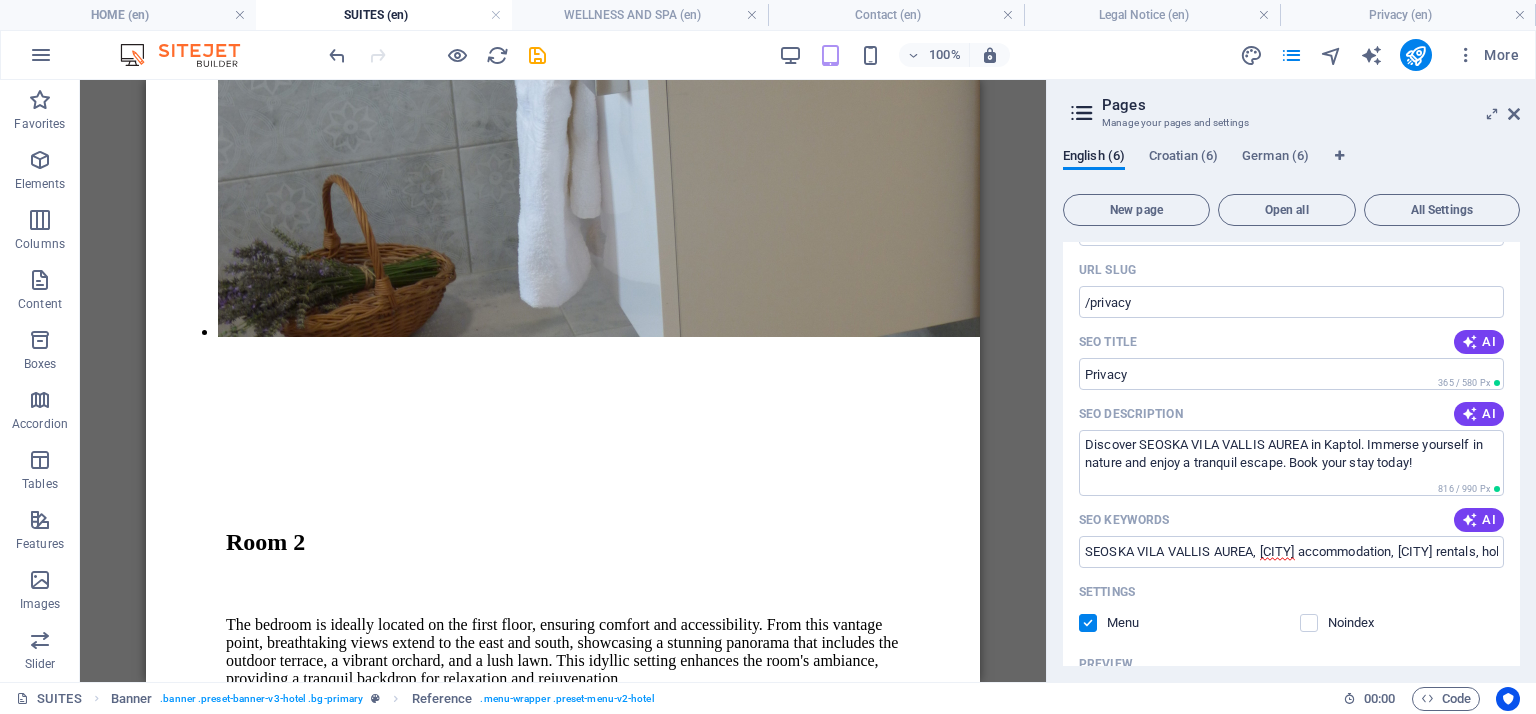 click on "Settings" at bounding box center (1291, 592) 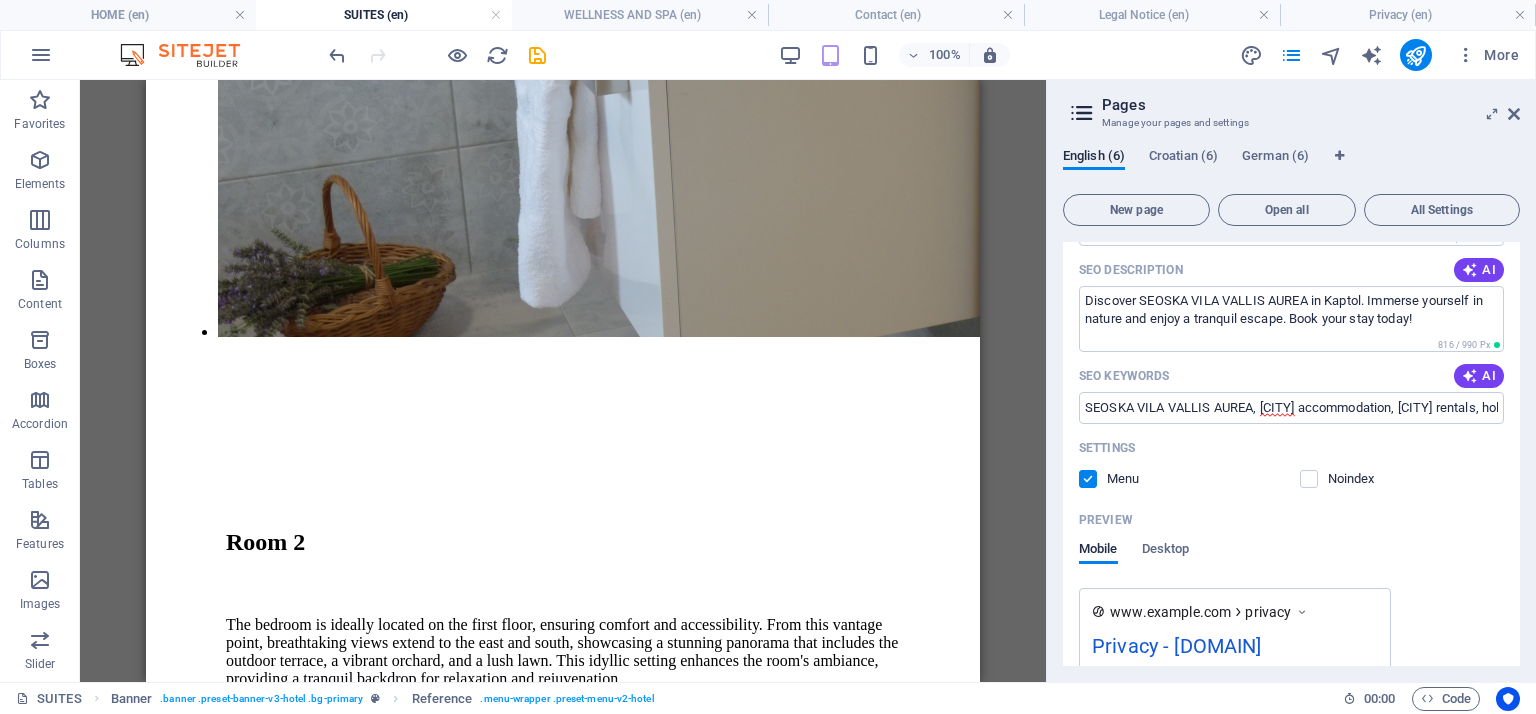 scroll, scrollTop: 5369, scrollLeft: 0, axis: vertical 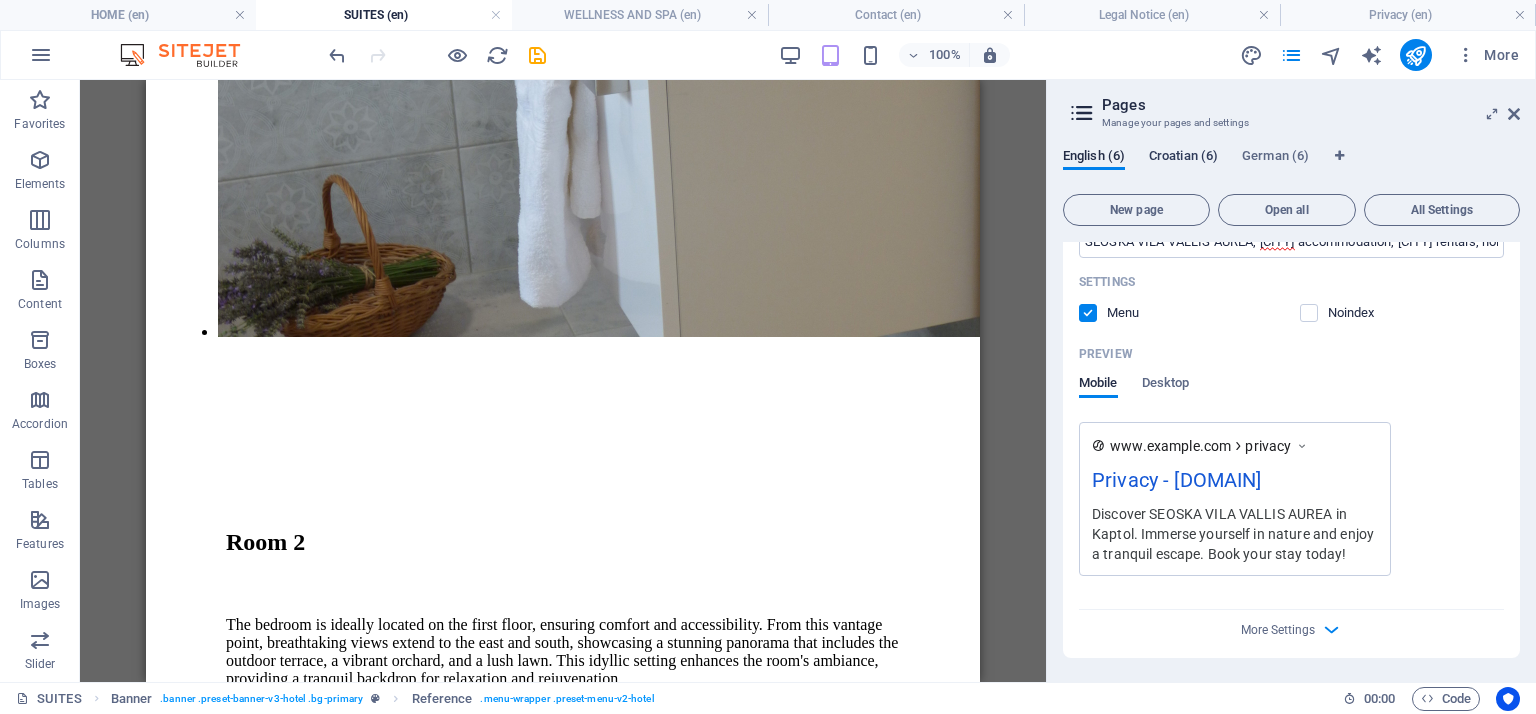click on "Croatian (6)" at bounding box center [1183, 158] 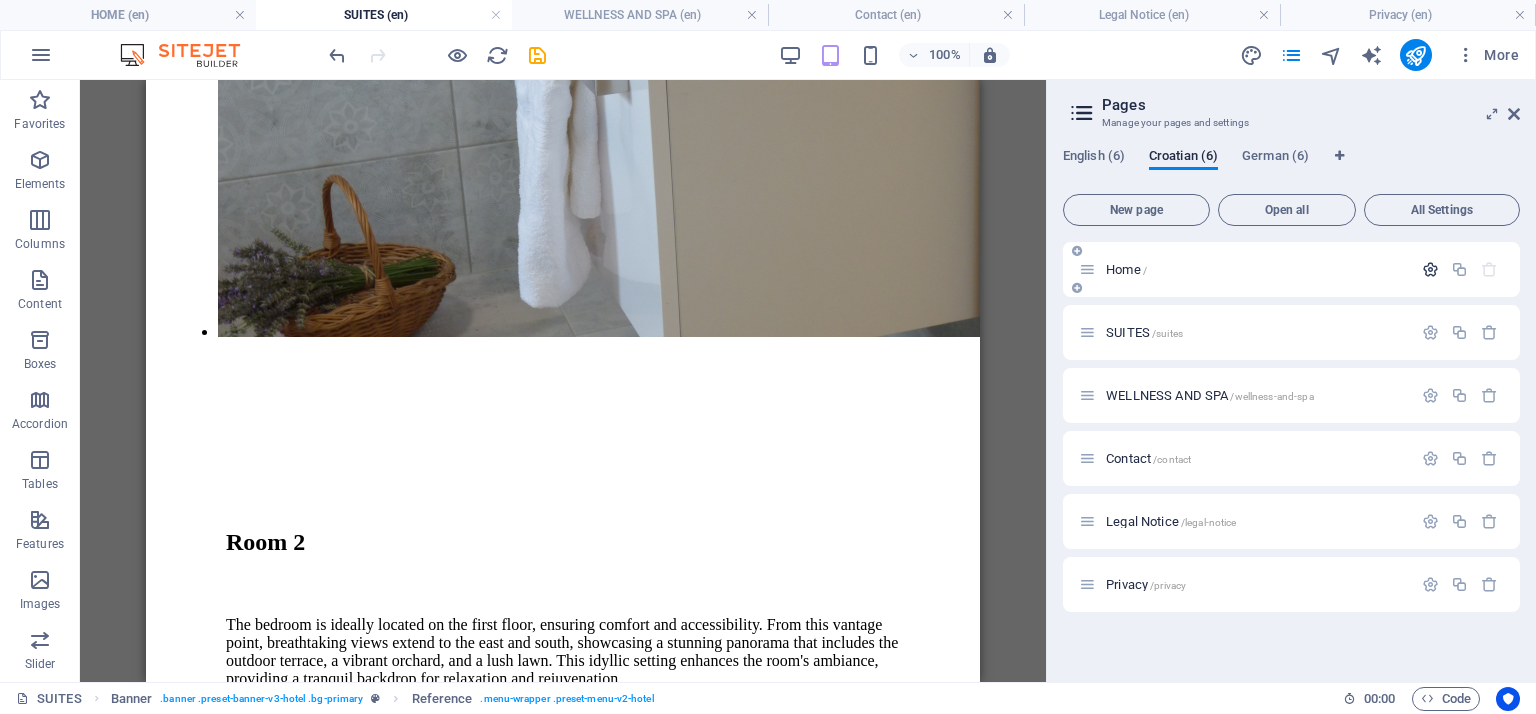 click at bounding box center (1430, 269) 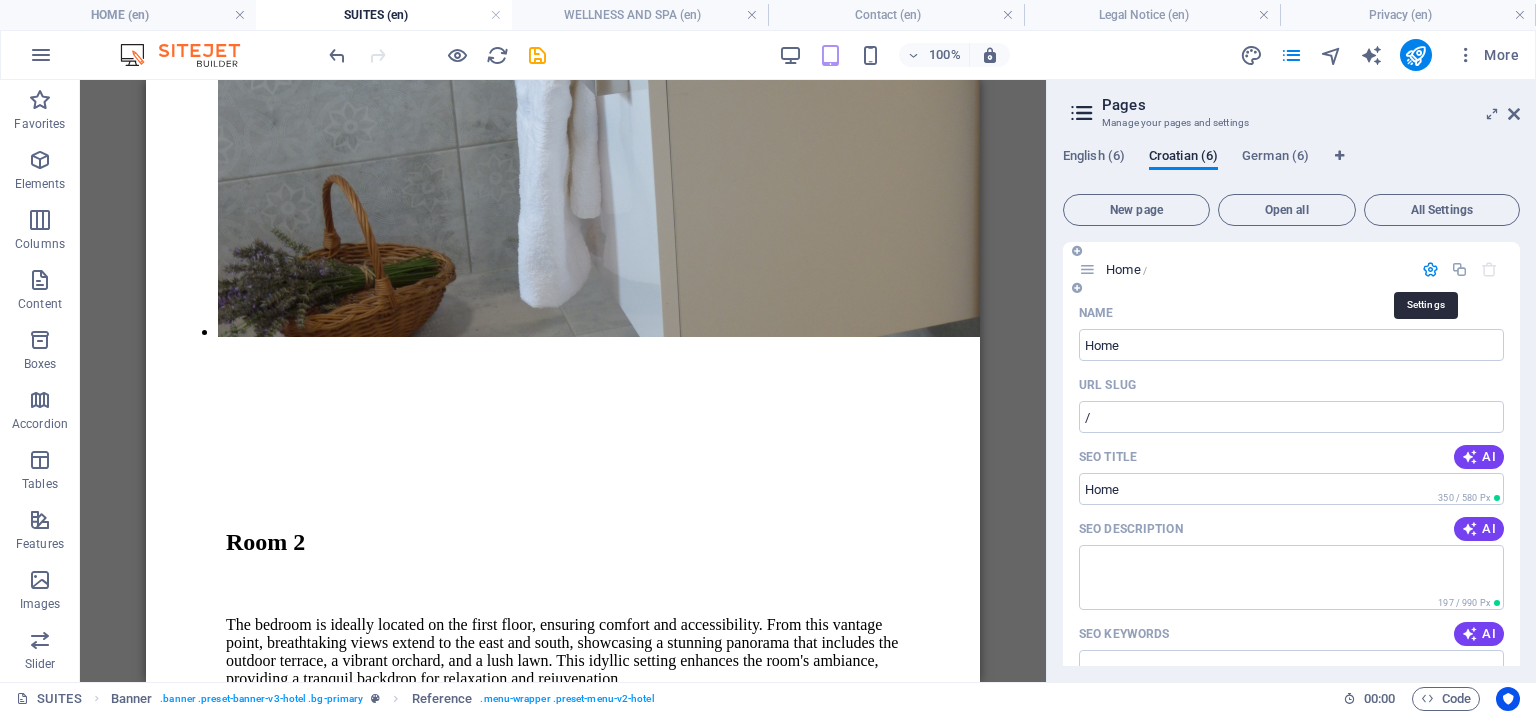 click at bounding box center (1430, 269) 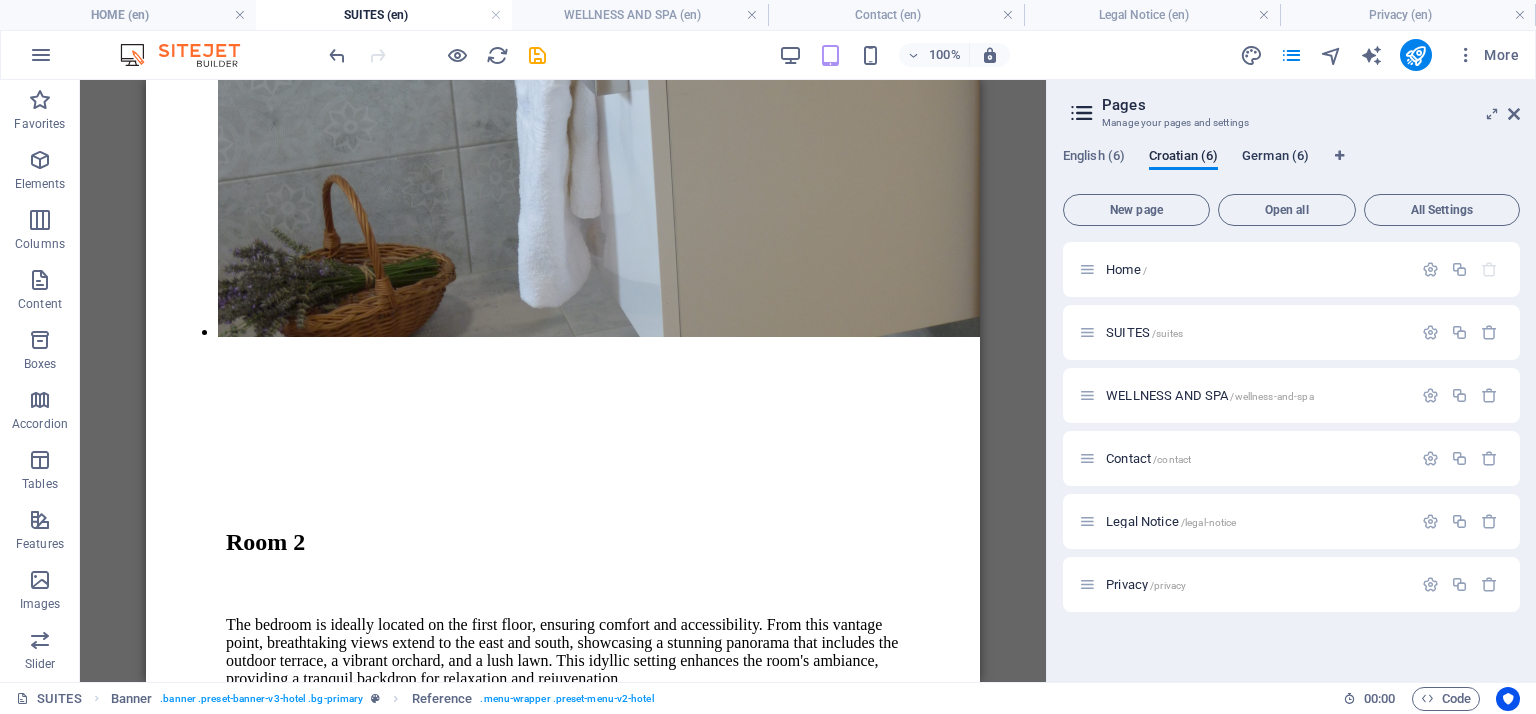 click on "German (6)" at bounding box center (1275, 158) 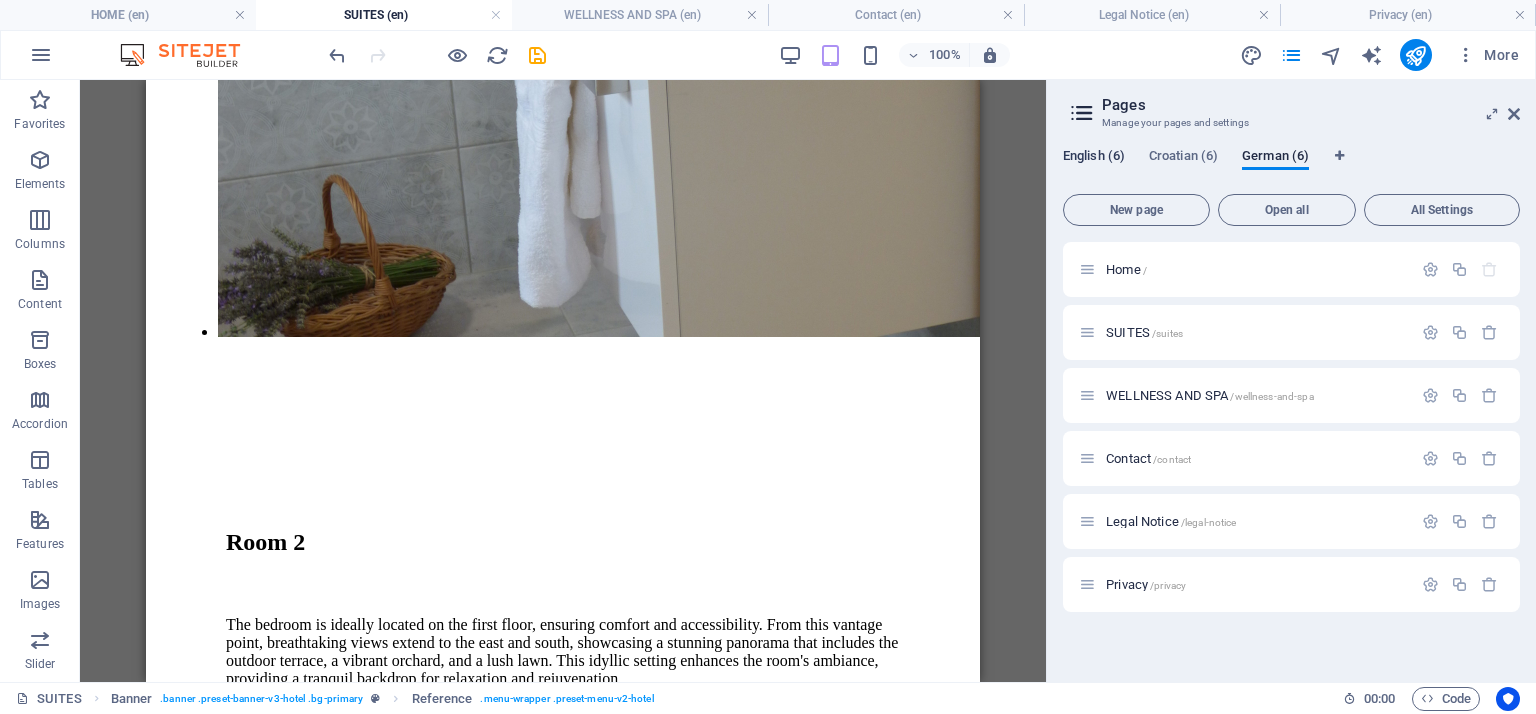 click on "English (6)" at bounding box center [1094, 158] 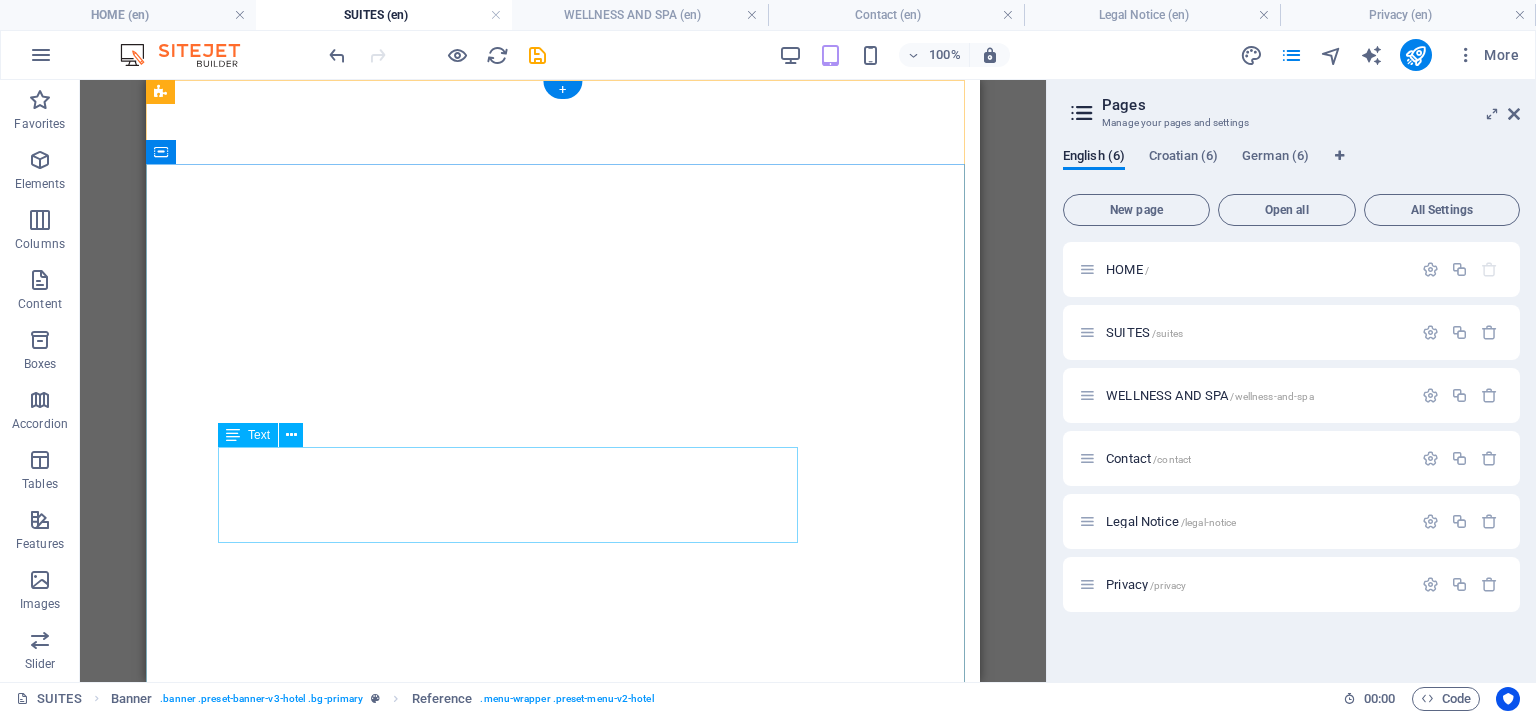 scroll, scrollTop: 0, scrollLeft: 0, axis: both 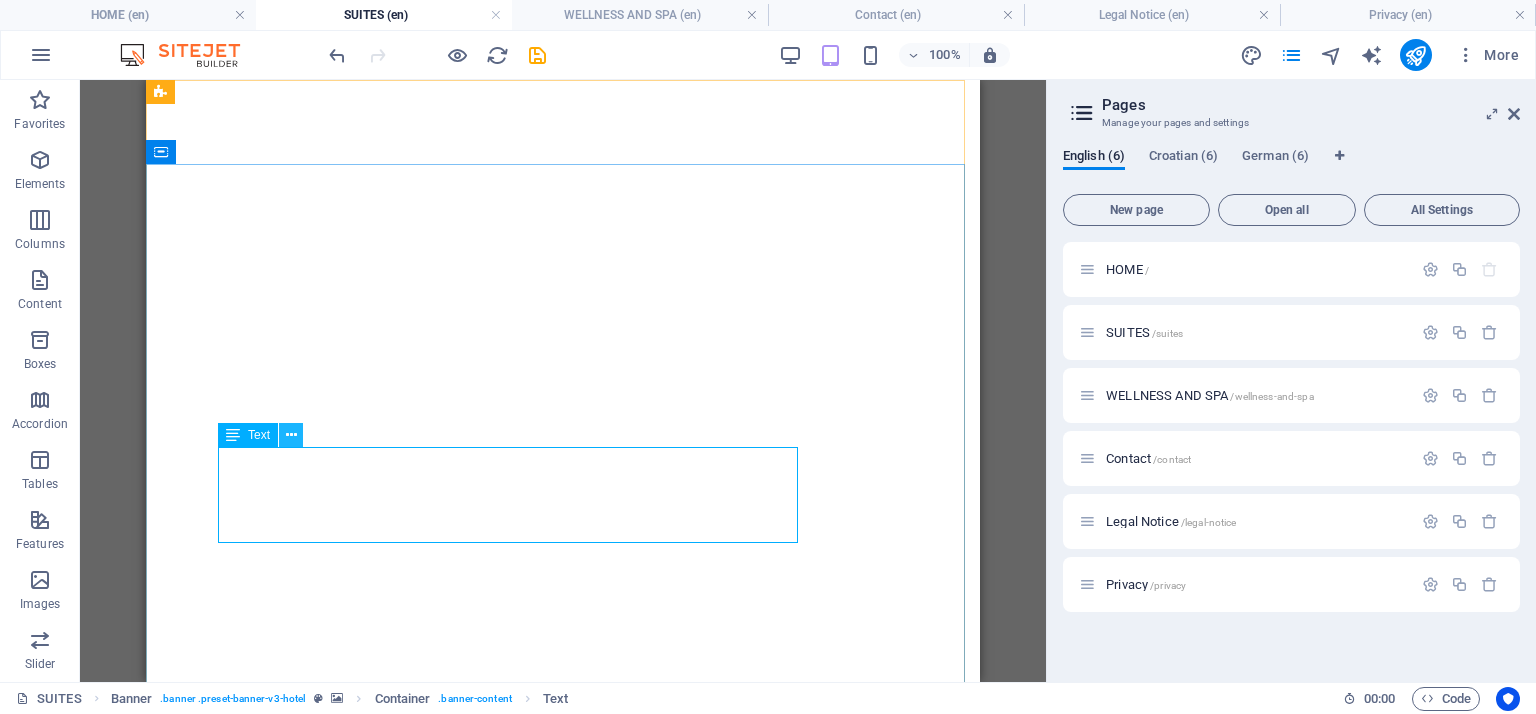 click at bounding box center [291, 435] 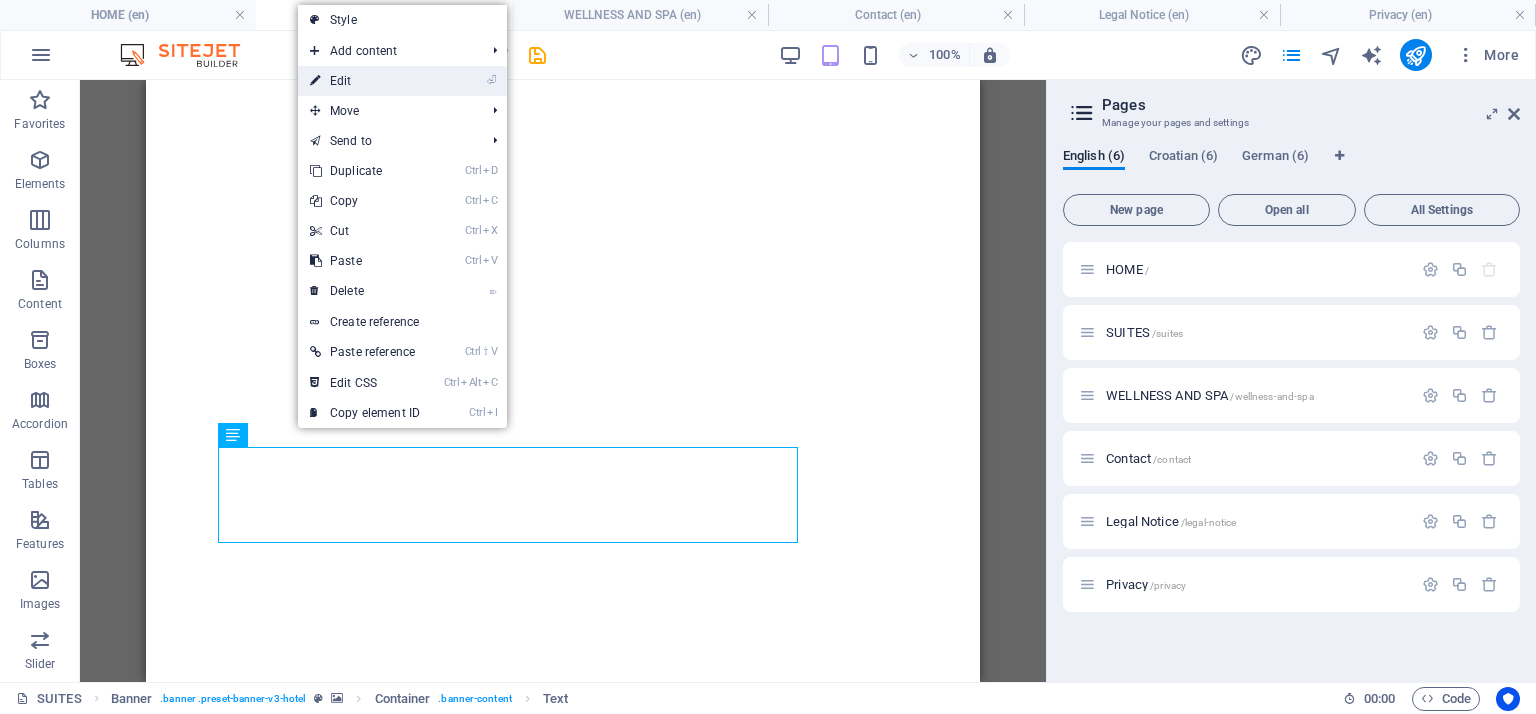 click on "⏎  Edit" at bounding box center (365, 81) 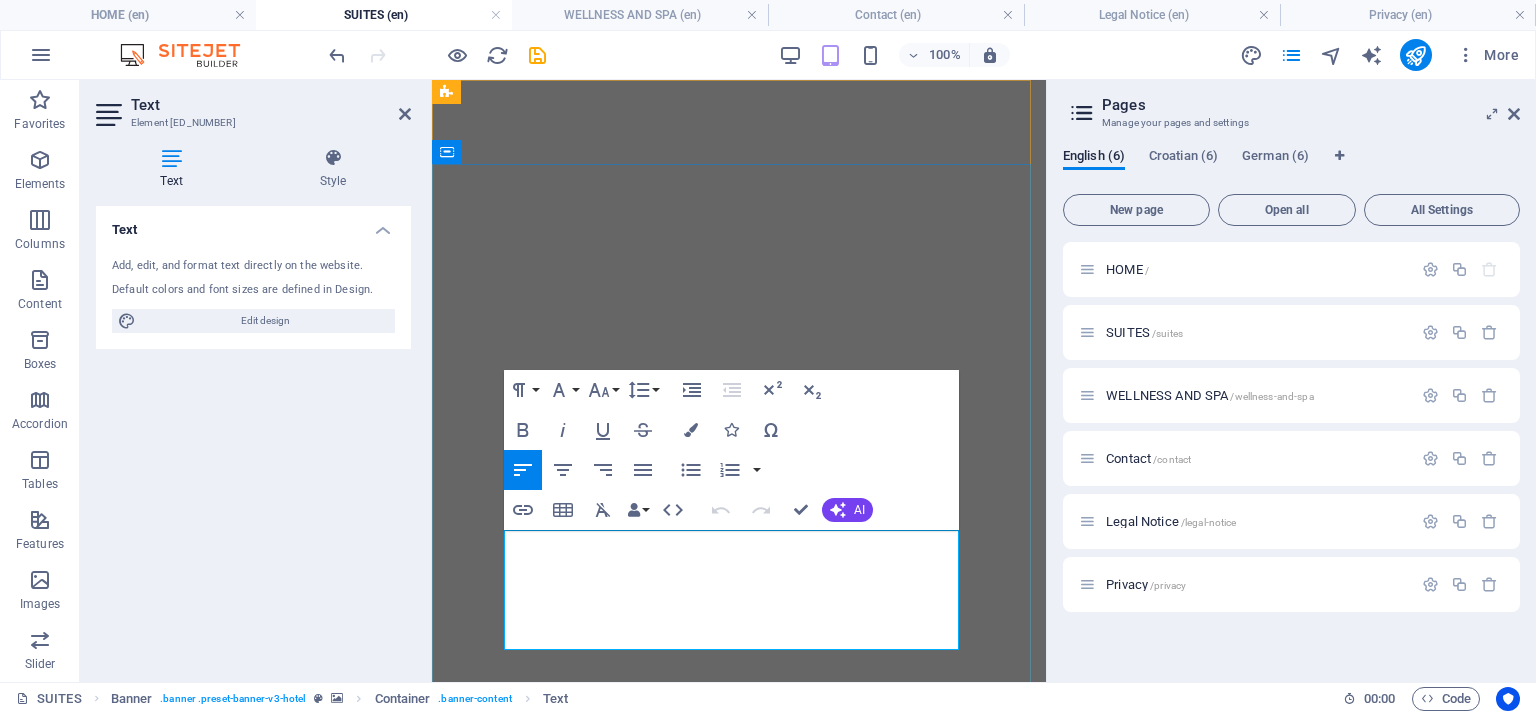 click on "Our guests can enjoy the luxury of four spacious and inviting bedrooms, each thoughtfully designed to provide maximum comfort and relaxation. Each room comes equipped with its own private bathroom, ensuring that our visitors have all the convenience and privacy they desire during their stay." at bounding box center (739, 1365) 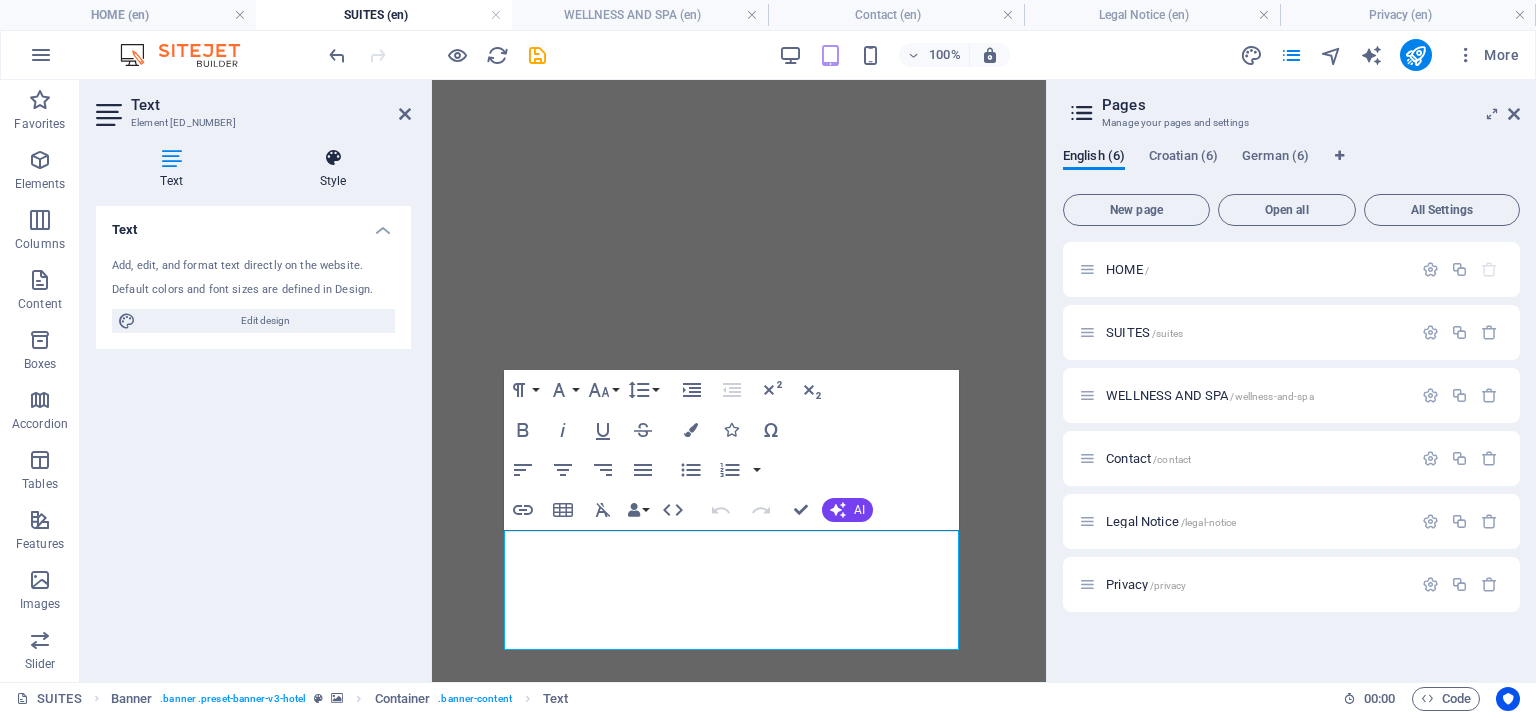 click at bounding box center [333, 158] 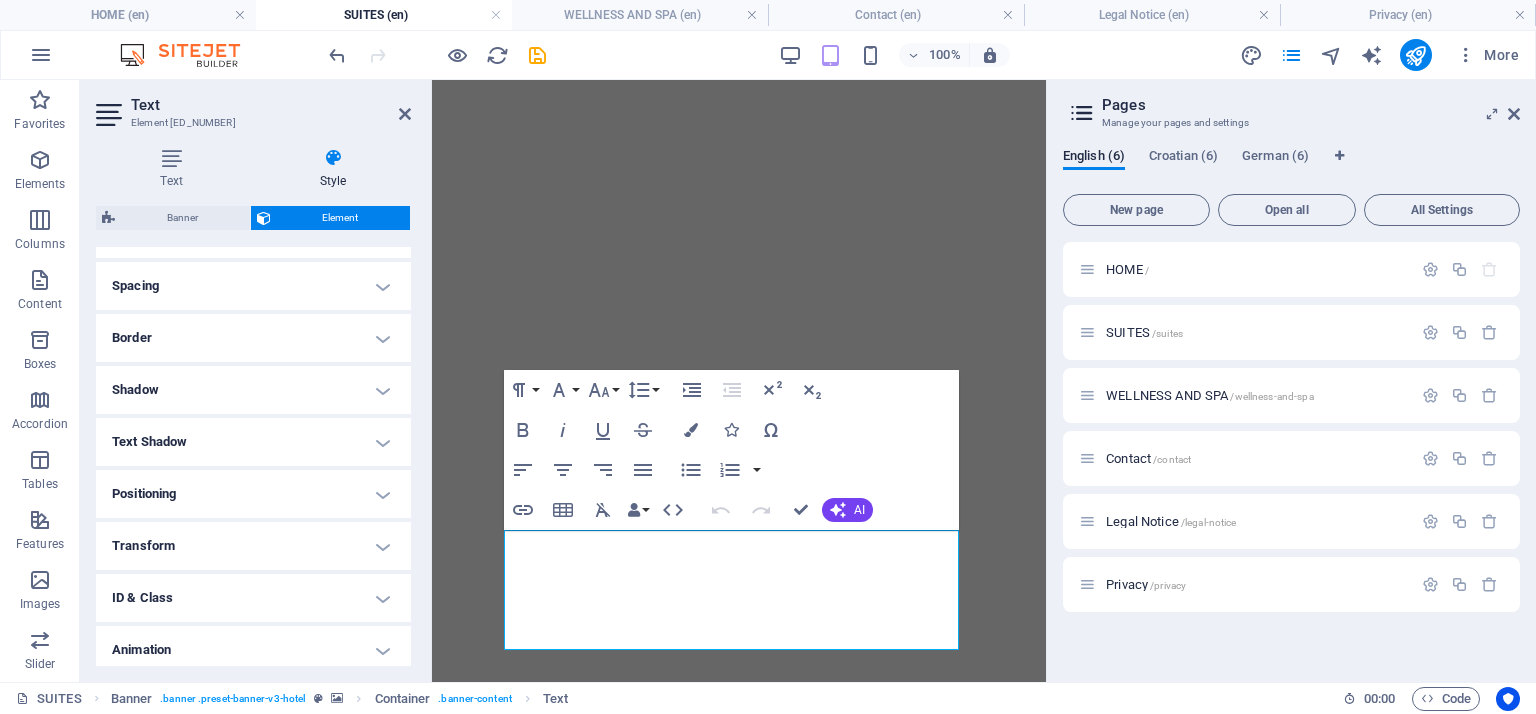 scroll, scrollTop: 425, scrollLeft: 0, axis: vertical 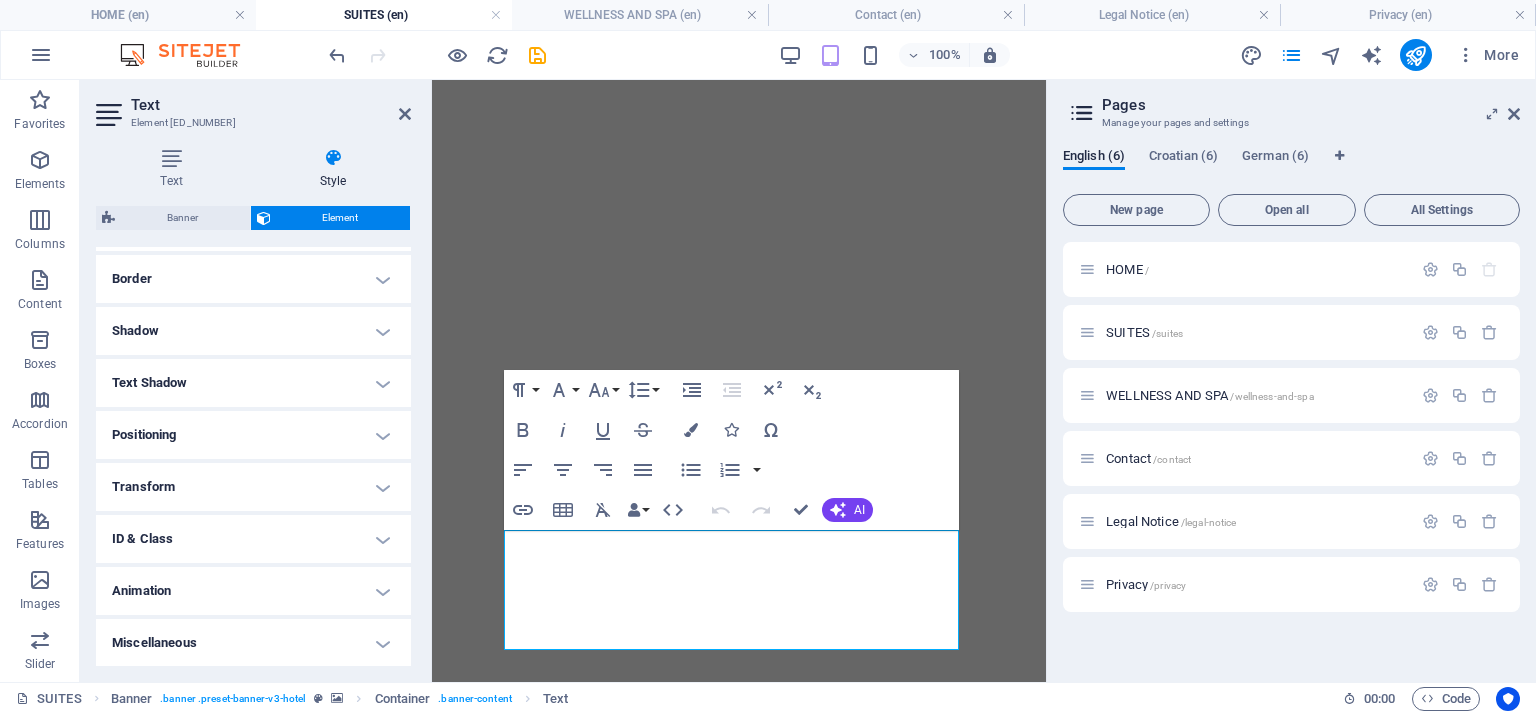 click on "Border" at bounding box center [253, 279] 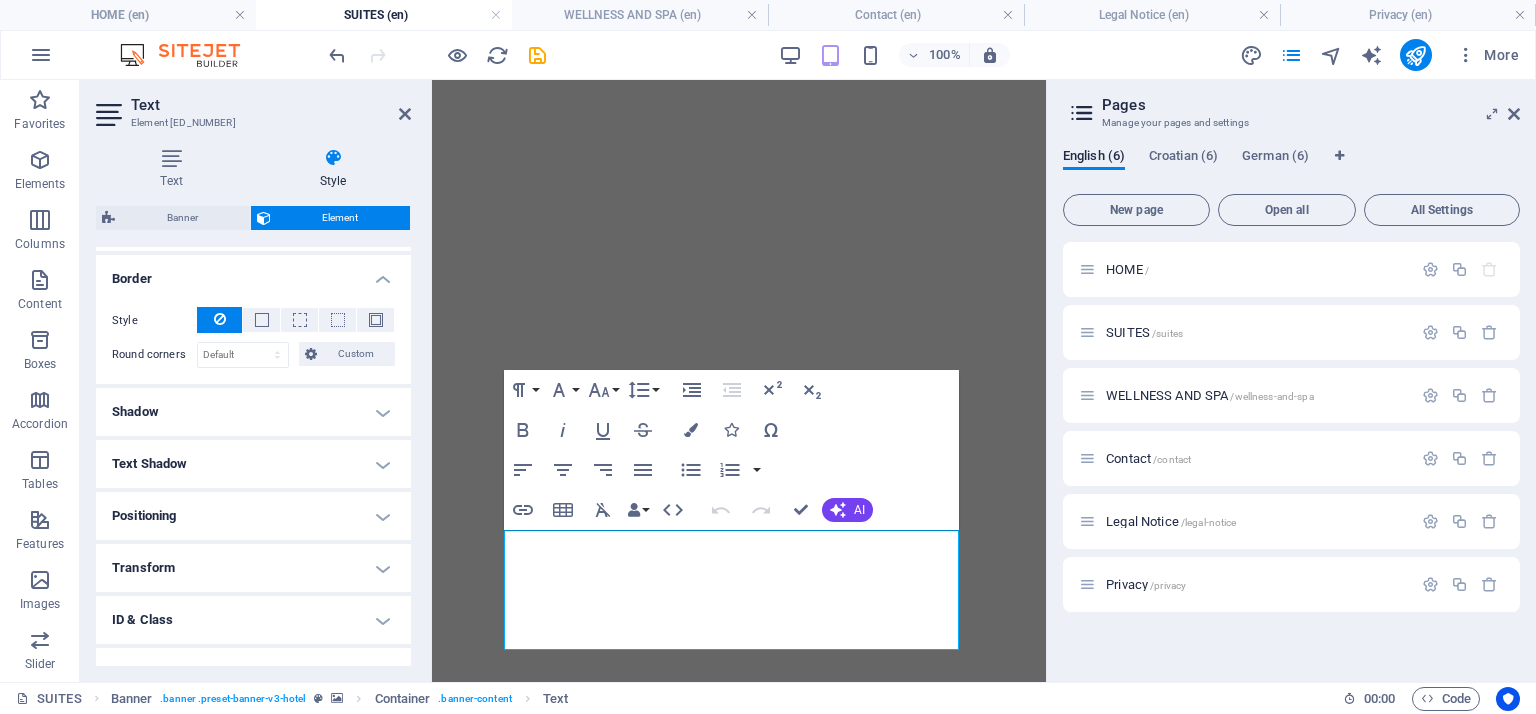 click on "Border" at bounding box center (253, 273) 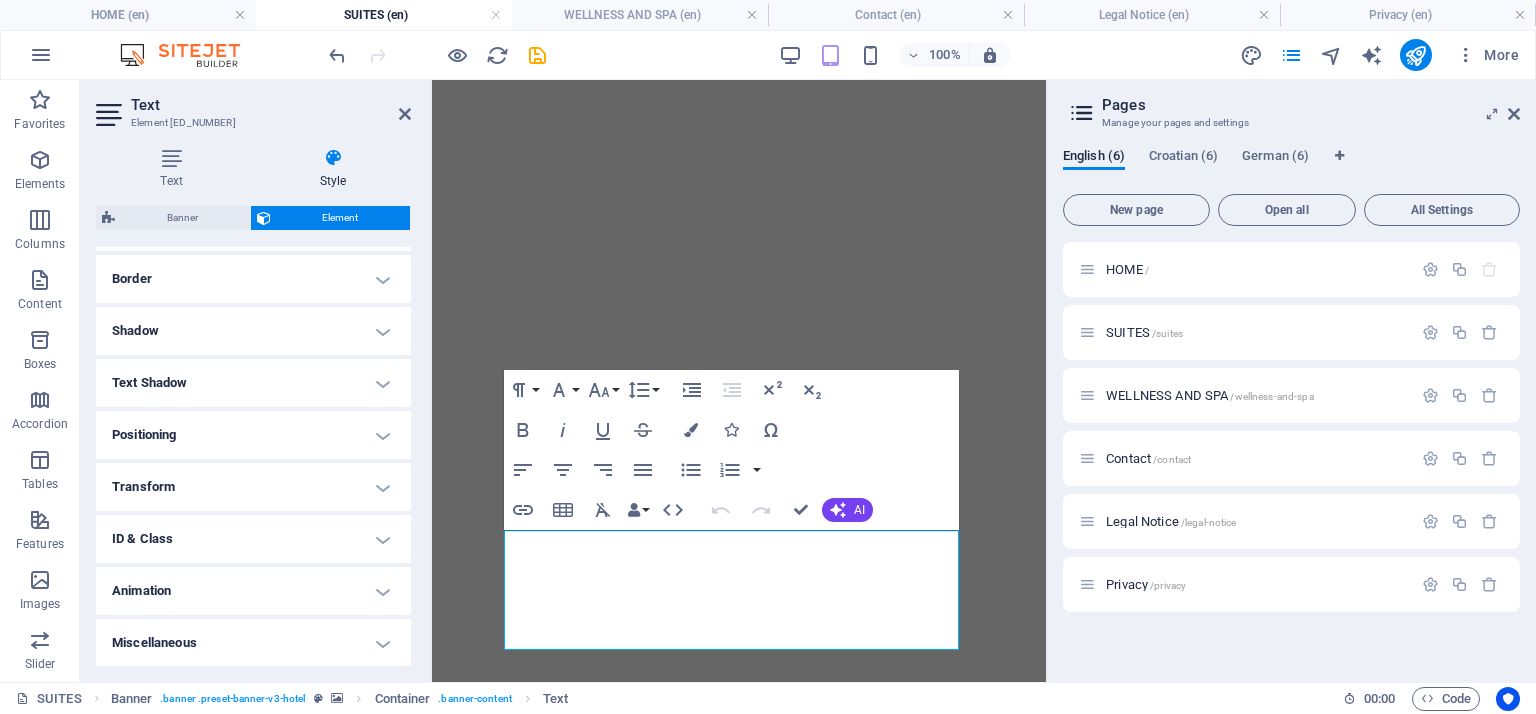 click on "Animation" at bounding box center [253, 591] 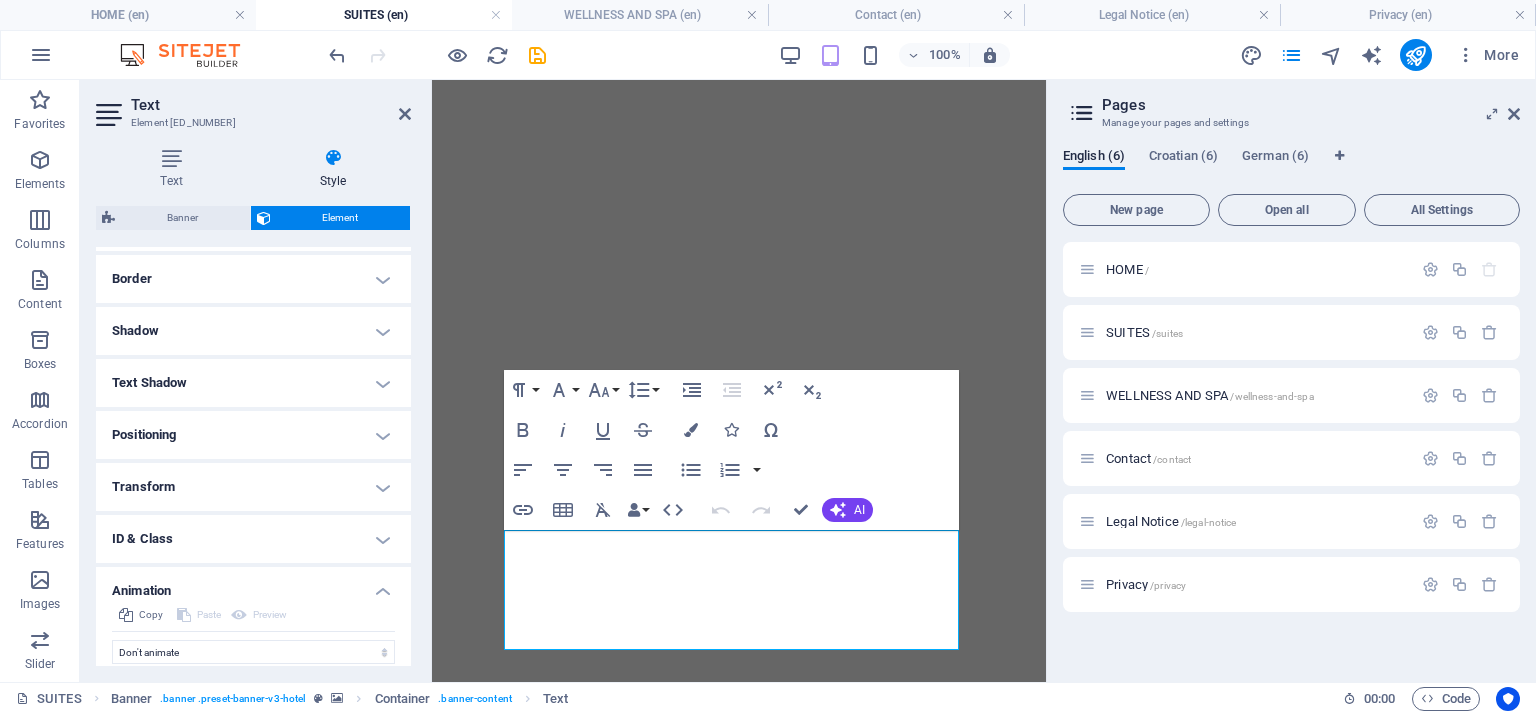 click on "Animation" at bounding box center [253, 585] 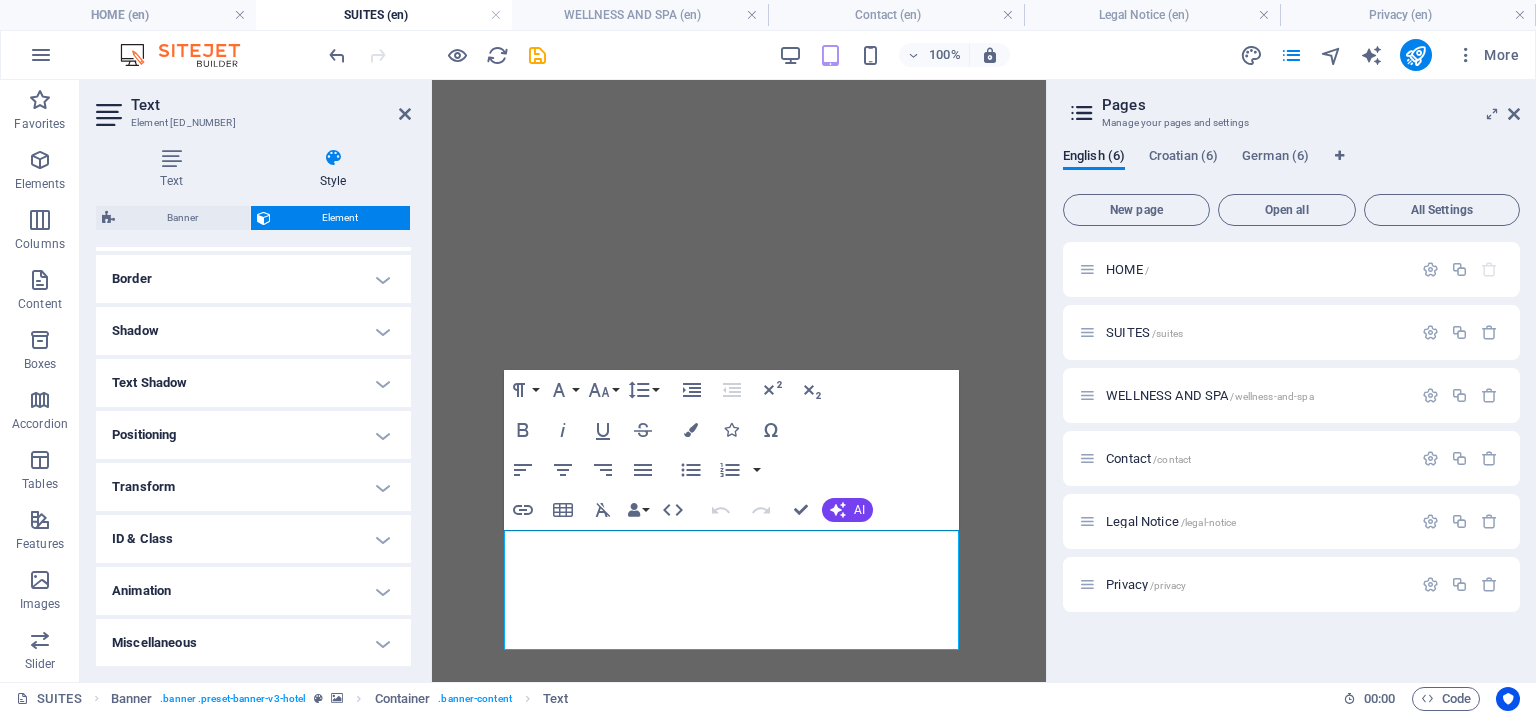 click on "Miscellaneous" at bounding box center (253, 643) 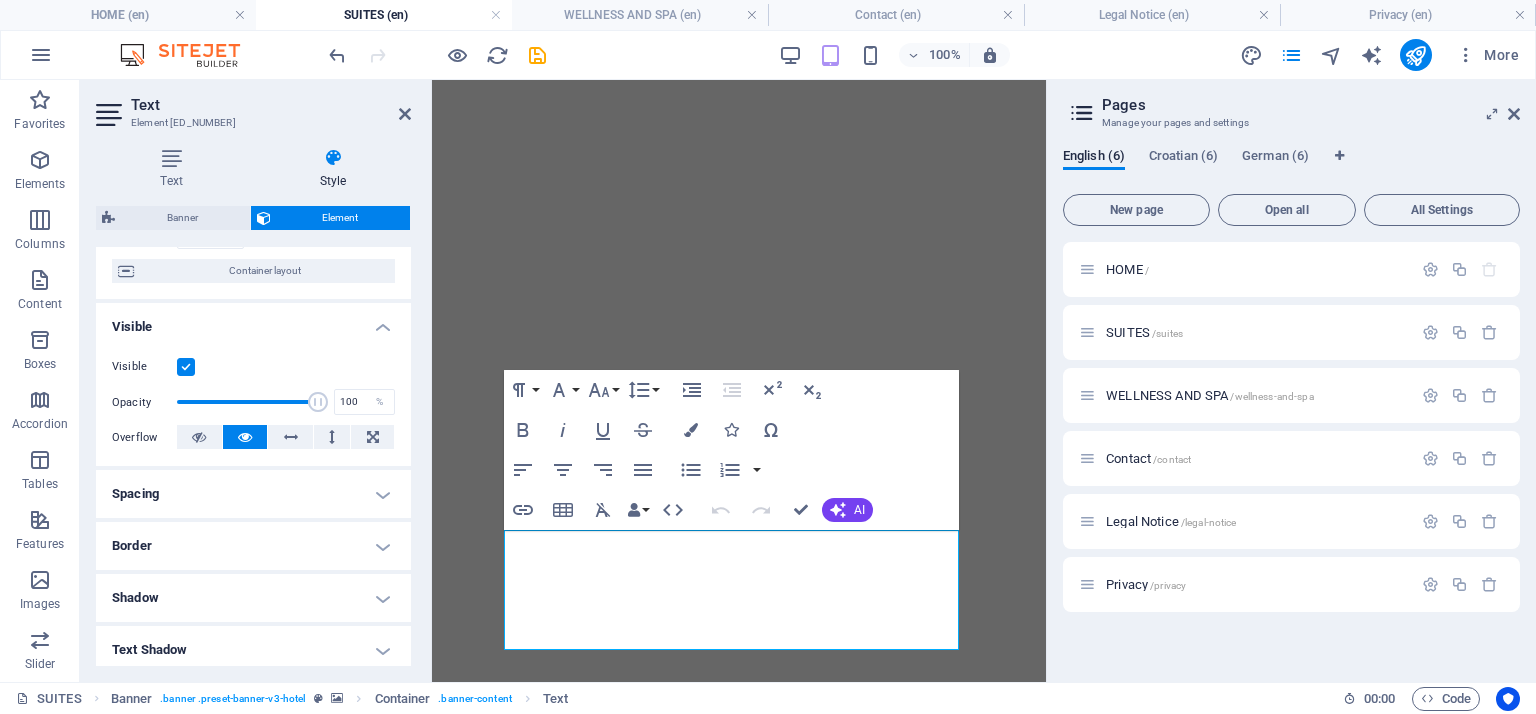 scroll, scrollTop: 148, scrollLeft: 0, axis: vertical 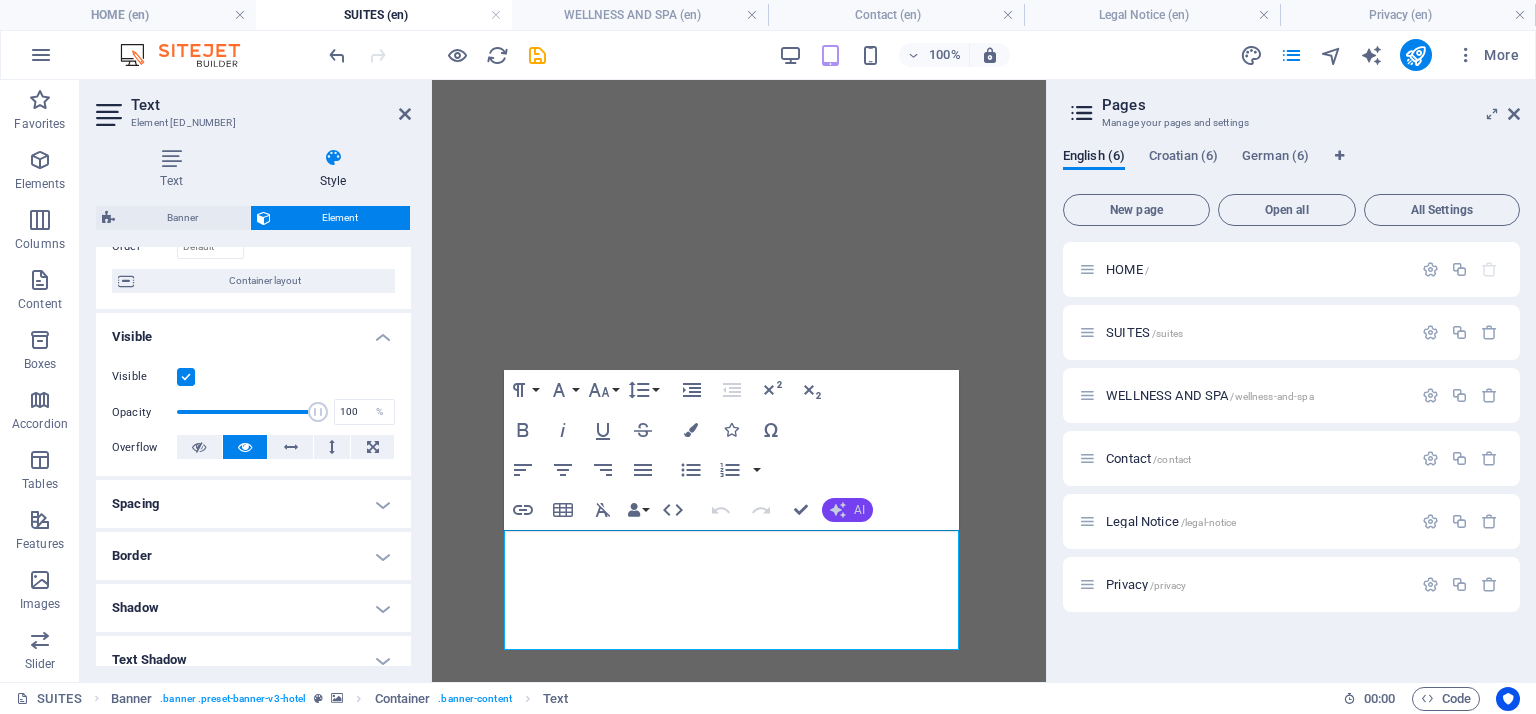 click on "AI" at bounding box center (847, 510) 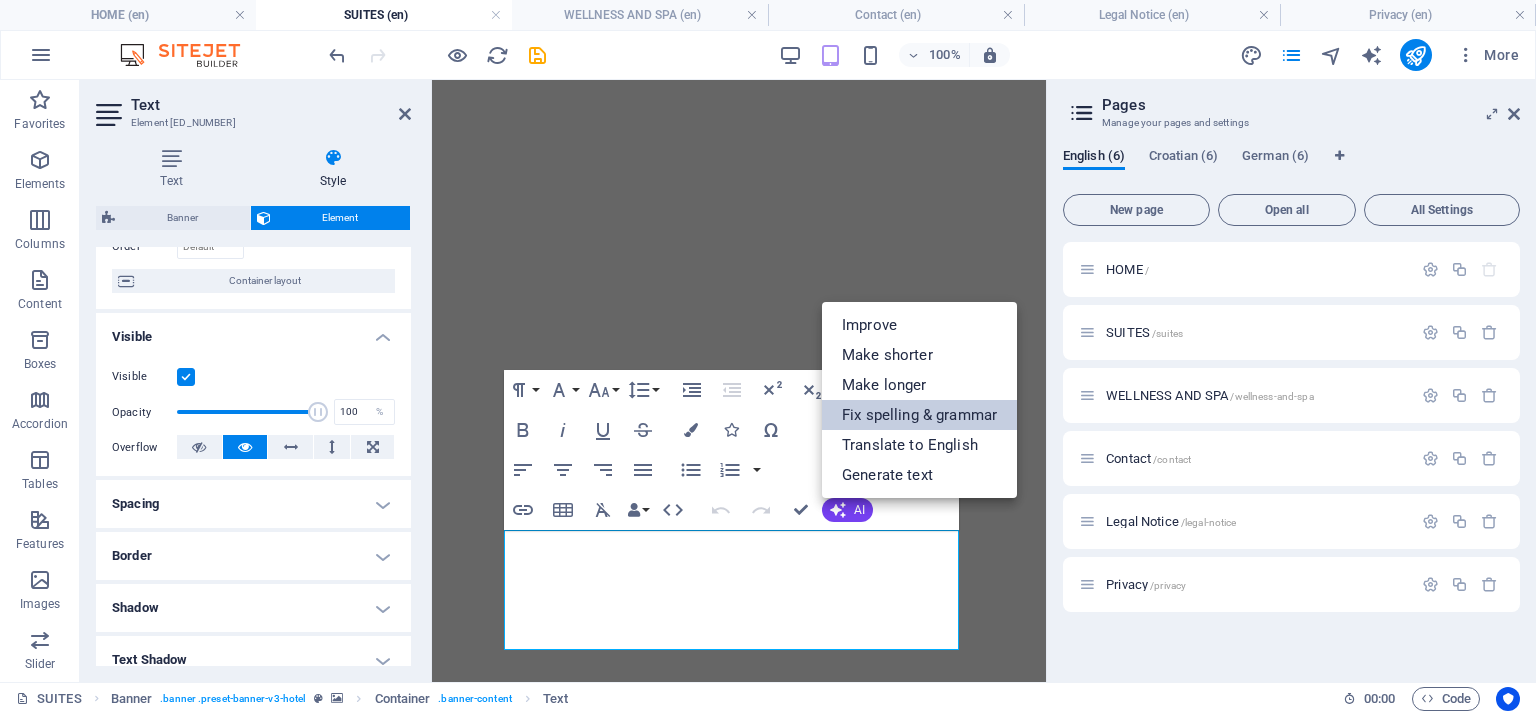 click on "Fix spelling & grammar" at bounding box center (919, 415) 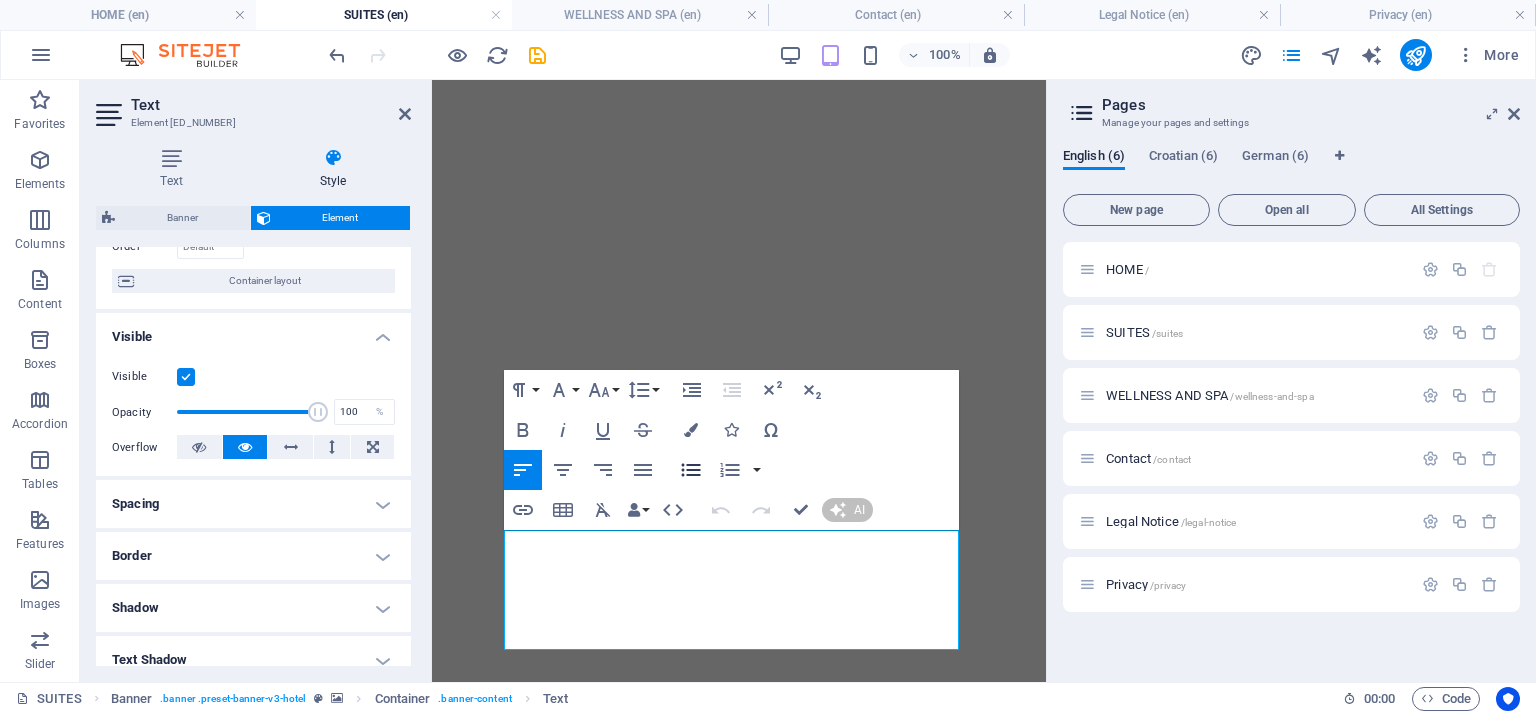type 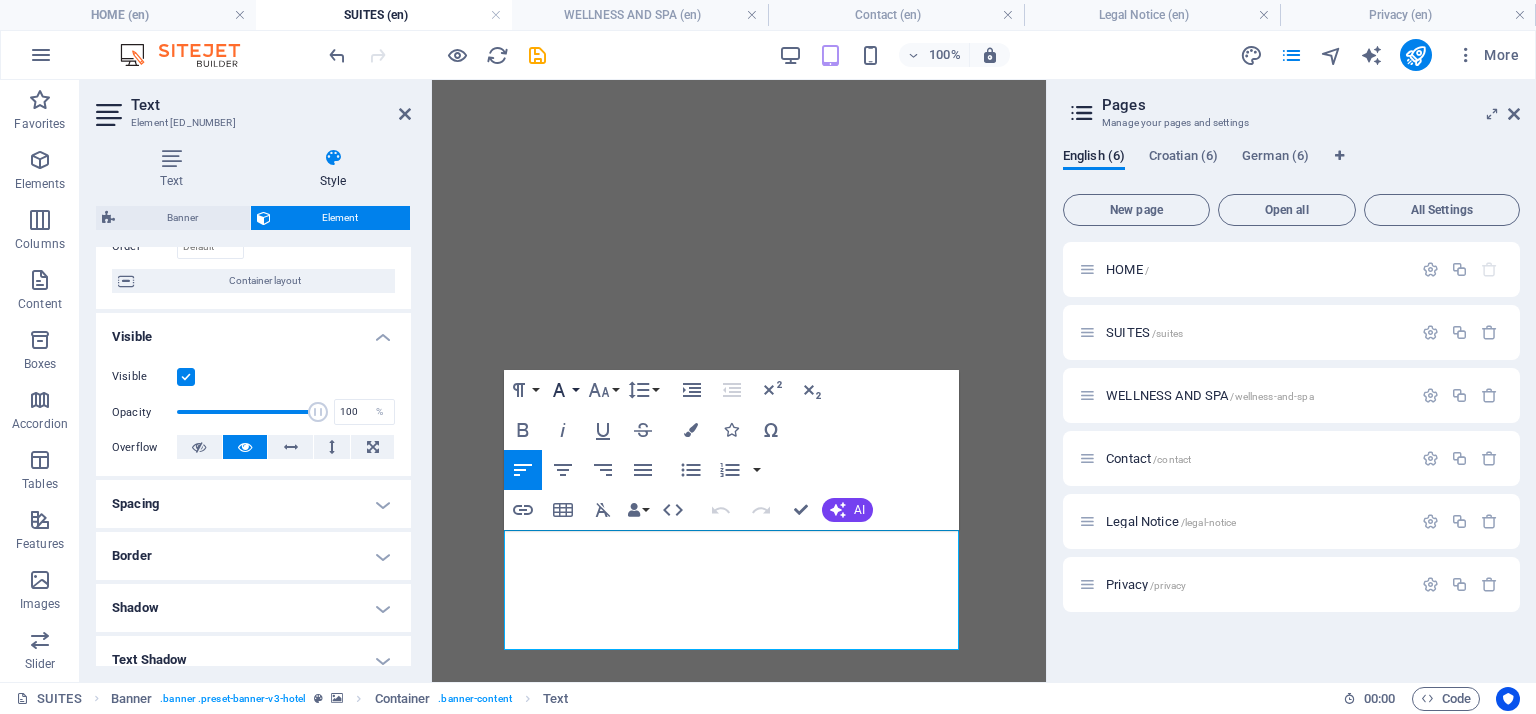 click on "Font Family" at bounding box center [563, 390] 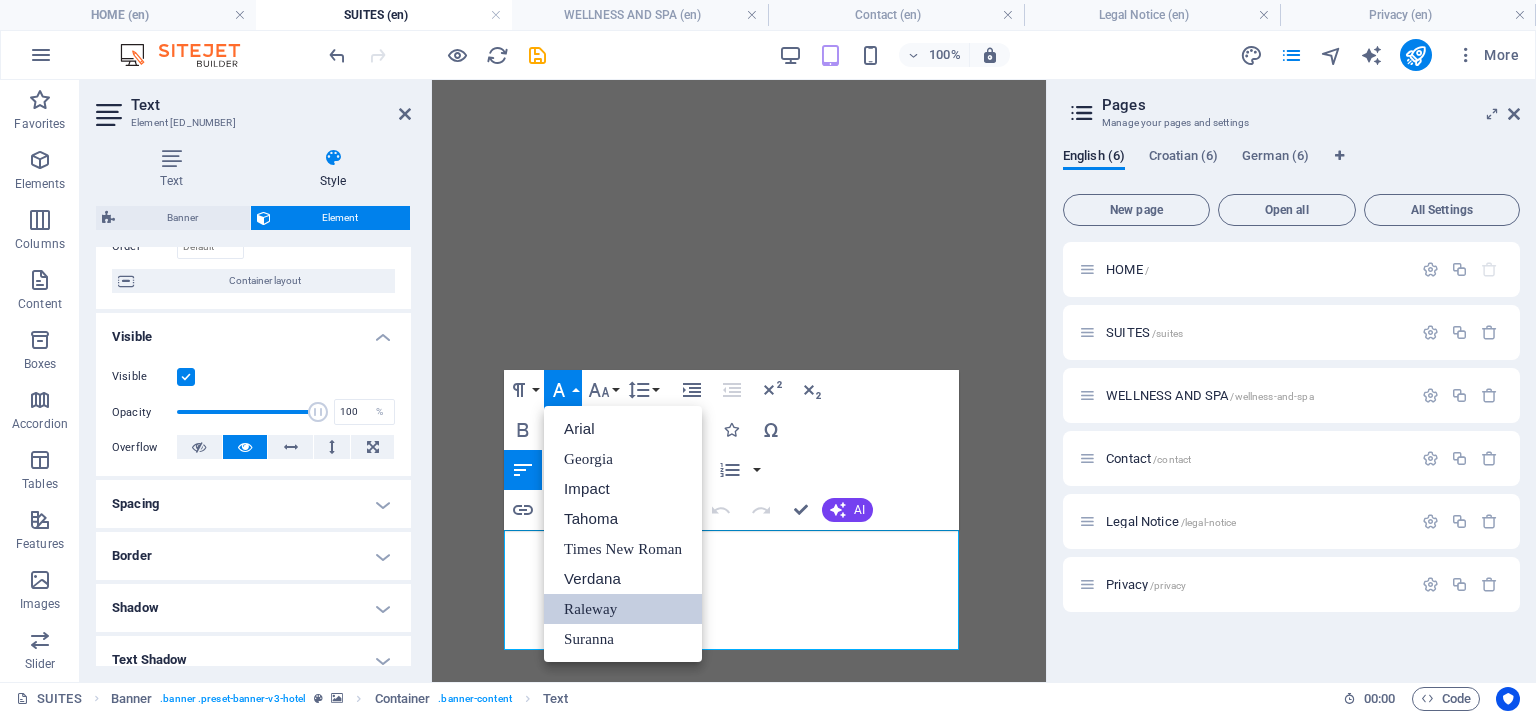 scroll, scrollTop: 0, scrollLeft: 0, axis: both 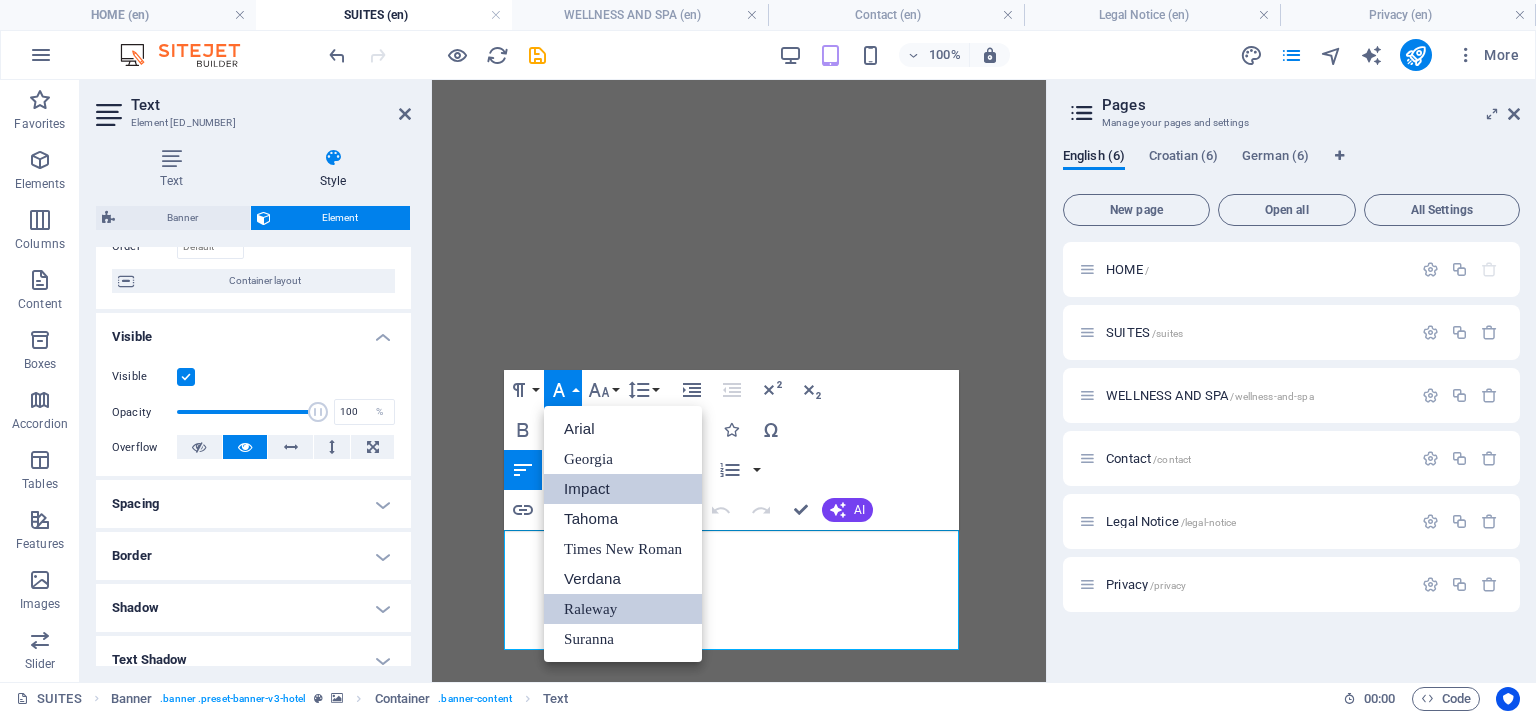click on "Impact" at bounding box center [623, 489] 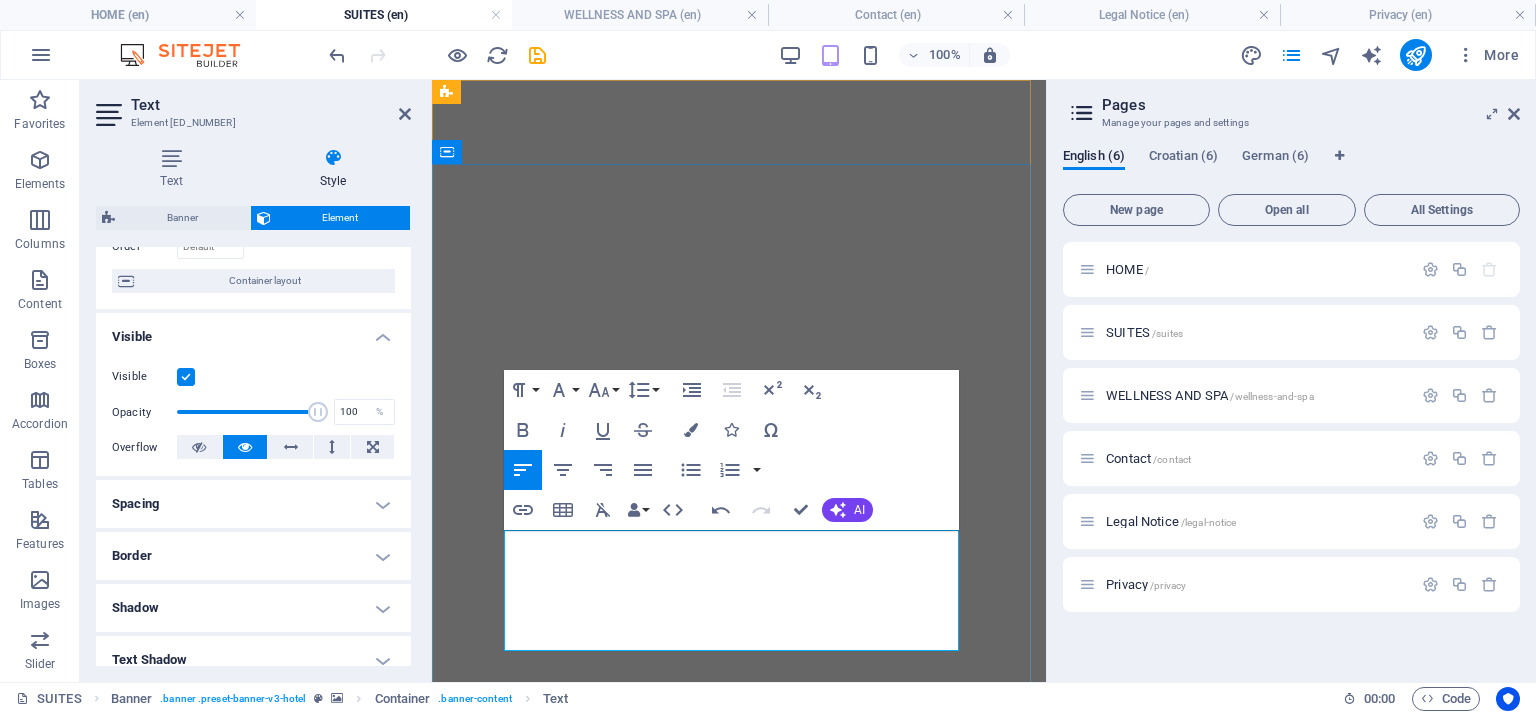 click on "Our guests can enjoy the luxury of four spacious and inviting bedrooms, each thoughtfully designed to provide maximum comfort and relaxation. Each room comes equipped with its own private bathroom, ensuring that our visitors have all the convenience and privacy they desire during their stay. ​" at bounding box center [739, 1473] 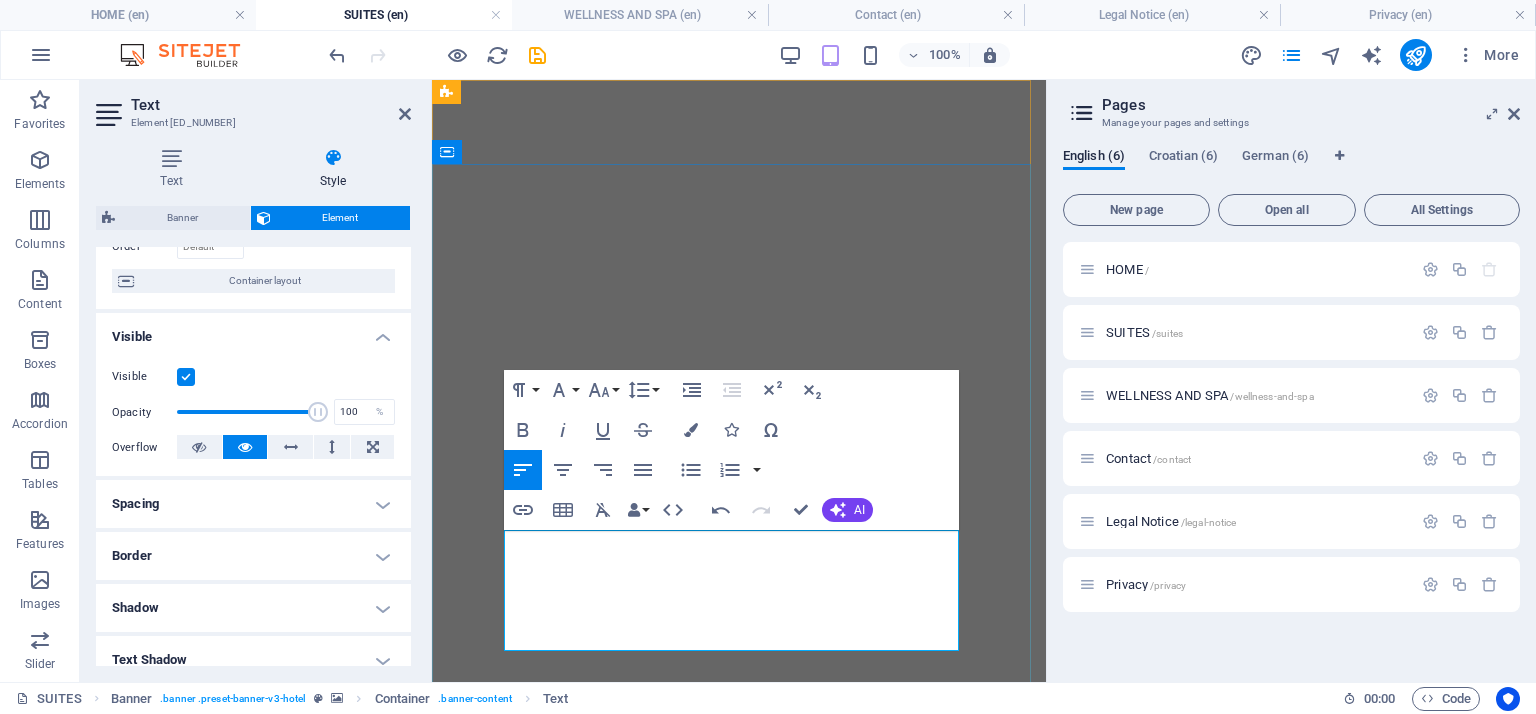 click on "r guests can enjoy the luxury of four spacious and inviting bedrooms, each thoughtfully designed to provide maximum comfort and relaxation. Each room comes equipped with its own private bathroom, ensuring that our visitors have all the convenience and privacy they desire during their stay." at bounding box center [735, 1475] 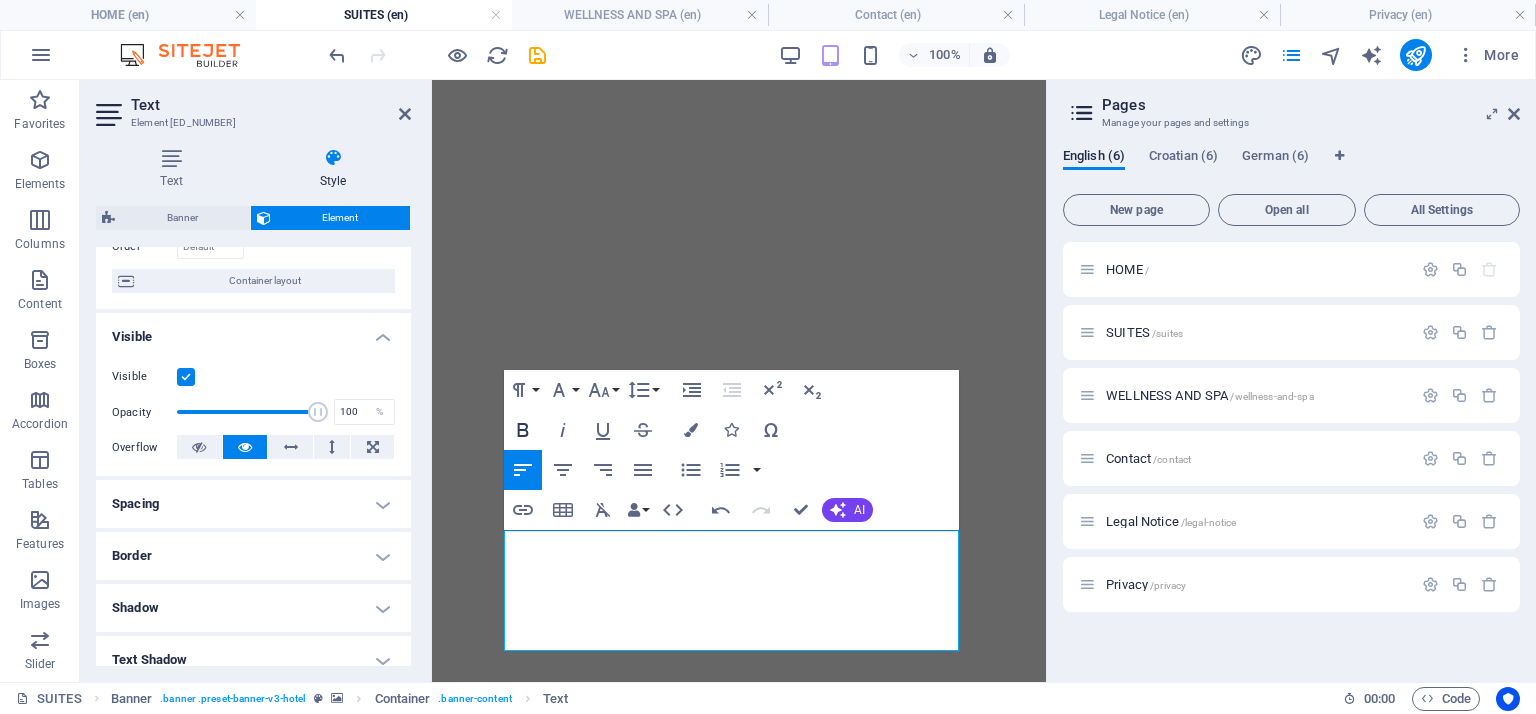click 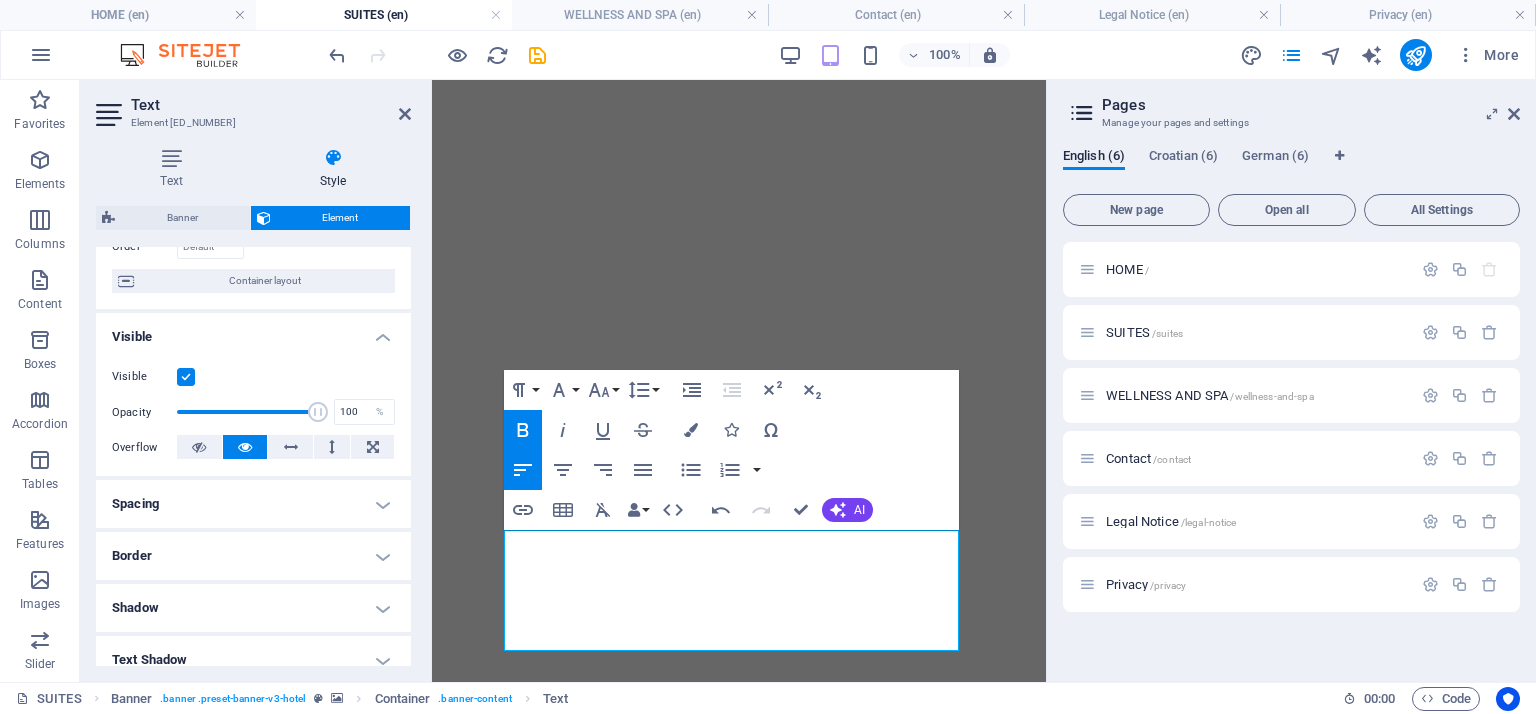 click 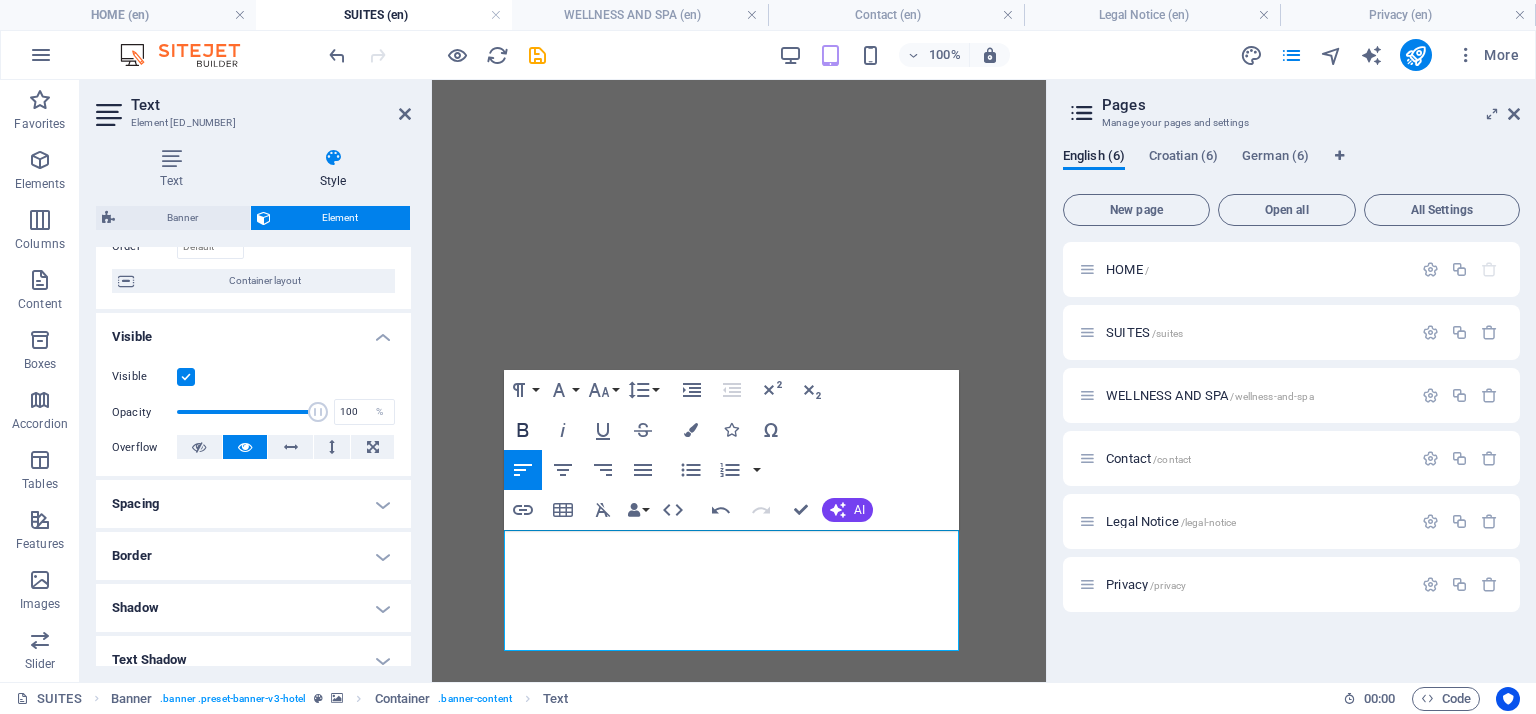 click 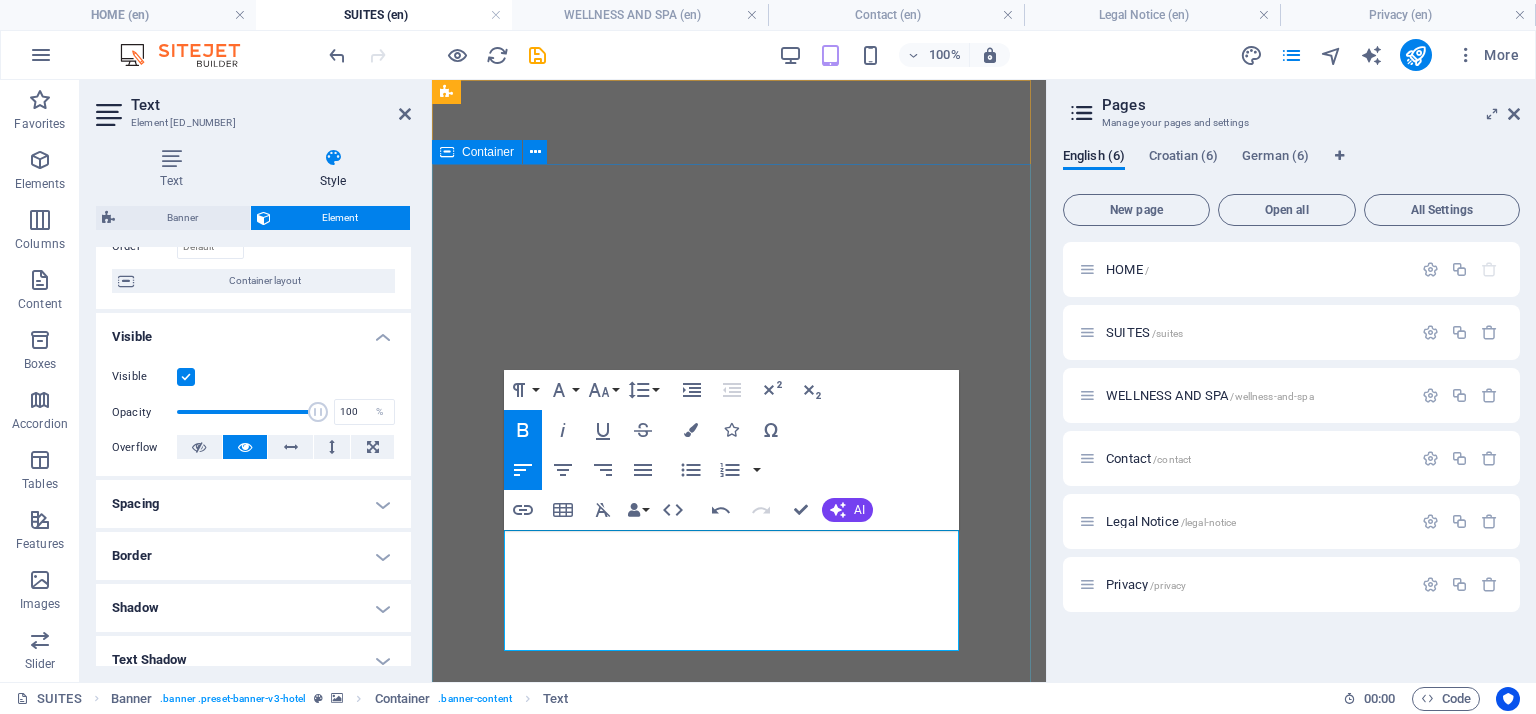 click on "Explore Our Offerings Ou r guests can enjoy the luxury of four spacious and inviting bedrooms, each thoughtfully designed to provide maximum comfort and relaxation. Each room comes equipped with its own private bathroom, ensuring that our visitors have all the convenience and privacy they desire during their stay. ​" at bounding box center [739, 1495] 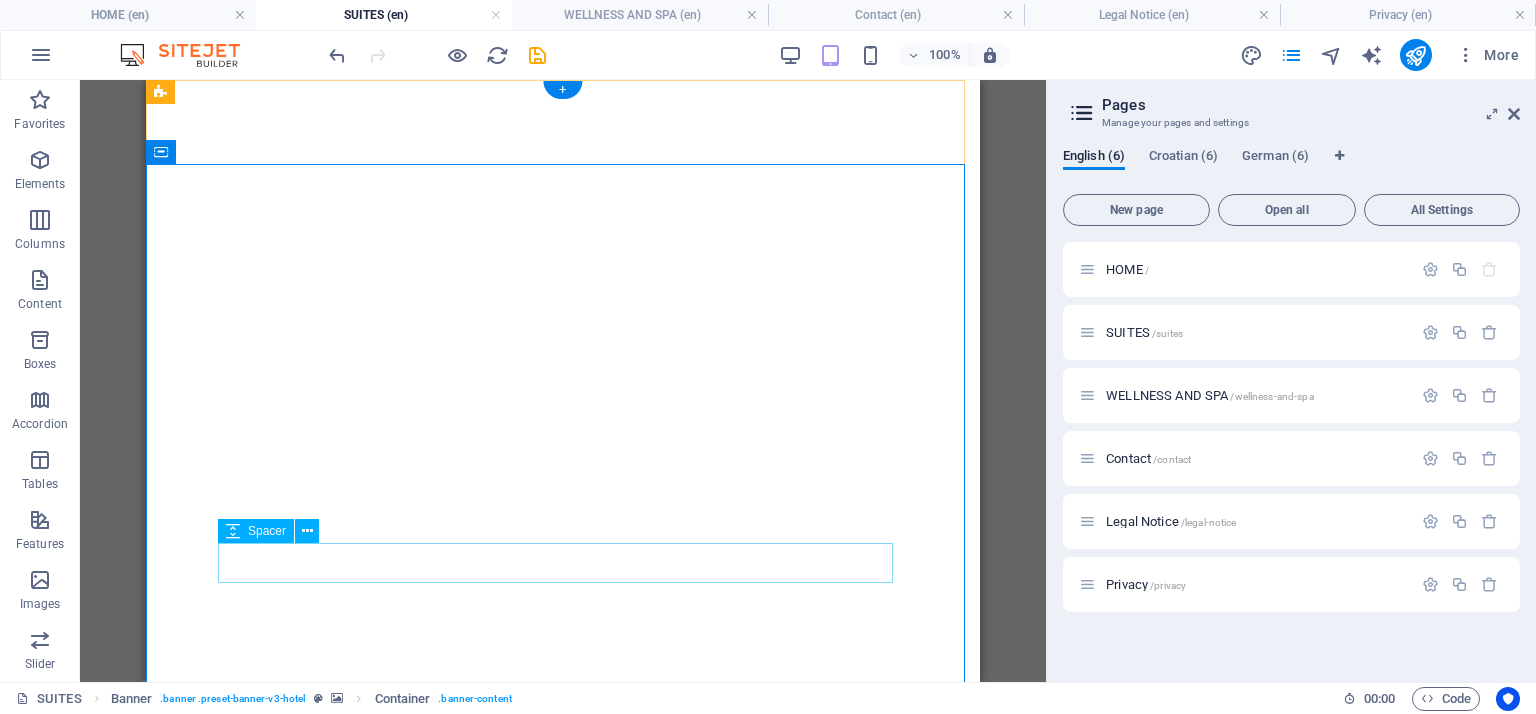 click at bounding box center (563, 1433) 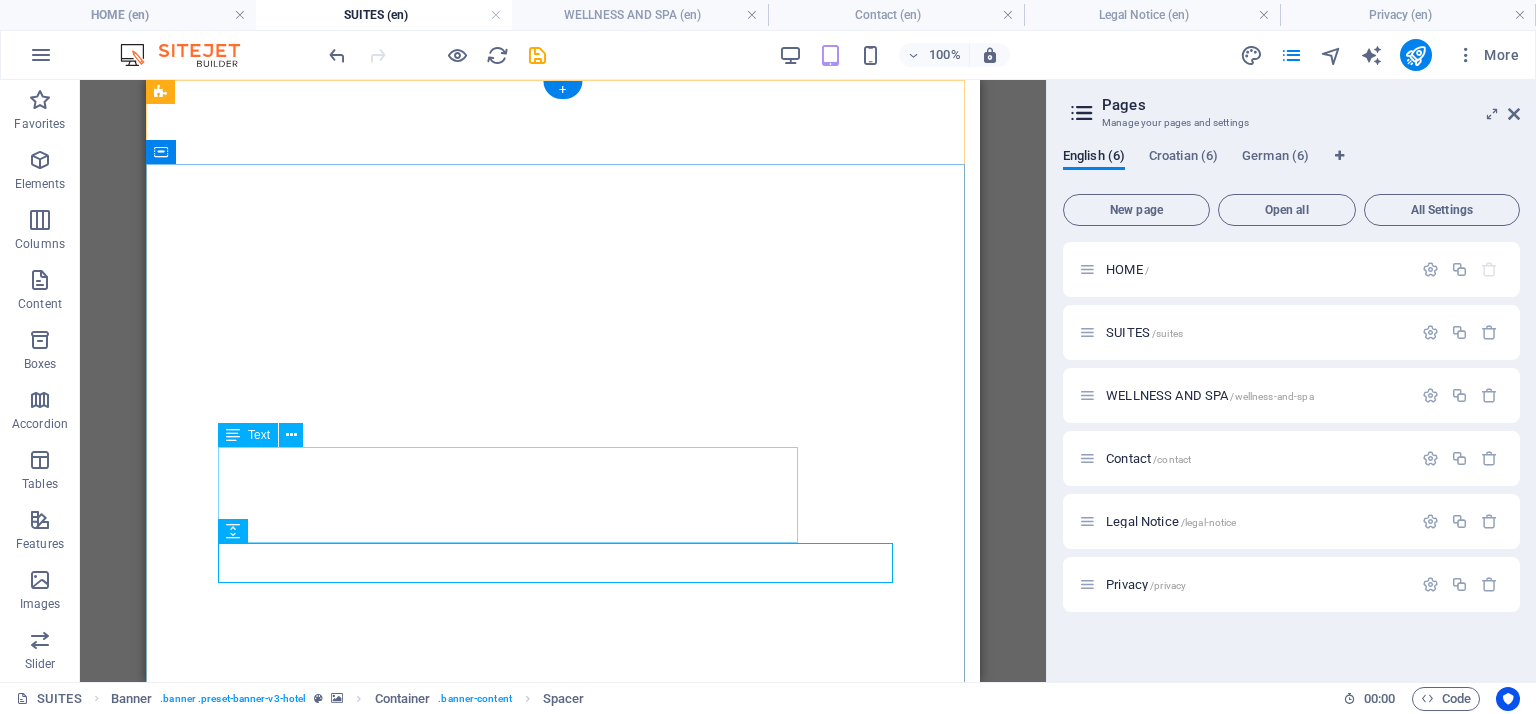 click on "Ou r guests can enjoy the luxury of four spacious and inviting bedrooms, each thoughtfully designed to provide maximum comfort and relaxation. Each room comes equipped with its own private bathroom, ensuring that our visitors have all the convenience and privacy they desire during their stay." at bounding box center (563, 1359) 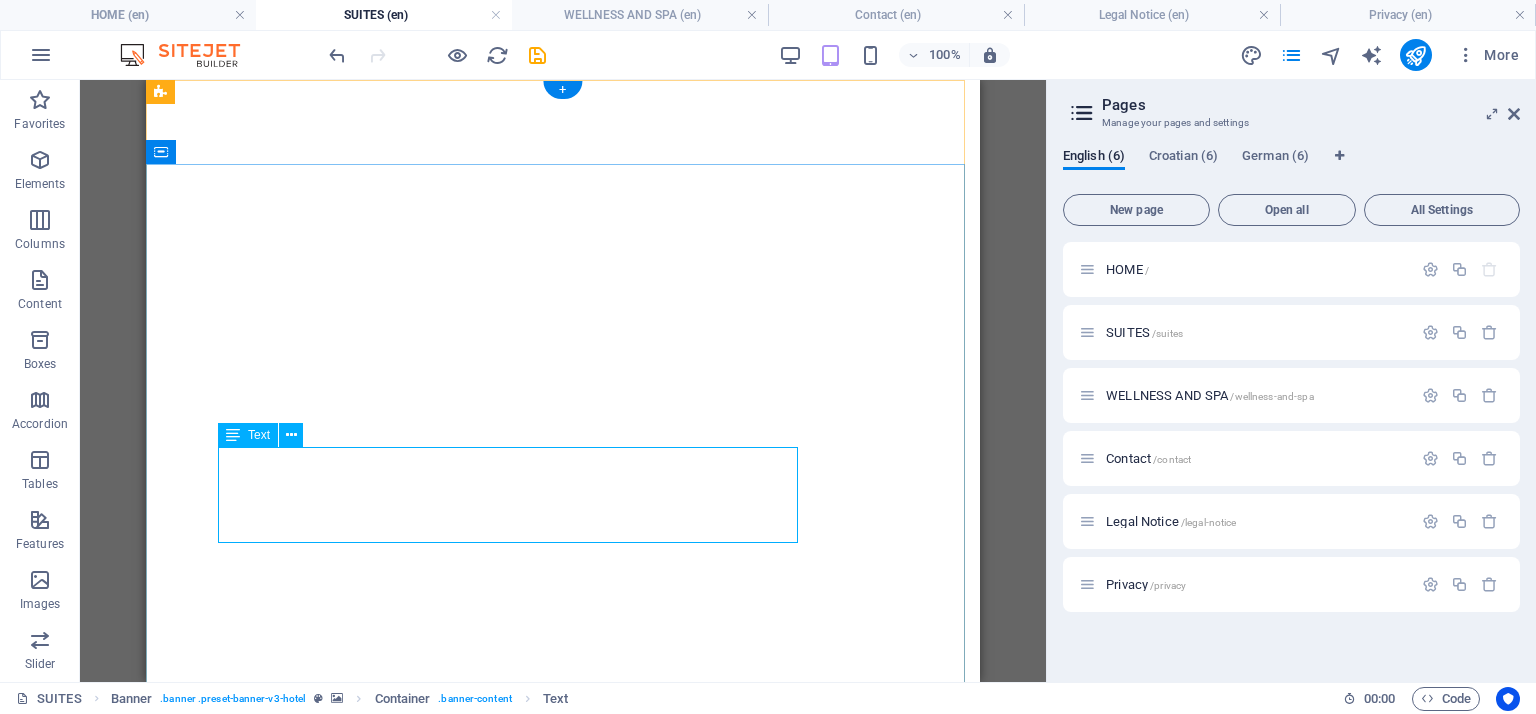 click on "Ou r guests can enjoy the luxury of four spacious and inviting bedrooms, each thoughtfully designed to provide maximum comfort and relaxation. Each room comes equipped with its own private bathroom, ensuring that our visitors have all the convenience and privacy they desire during their stay." at bounding box center (563, 1359) 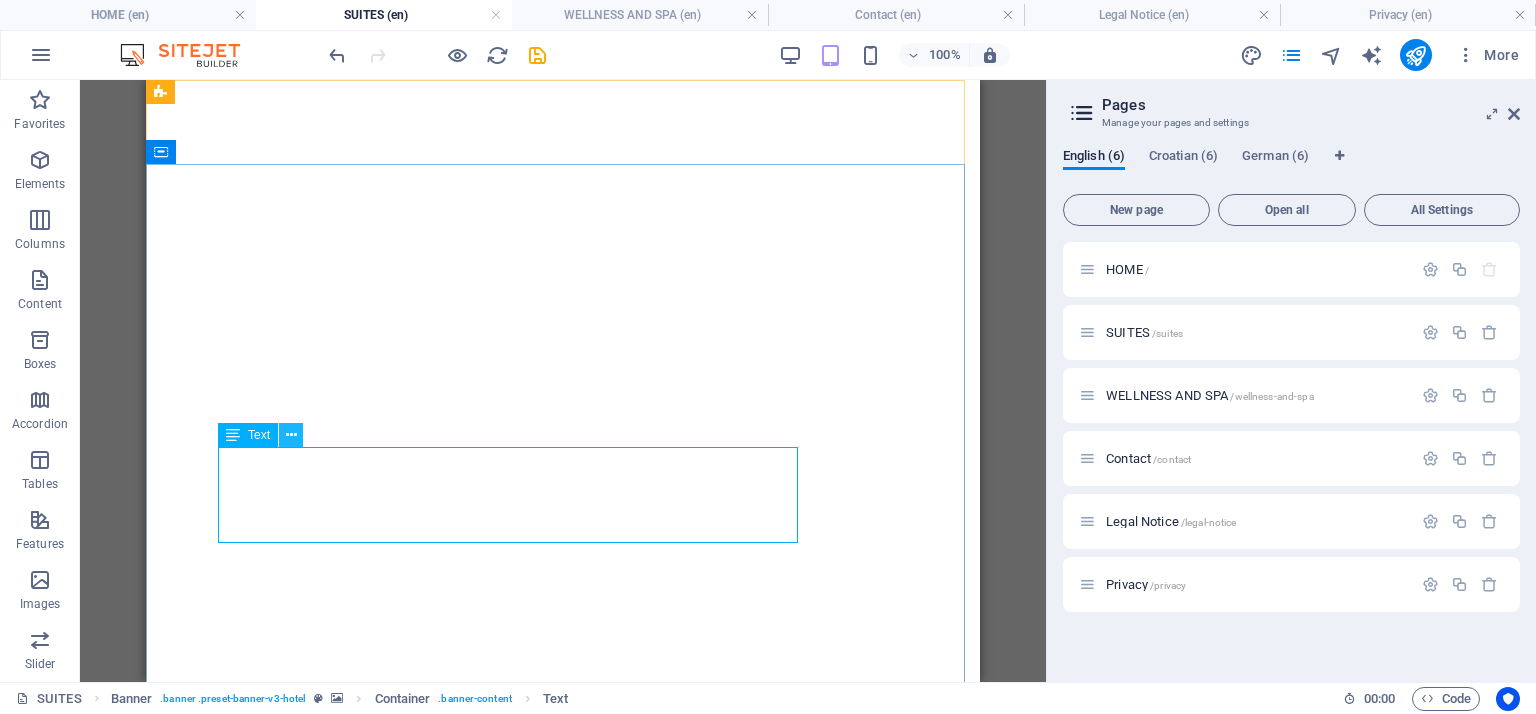 click at bounding box center [291, 435] 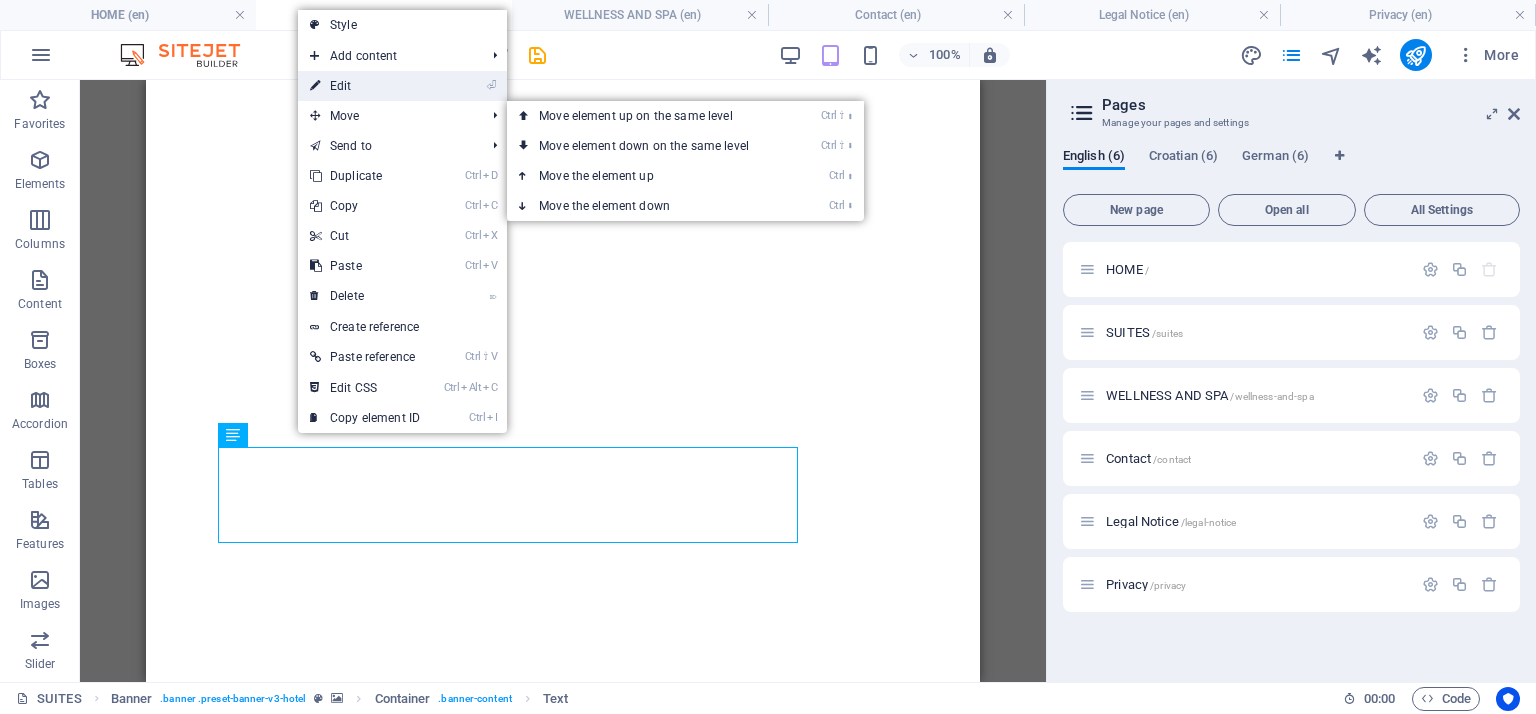 click on "⏎  Edit" at bounding box center (365, 86) 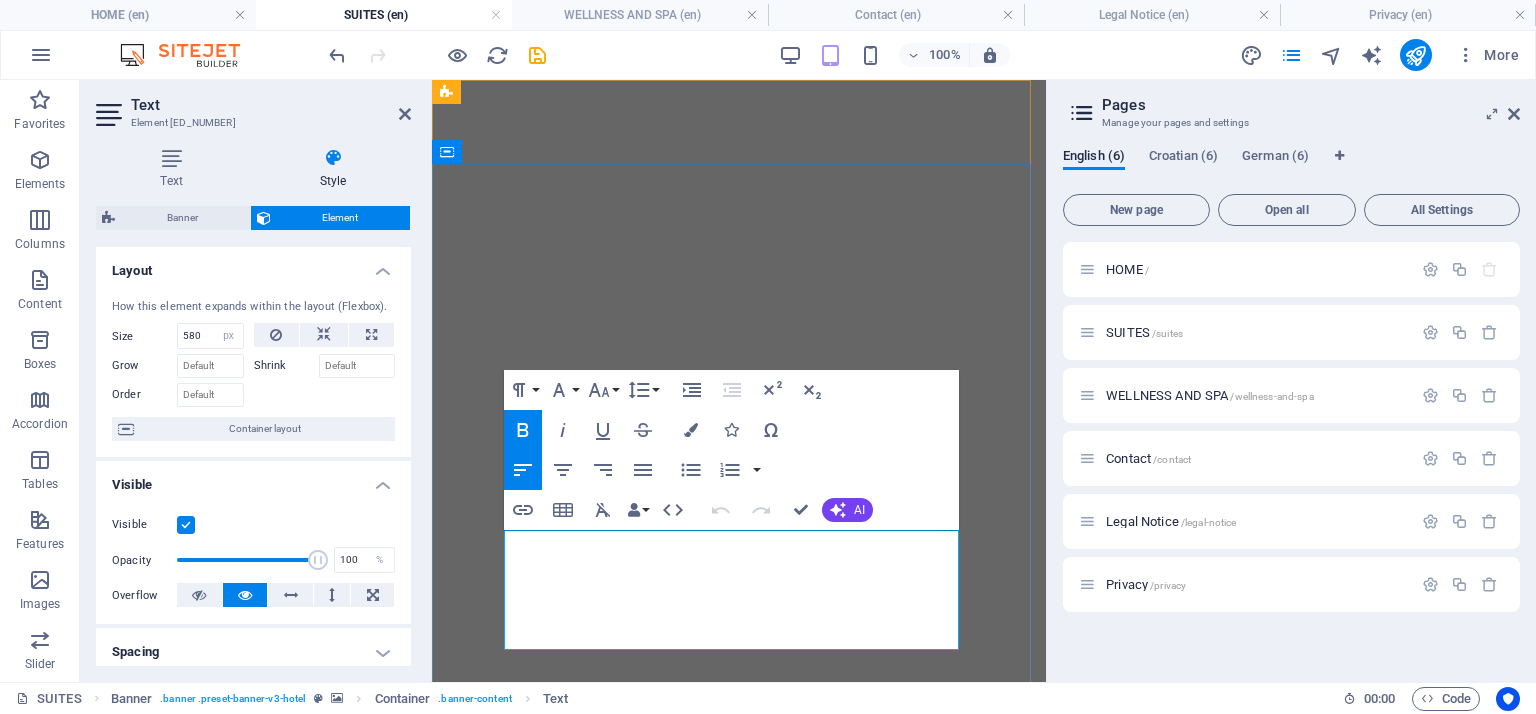 click on "r guests can enjoy the luxury of four spacious and inviting bedrooms, each thoughtfully designed to provide maximum comfort and relaxation. Each room comes equipped with its own private bathroom, ensuring that our visitors have all the convenience and privacy they desire during their stay." at bounding box center (736, 1378) 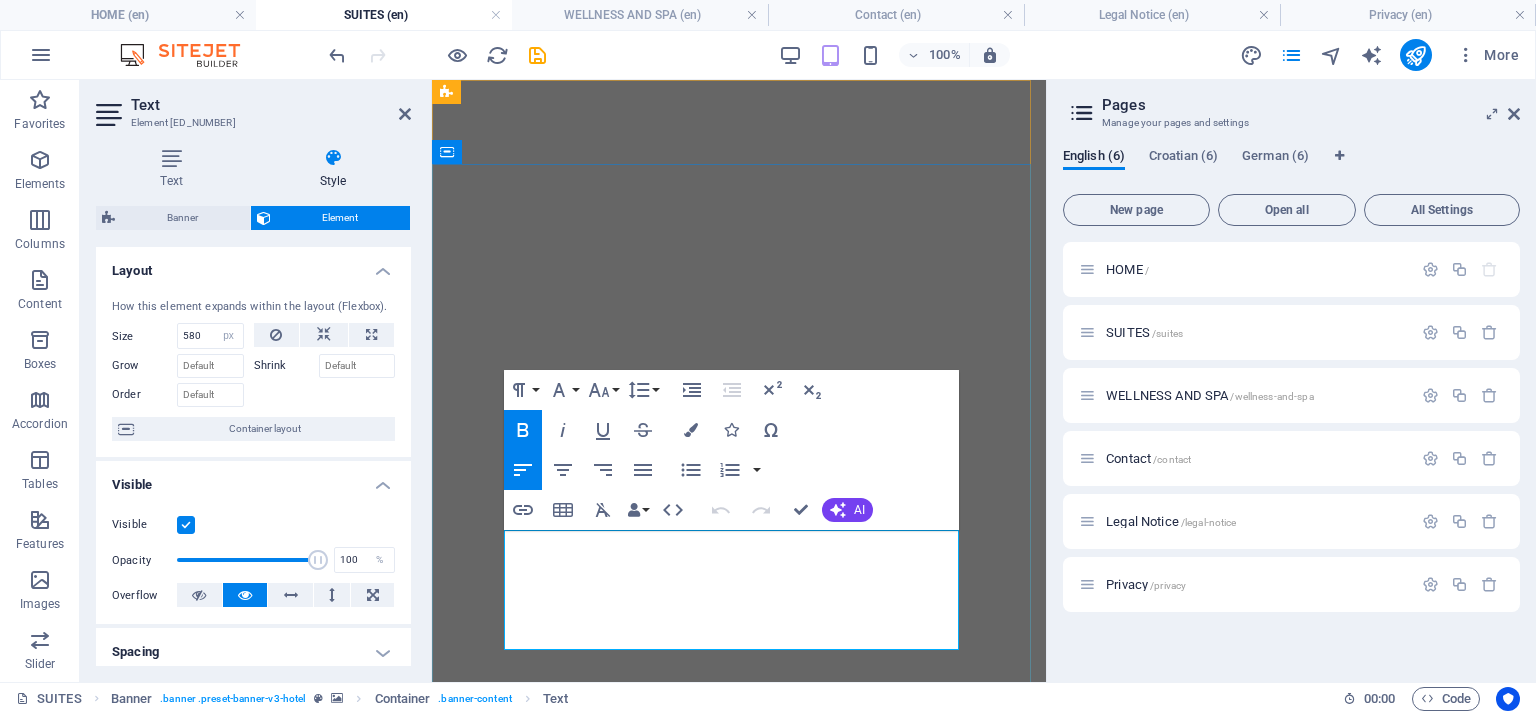 click on "r guests can enjoy the luxury of four spacious and inviting bedrooms, each thoughtfully designed to provide maximum comfort and relaxation. Each room comes equipped with its own private bathroom, ensuring that our visitors have all the convenience and privacy they desire during their stay." at bounding box center (736, 1378) 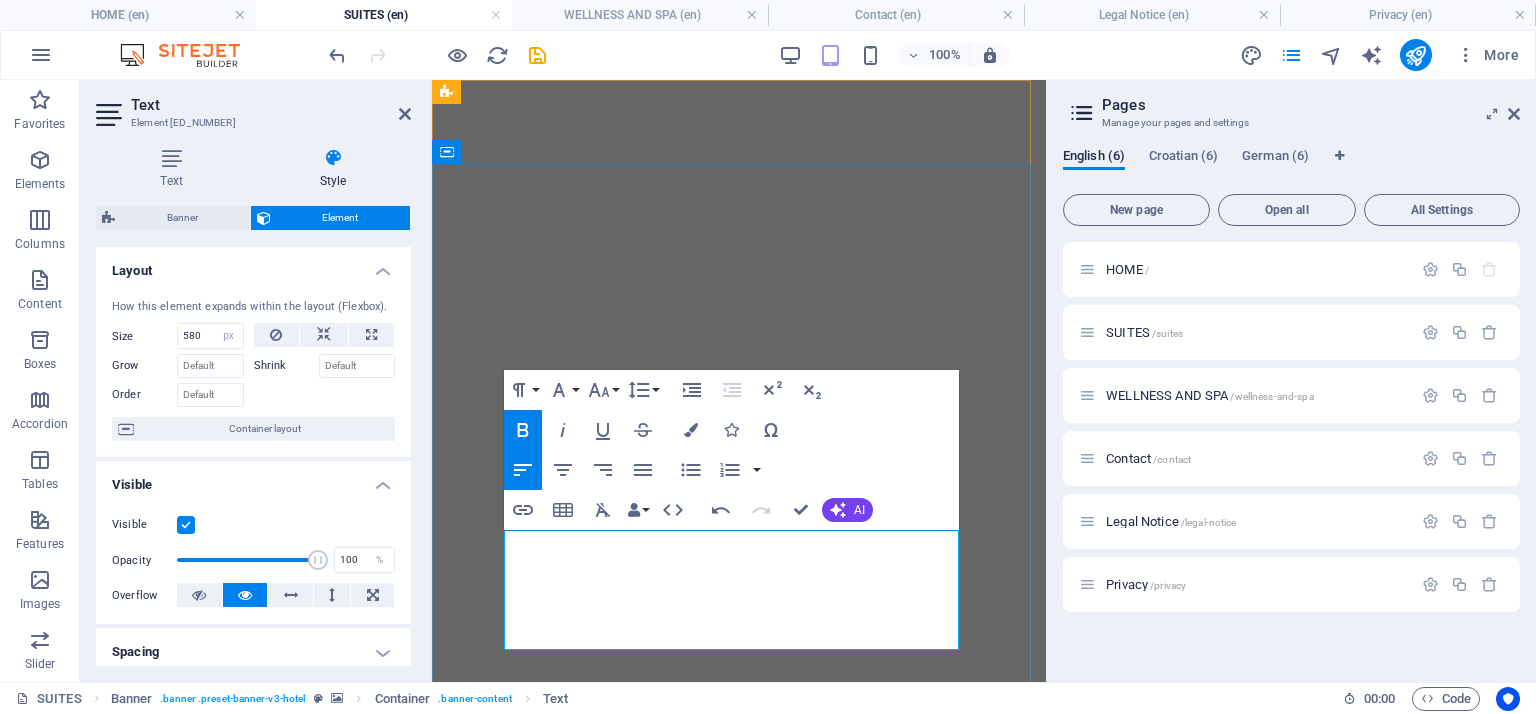 type 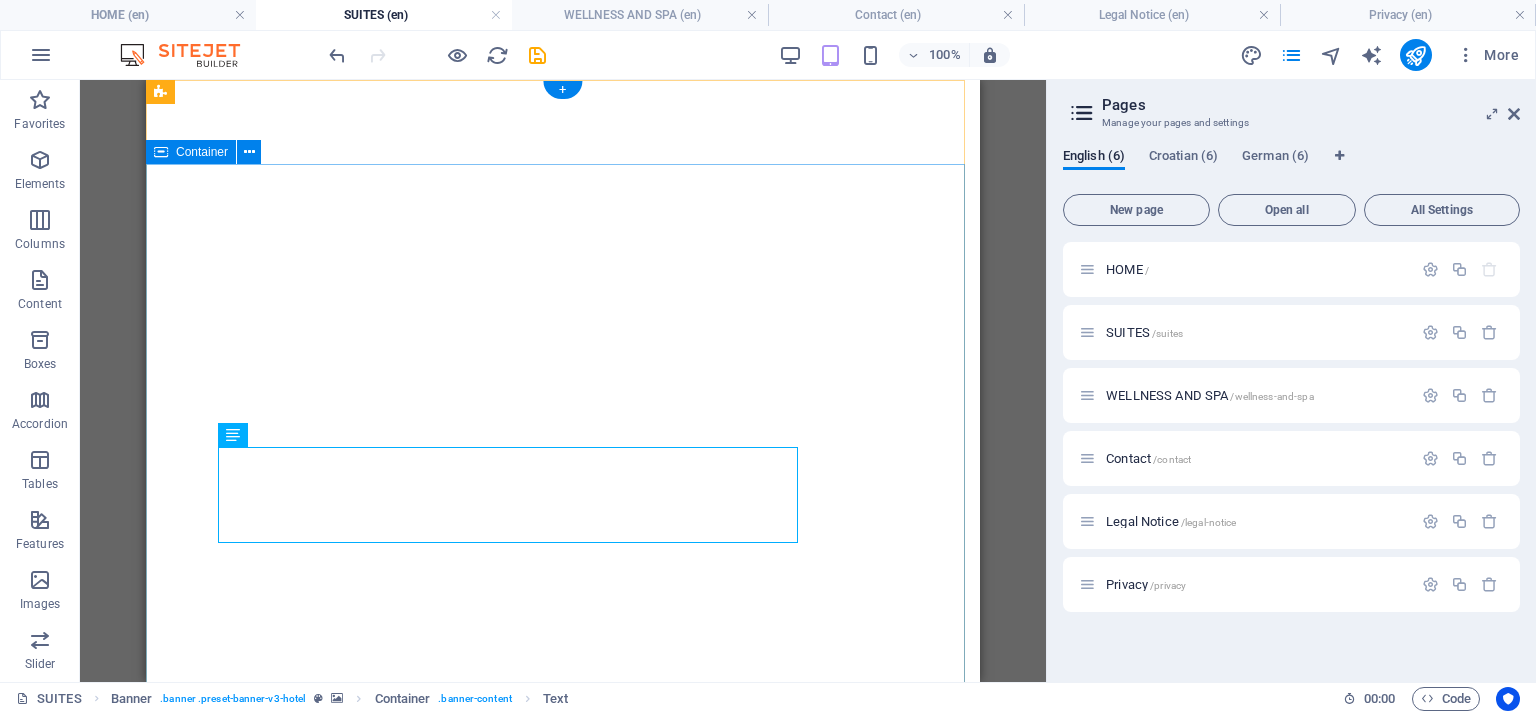 click on "Explore Our Offerings  Our guests can enjoy the luxury of four spacious and inviting bedrooms, each thoughtfully designed to provide maximum comfort and relaxation. Each room comes equipped with its own private bathroom, ensuring that our visitors have all the convenience and privacy they desire during their stay." at bounding box center [563, 1368] 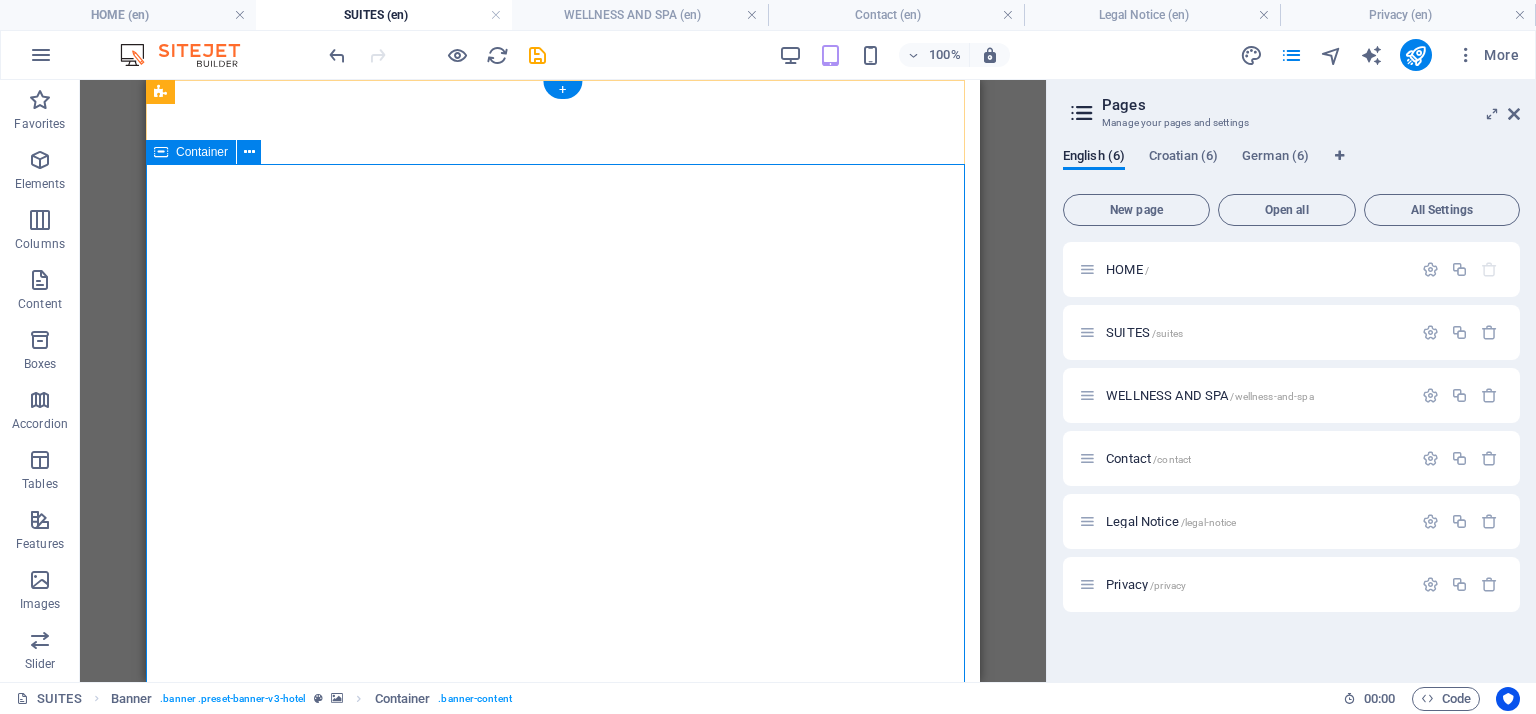 click on "Explore Our Offerings  Our guests can enjoy the luxury of four spacious and inviting bedrooms, each thoughtfully designed to provide maximum comfort and relaxation. Each room comes equipped with its own private bathroom, ensuring that our visitors have all the convenience and privacy they desire during their stay." at bounding box center [563, 1368] 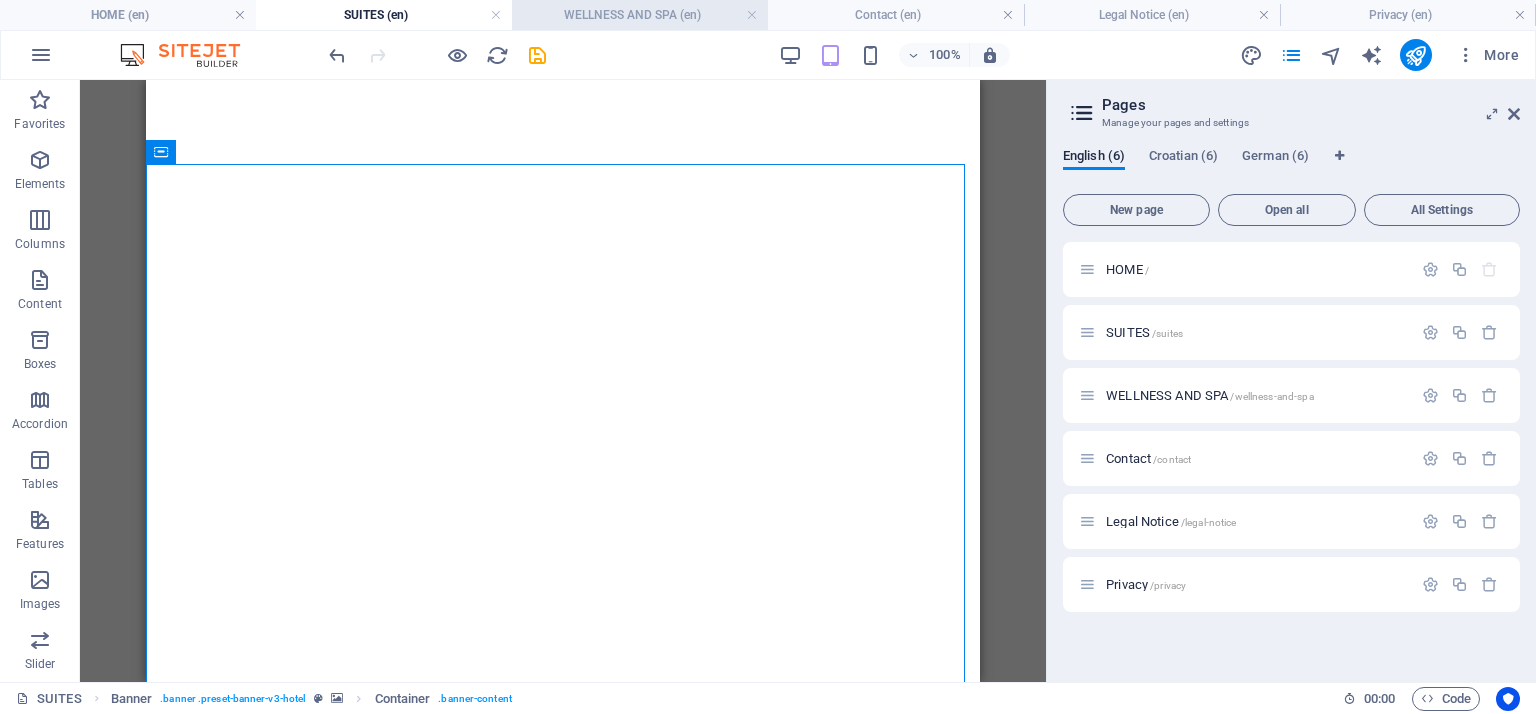 click on "WELLNESS AND SPA (en)" at bounding box center [640, 15] 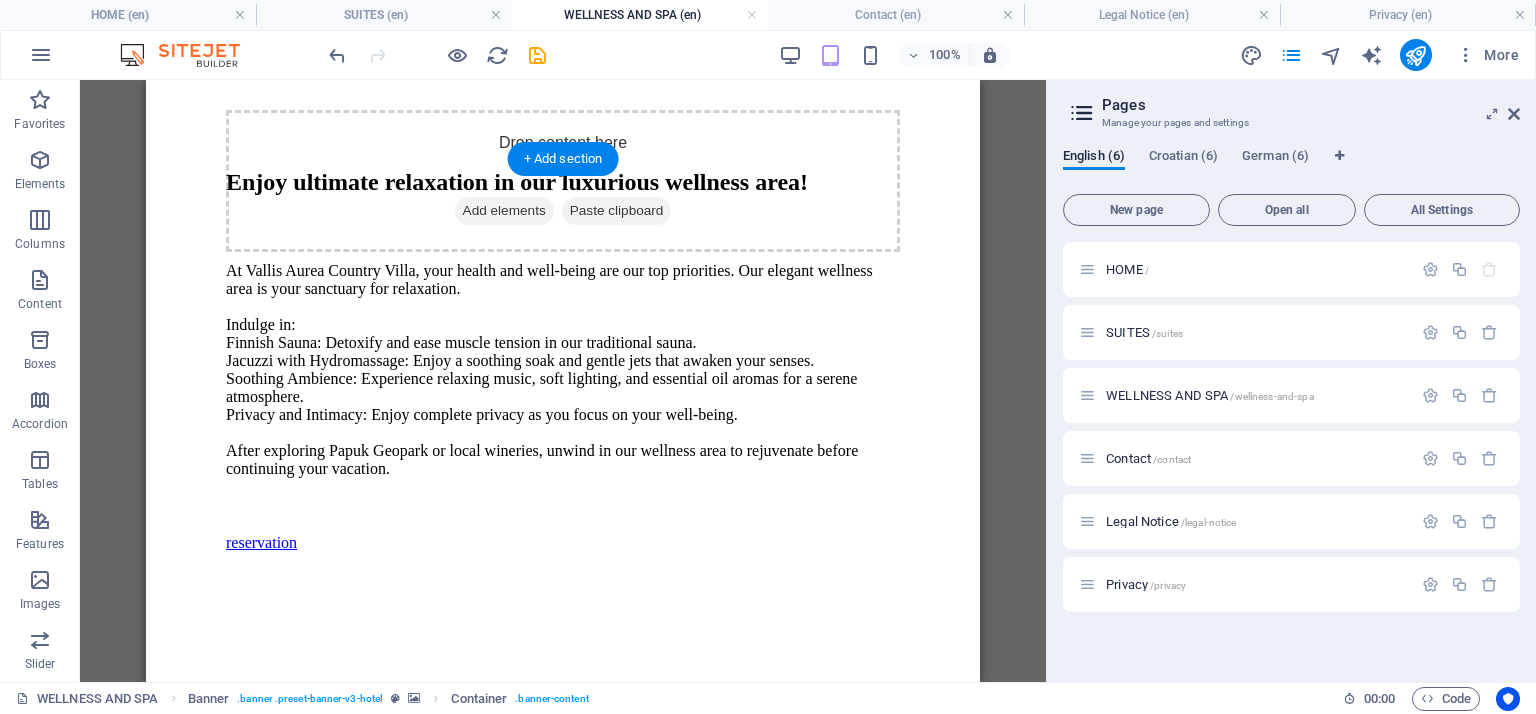 scroll, scrollTop: 1100, scrollLeft: 0, axis: vertical 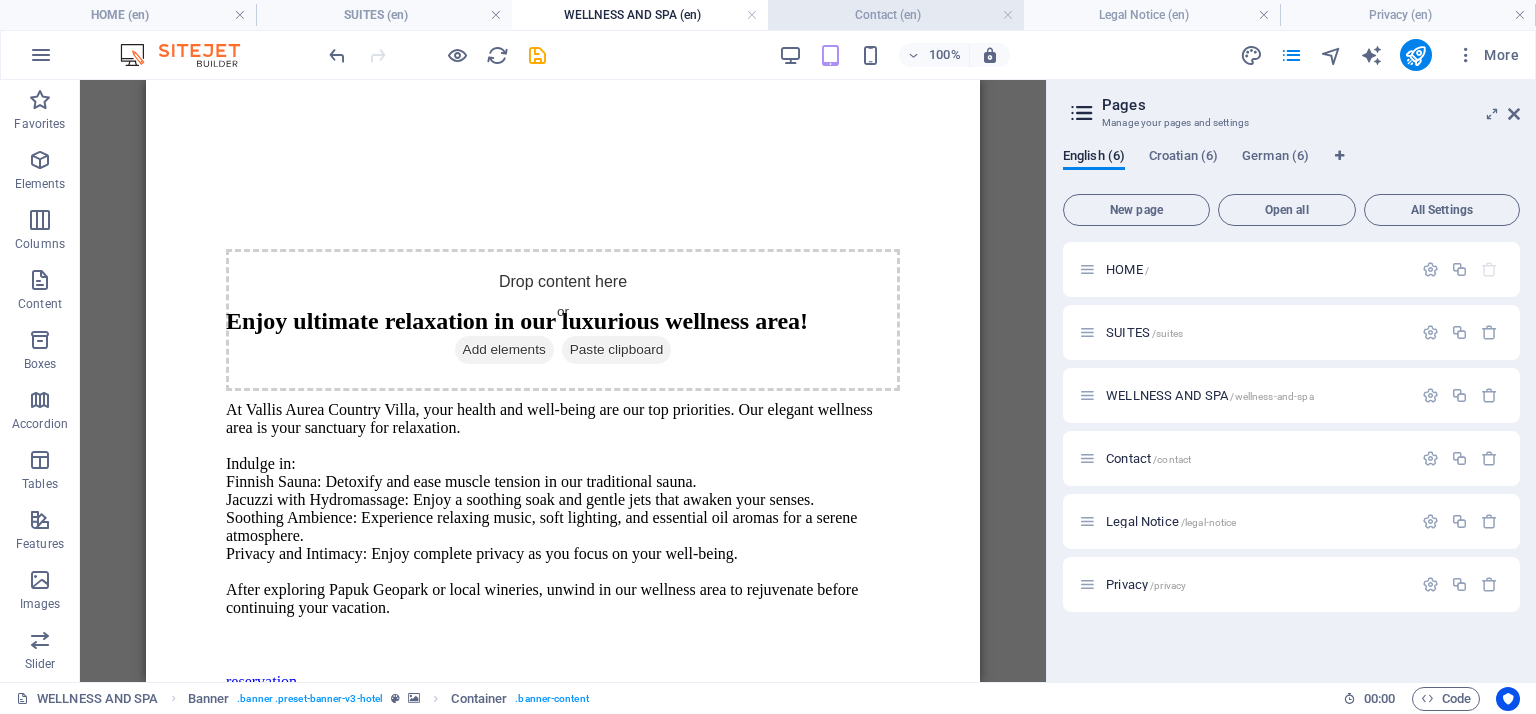 click on "Contact (en)" at bounding box center [896, 15] 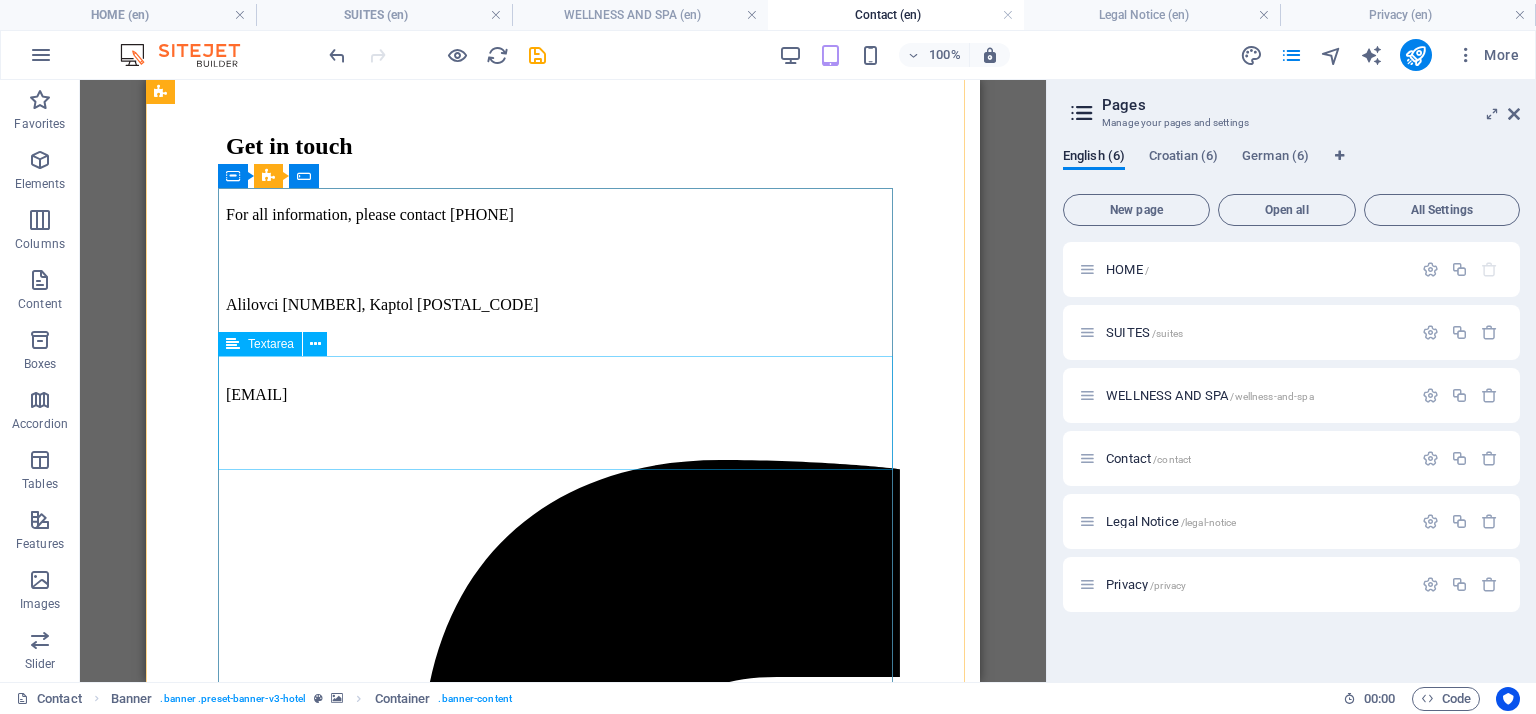 scroll, scrollTop: 1450, scrollLeft: 0, axis: vertical 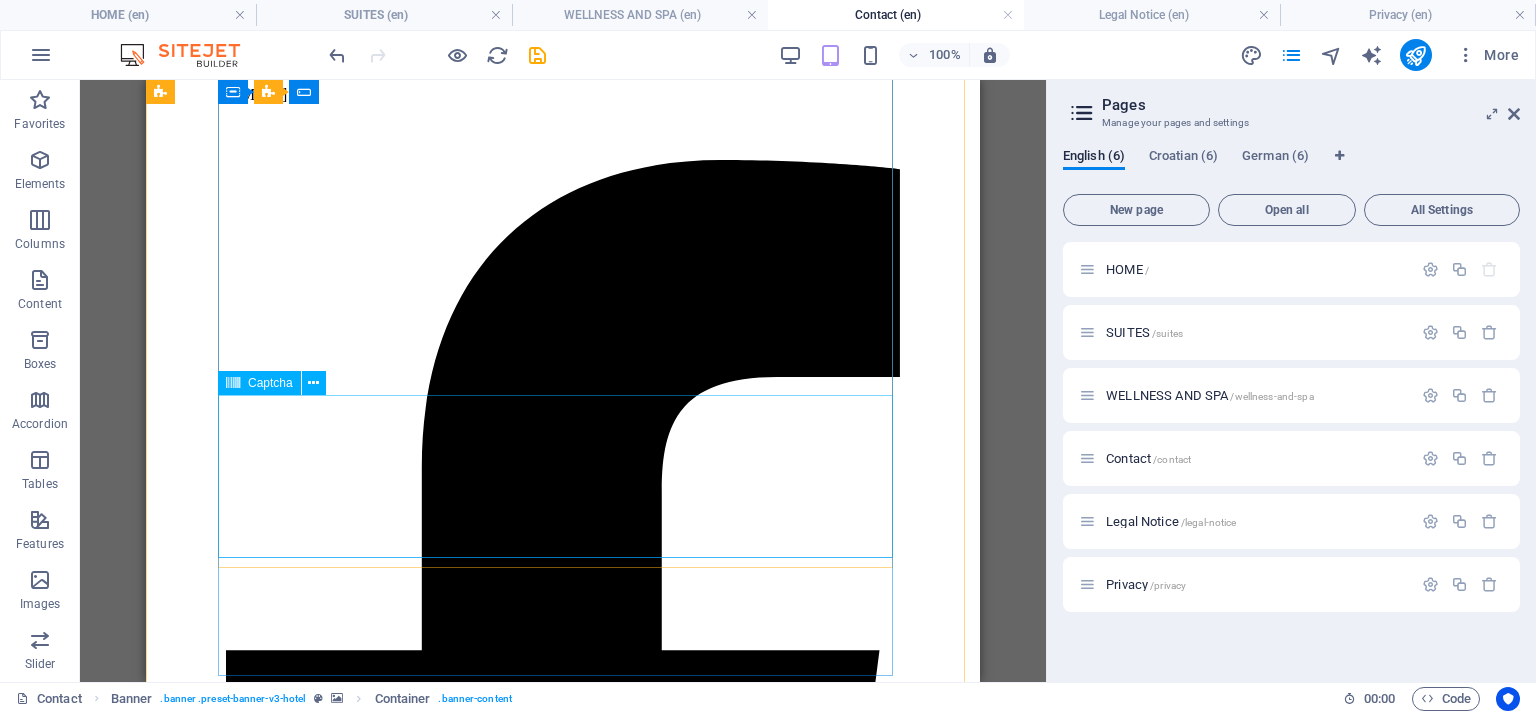 click on "Unreadable? Load new" at bounding box center [563, 3098] 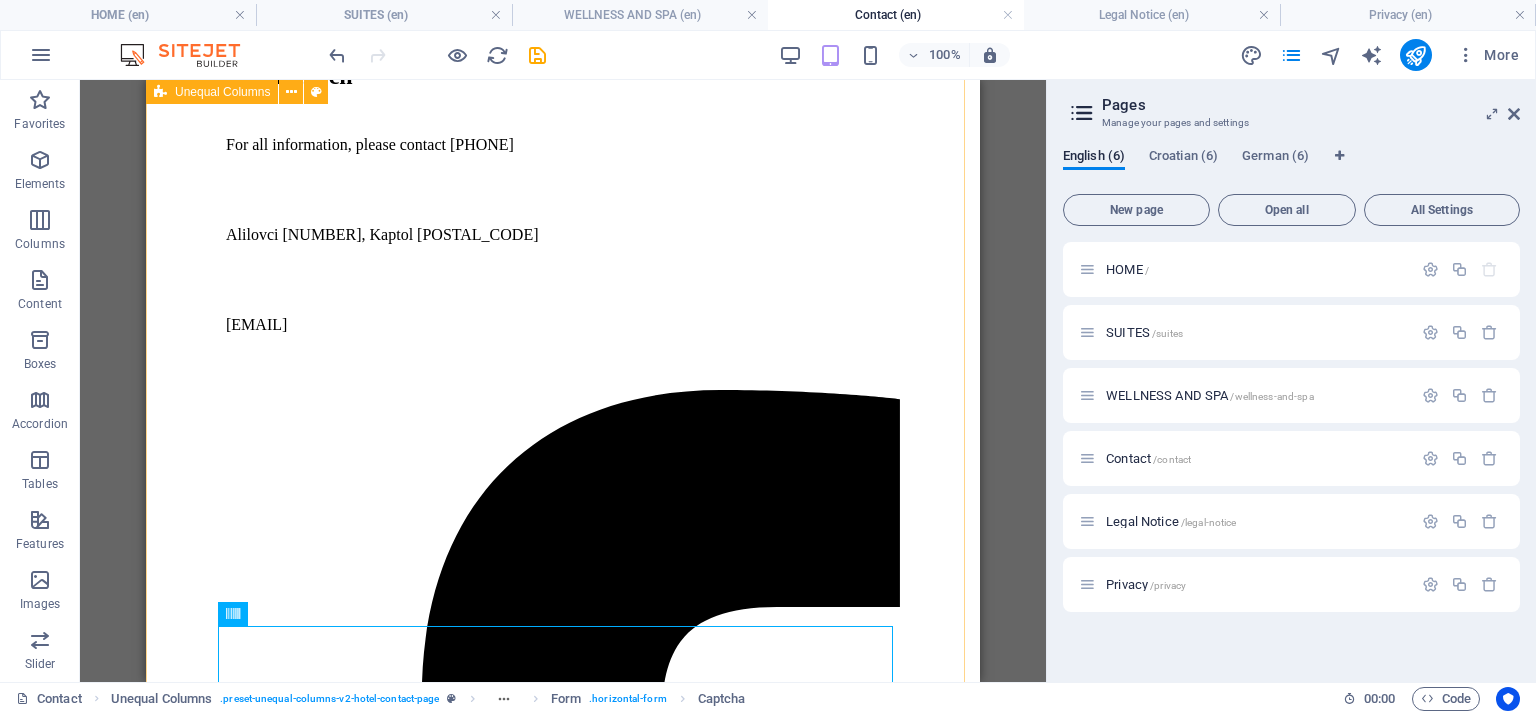 scroll, scrollTop: 1050, scrollLeft: 0, axis: vertical 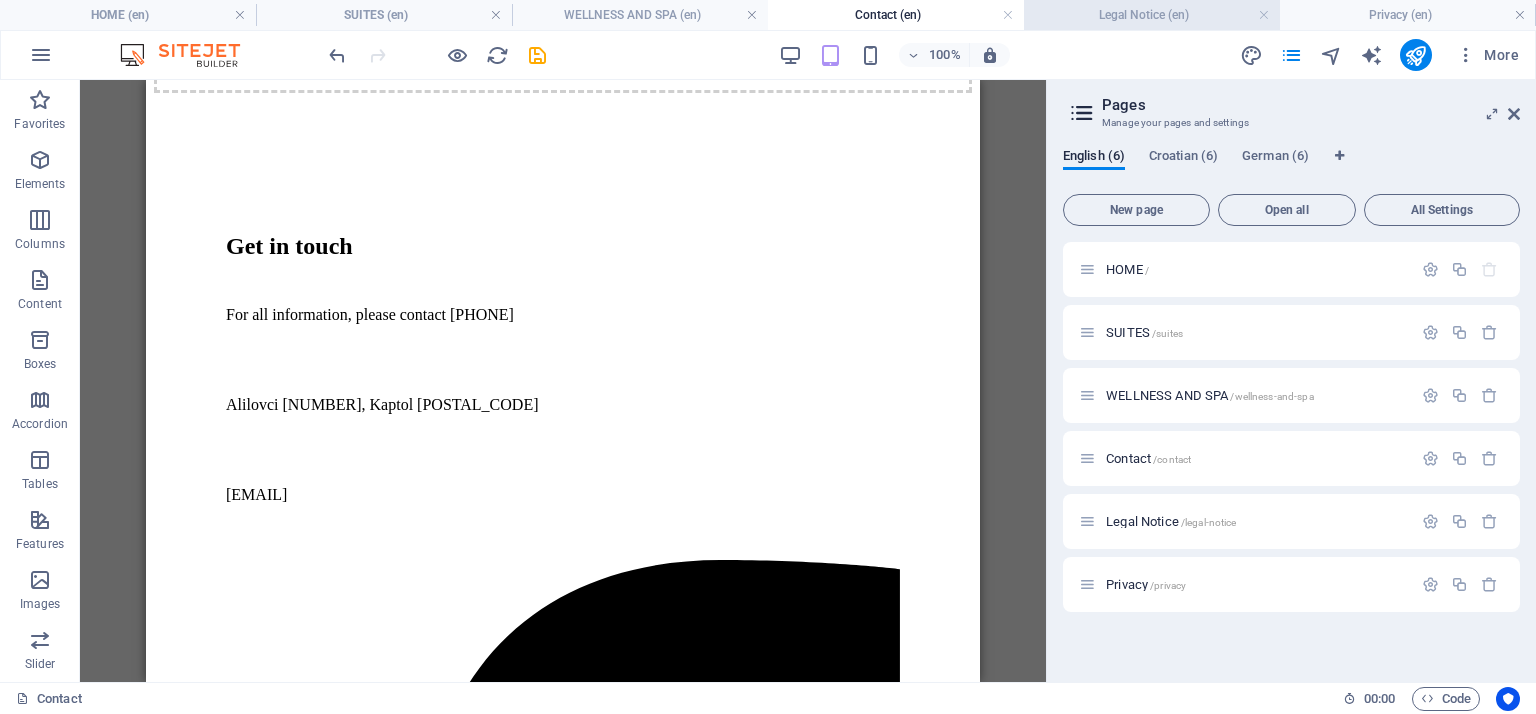 click on "Legal Notice (en)" at bounding box center [1152, 15] 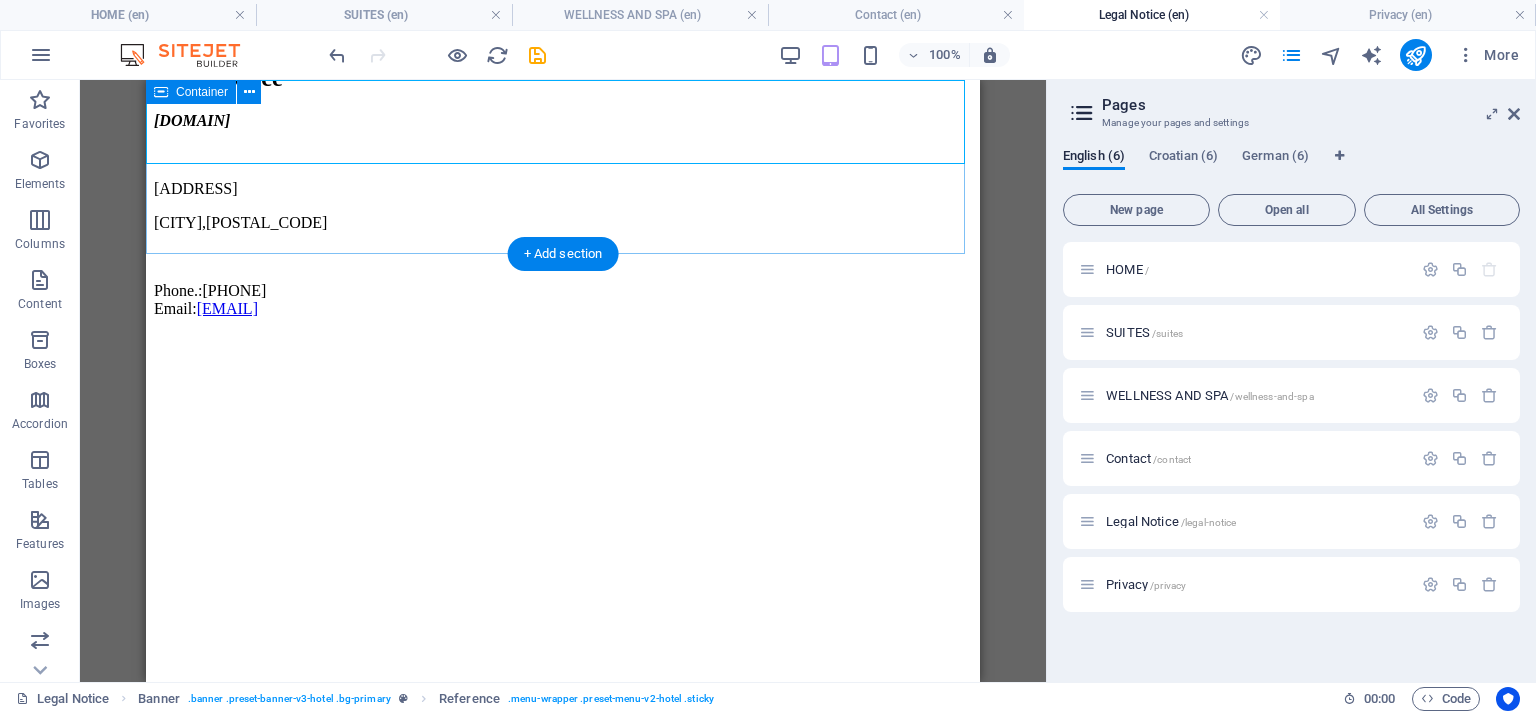 scroll, scrollTop: 252, scrollLeft: 0, axis: vertical 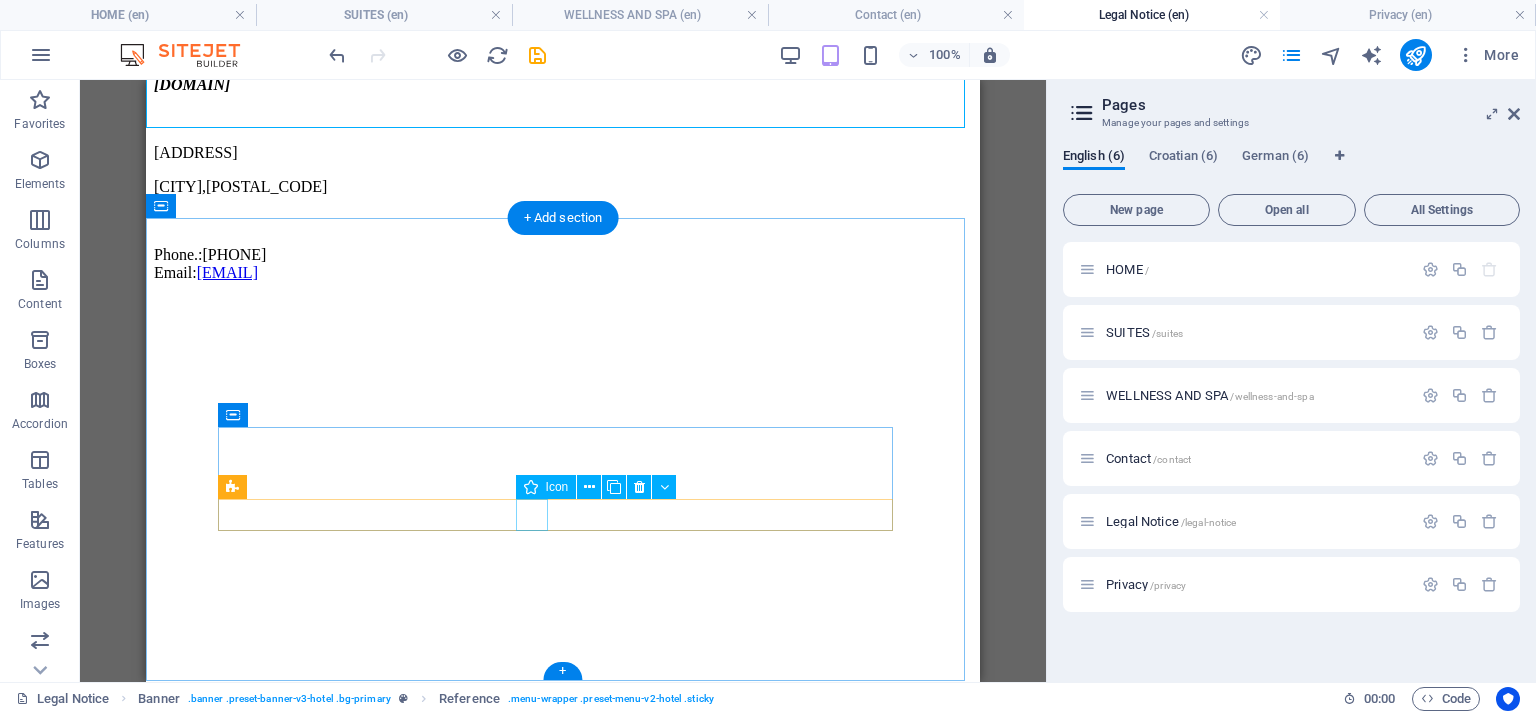 click at bounding box center [563, 2722] 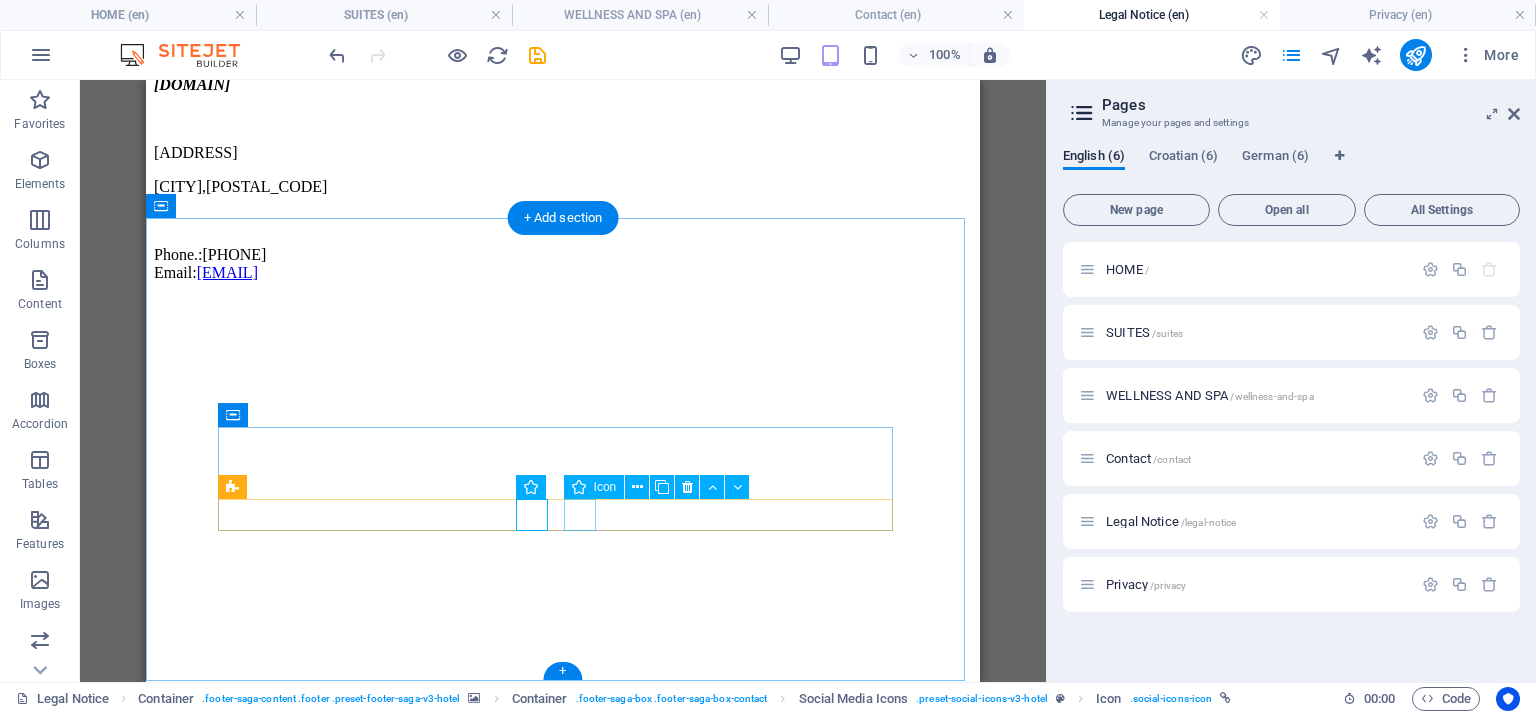 click at bounding box center [563, 3374] 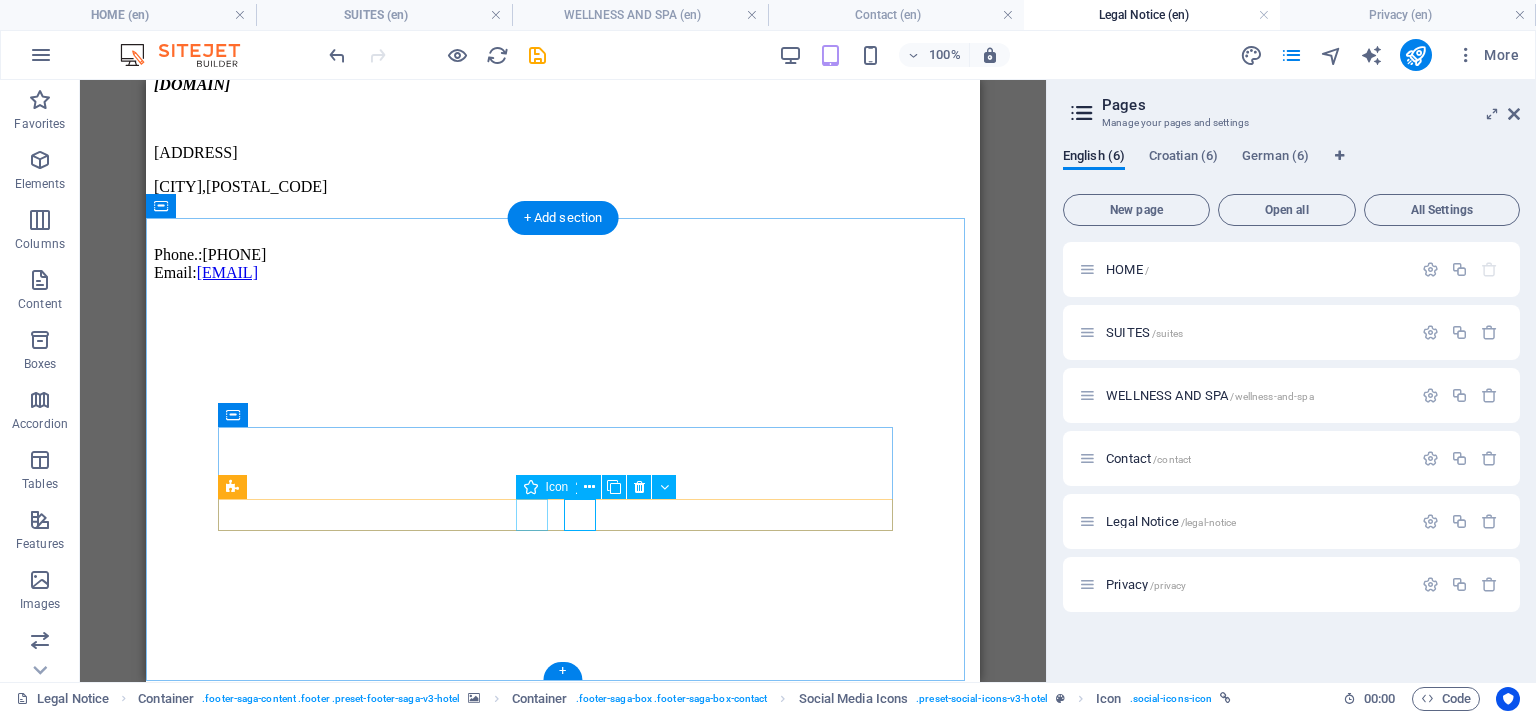 click at bounding box center (563, 2722) 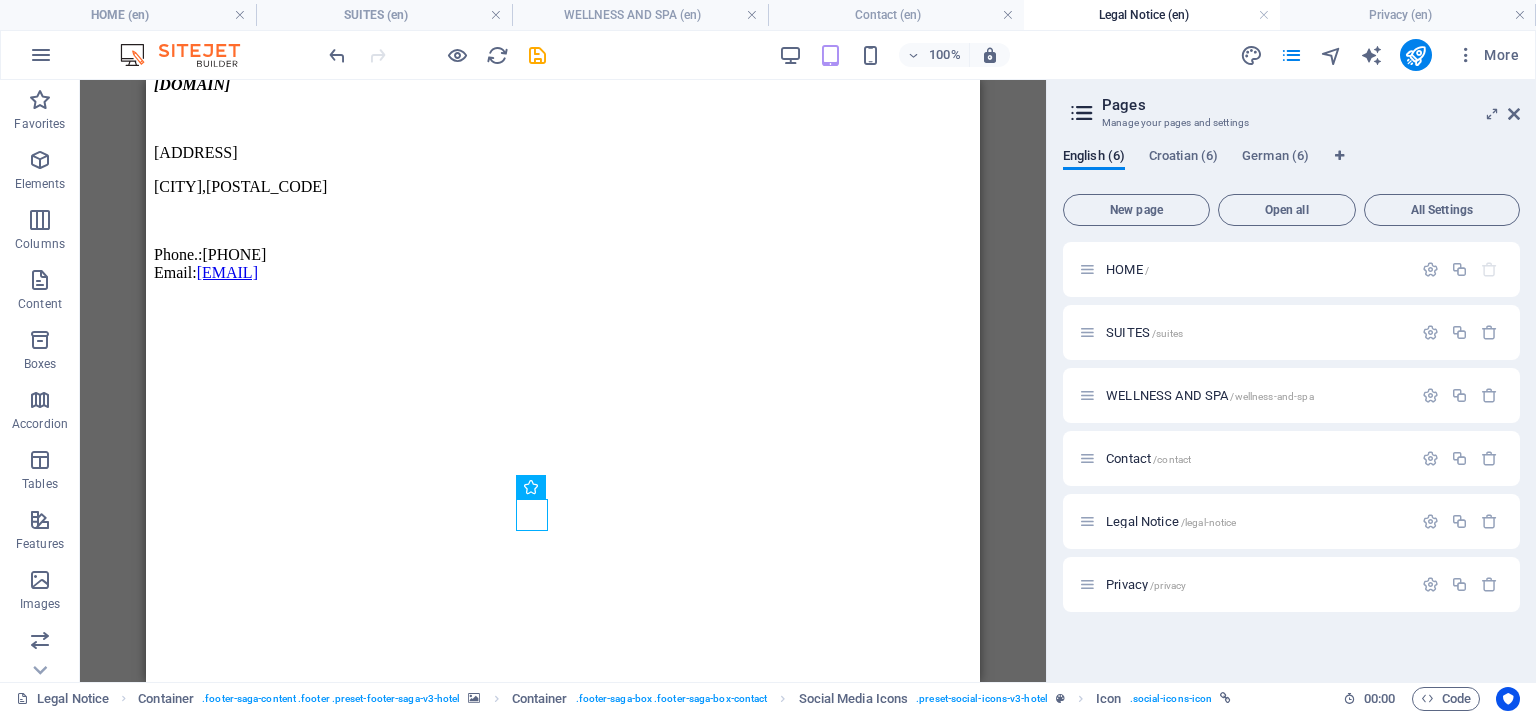 click on "Drag here to replace the existing content. Press “Ctrl” if you want to create a new element.
H2   Container   Text   Container   Image   Container   Container   Container   Menu   Container   Text   Container   Separator   Text   Spacer   Spacer   Social Media Icons   Text   Reference   Banner   Text   Icon   Icon   Icon" at bounding box center [563, 381] 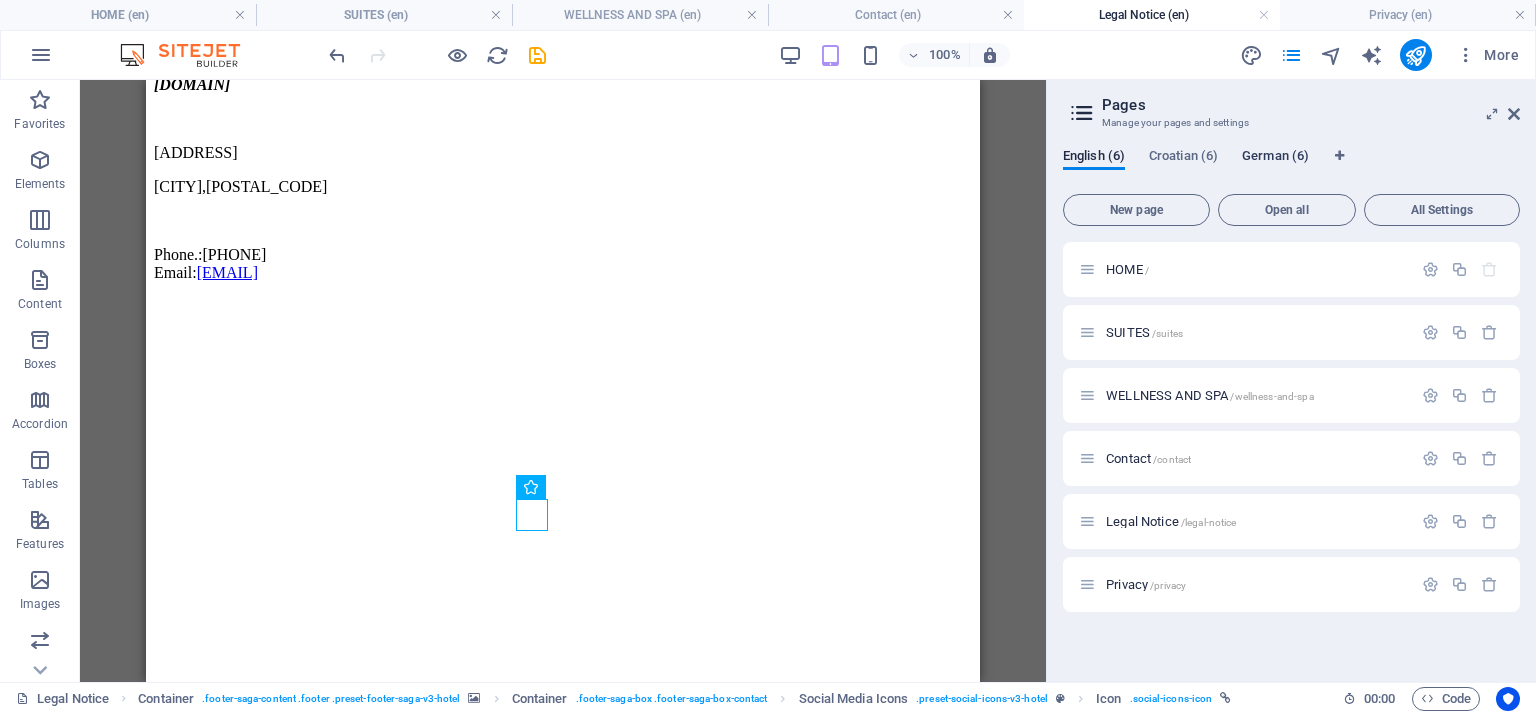 click on "German (6)" at bounding box center [1275, 158] 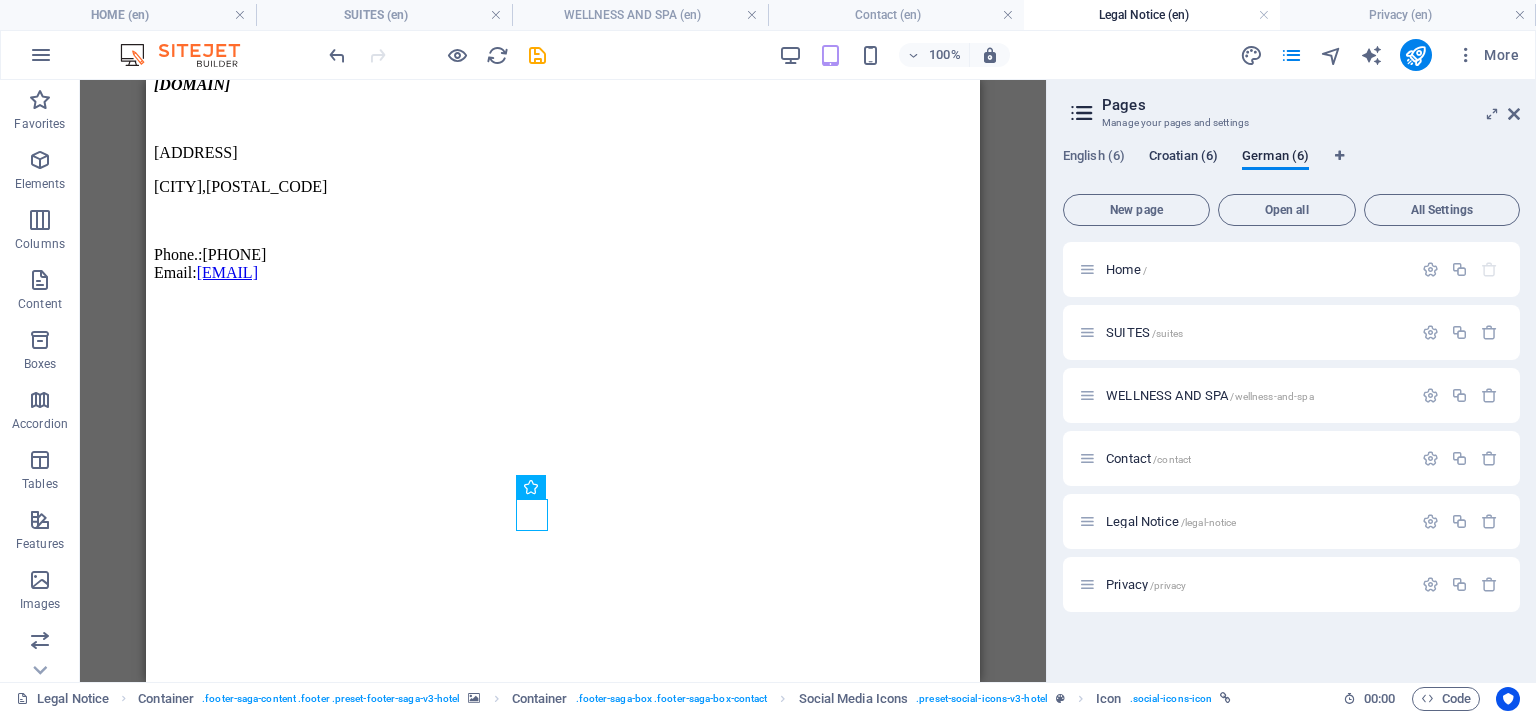click on "Croatian (6)" at bounding box center (1183, 158) 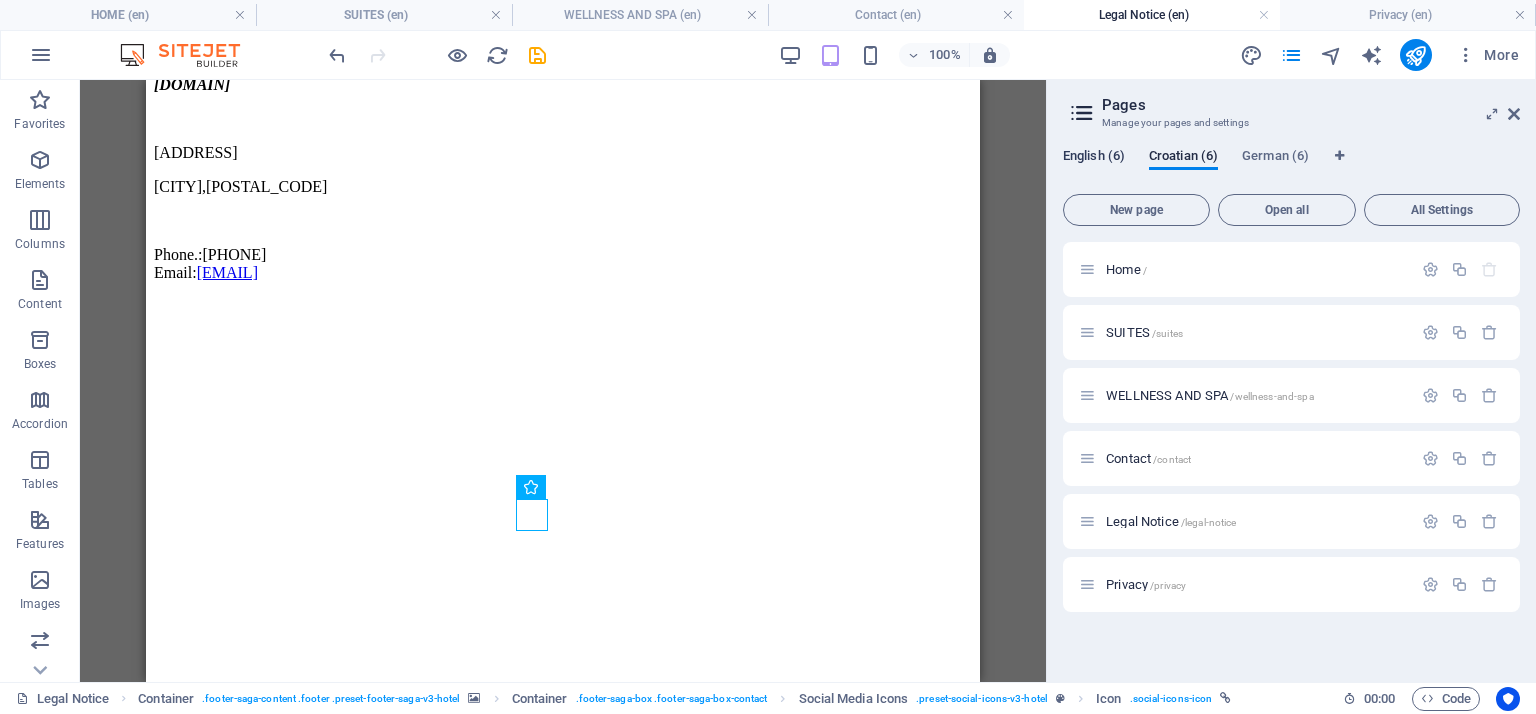 click on "English (6)" at bounding box center (1094, 158) 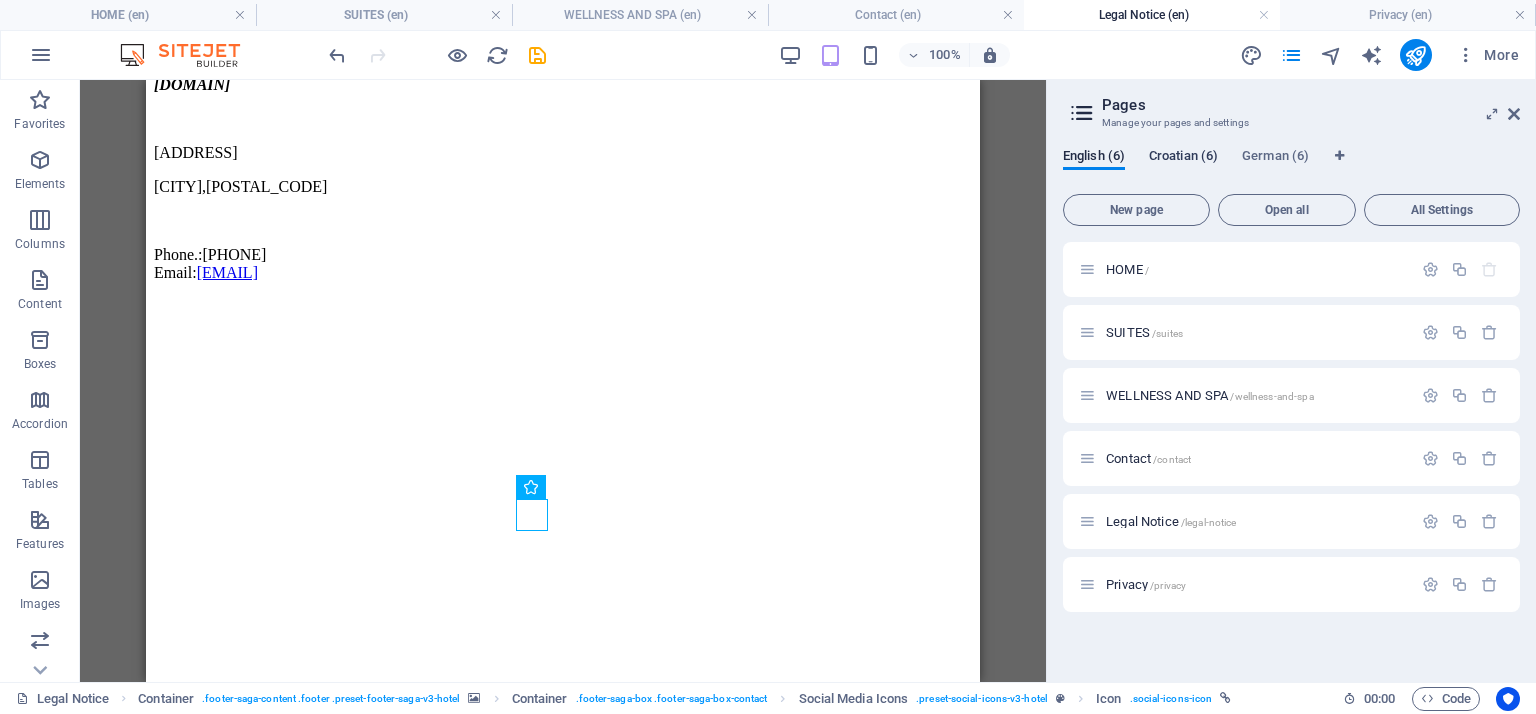 click on "Croatian (6)" at bounding box center [1183, 158] 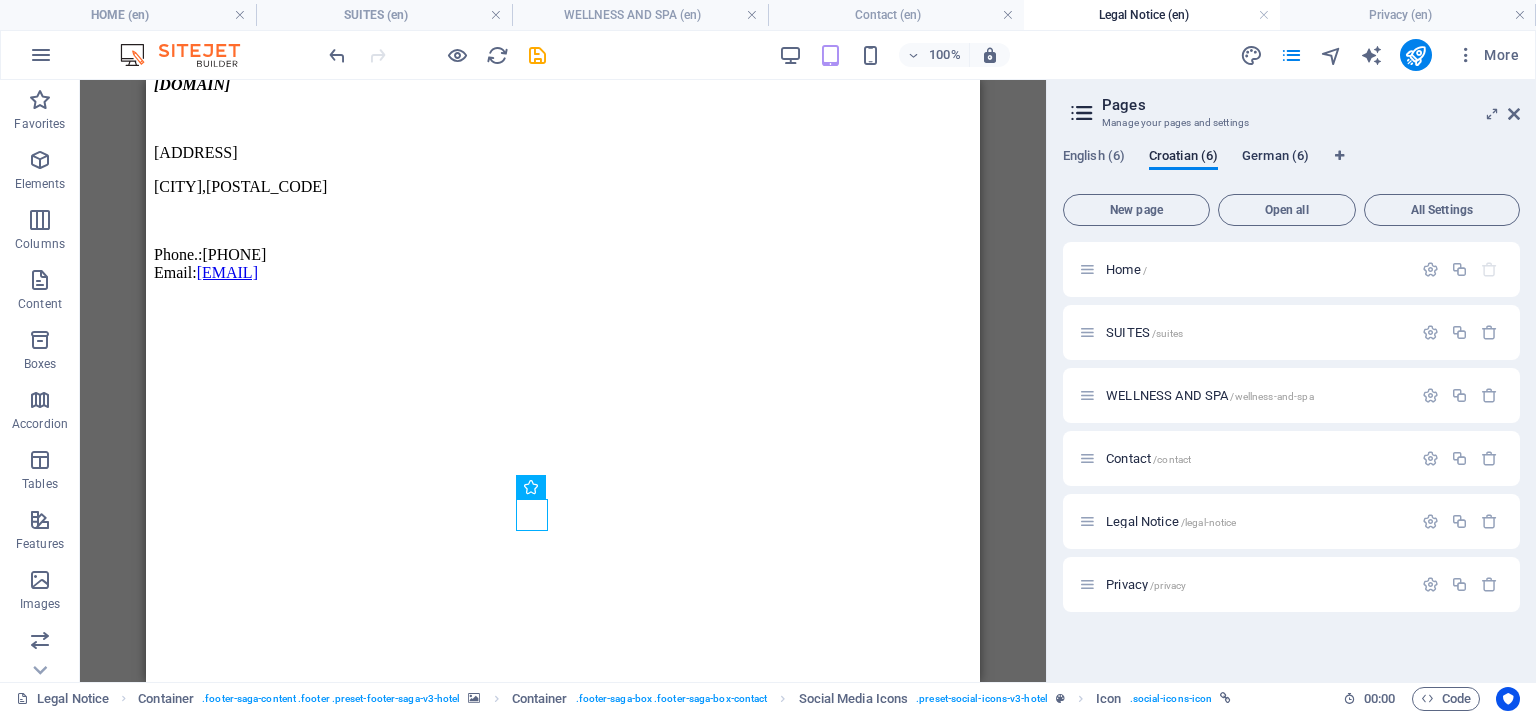 click on "German (6)" at bounding box center [1275, 158] 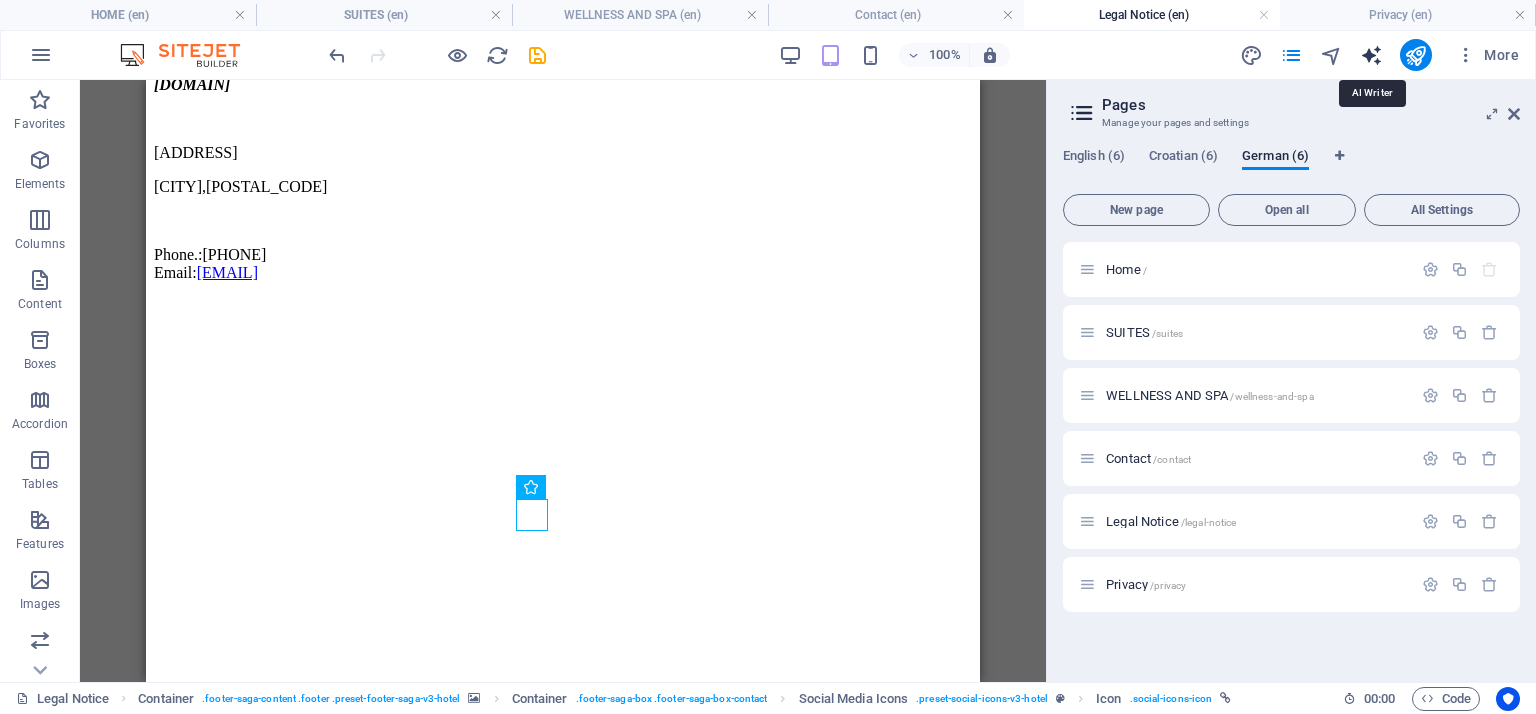 click at bounding box center (1371, 55) 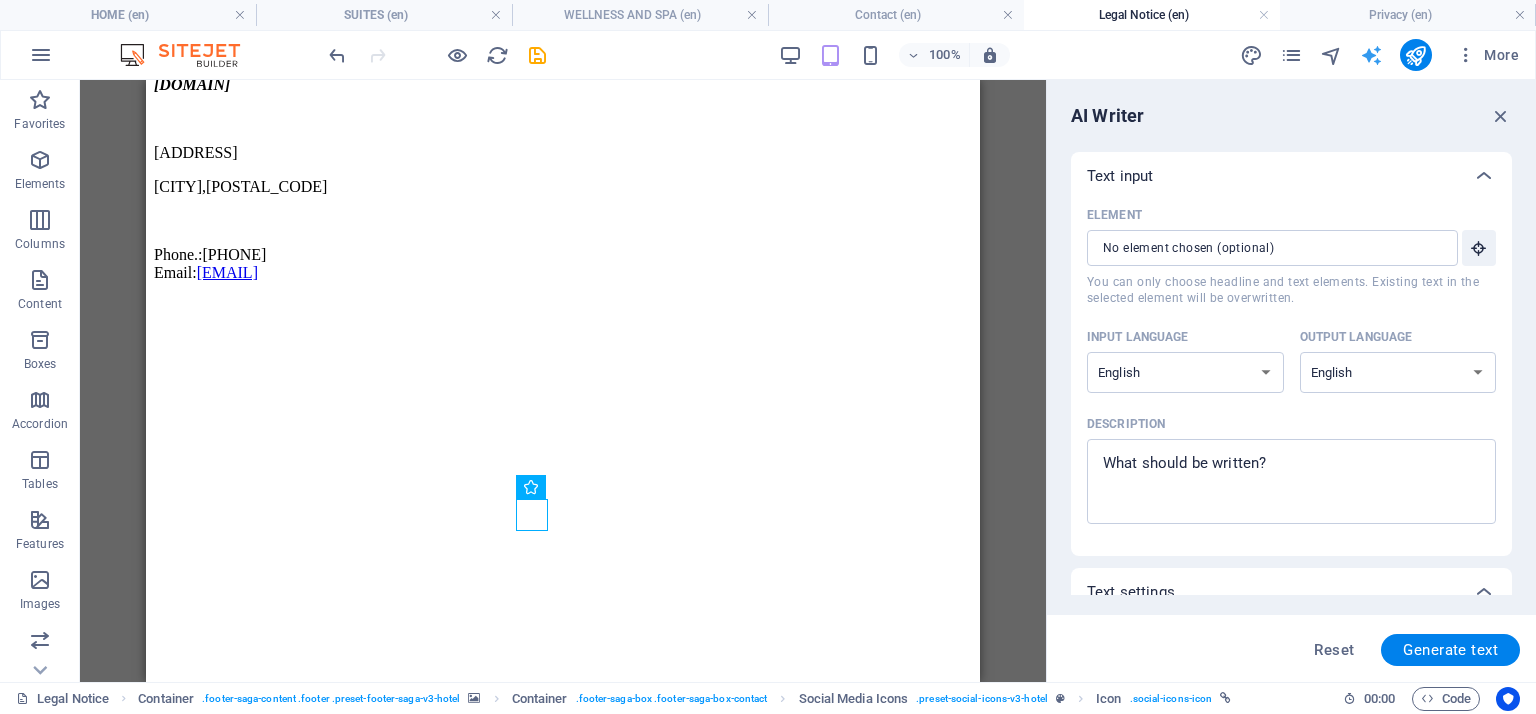 scroll, scrollTop: 0, scrollLeft: 0, axis: both 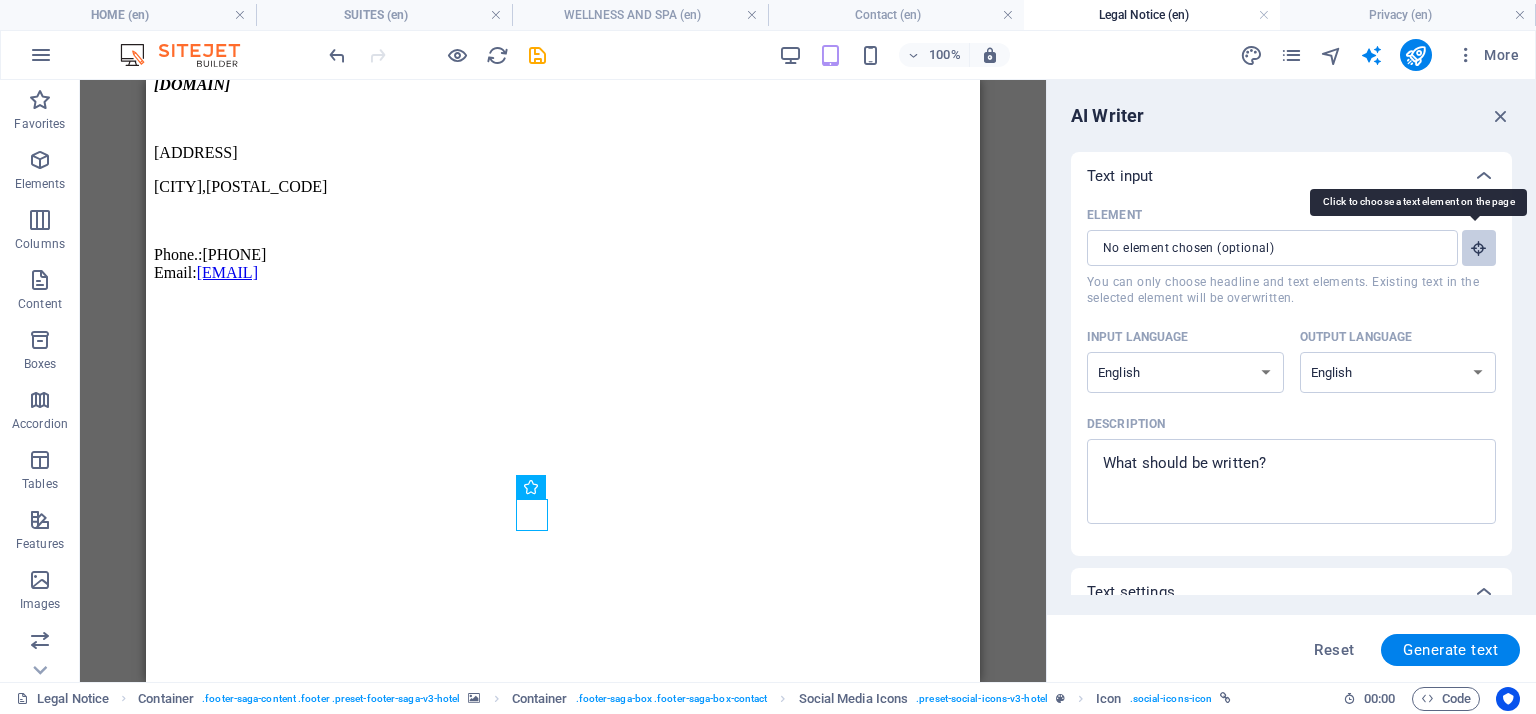 click at bounding box center [1479, 248] 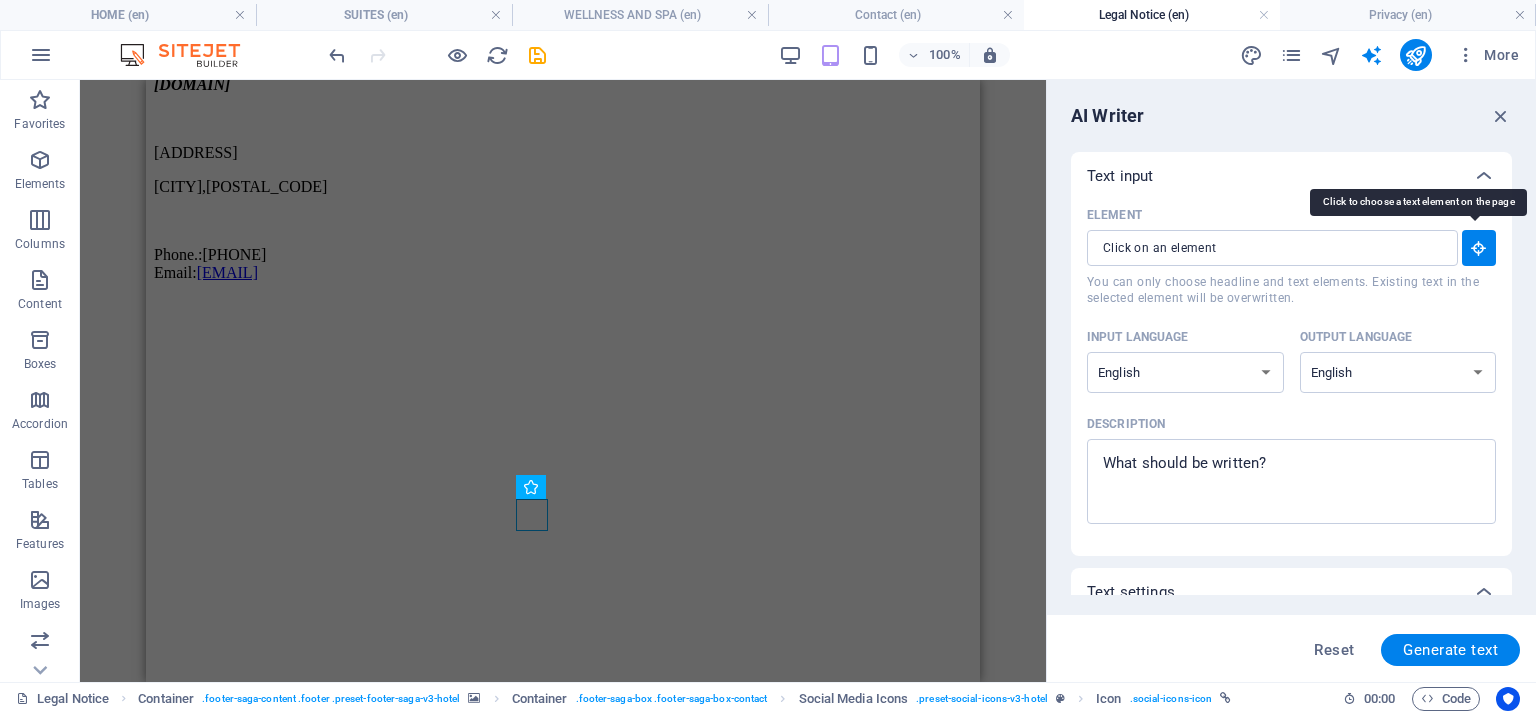 click at bounding box center [1479, 248] 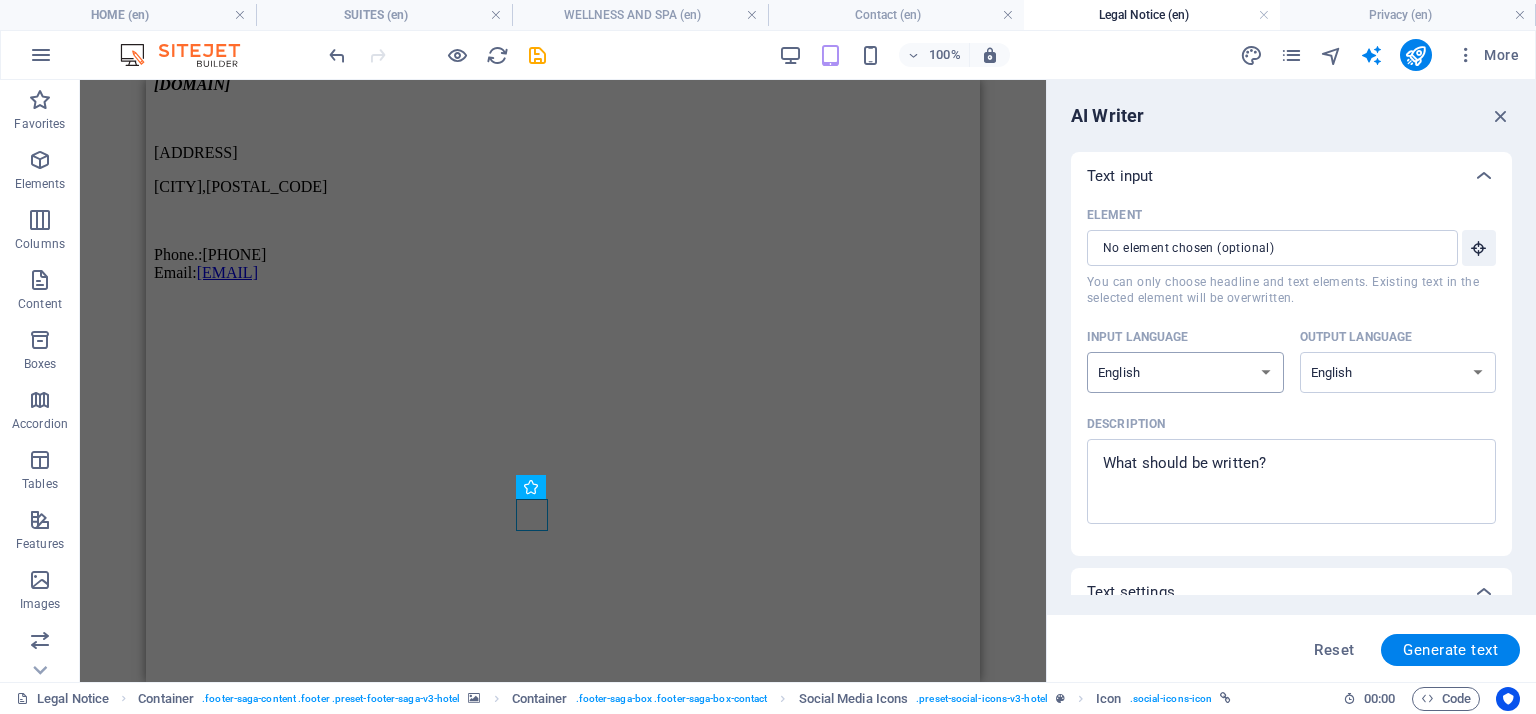 click on "Albanian Arabic Armenian Awadhi Azerbaijani Bashkir Basque Belarusian Bengali Bhojpuri Bosnian Brazilian Portuguese Bulgarian Cantonese (Yue) Catalan Chhattisgarhi Chinese Croatian Czech Danish Dogri Dutch English Estonian Faroese Finnish French Galician Georgian German Greek Gujarati Haryanvi Hindi Hungarian Indonesian Irish Italian Japanese Javanese Kannada Kashmiri Kazakh Konkani Korean Kyrgyz Latvian Lithuanian Macedonian Maithili Malay Maltese Mandarin Mandarin Chinese Marathi Marwari Min Nan Moldovan Mongolian Montenegrin Nepali Norwegian Oriya Pashto Persian (Farsi) Polish Portuguese Punjabi Rajasthani Romanian Russian Sanskrit Santali Serbian Sindhi Sinhala Slovak Slovene Slovenian Spanish Ukrainian Urdu Uzbek Vietnamese Welsh Wu" at bounding box center [1185, 372] 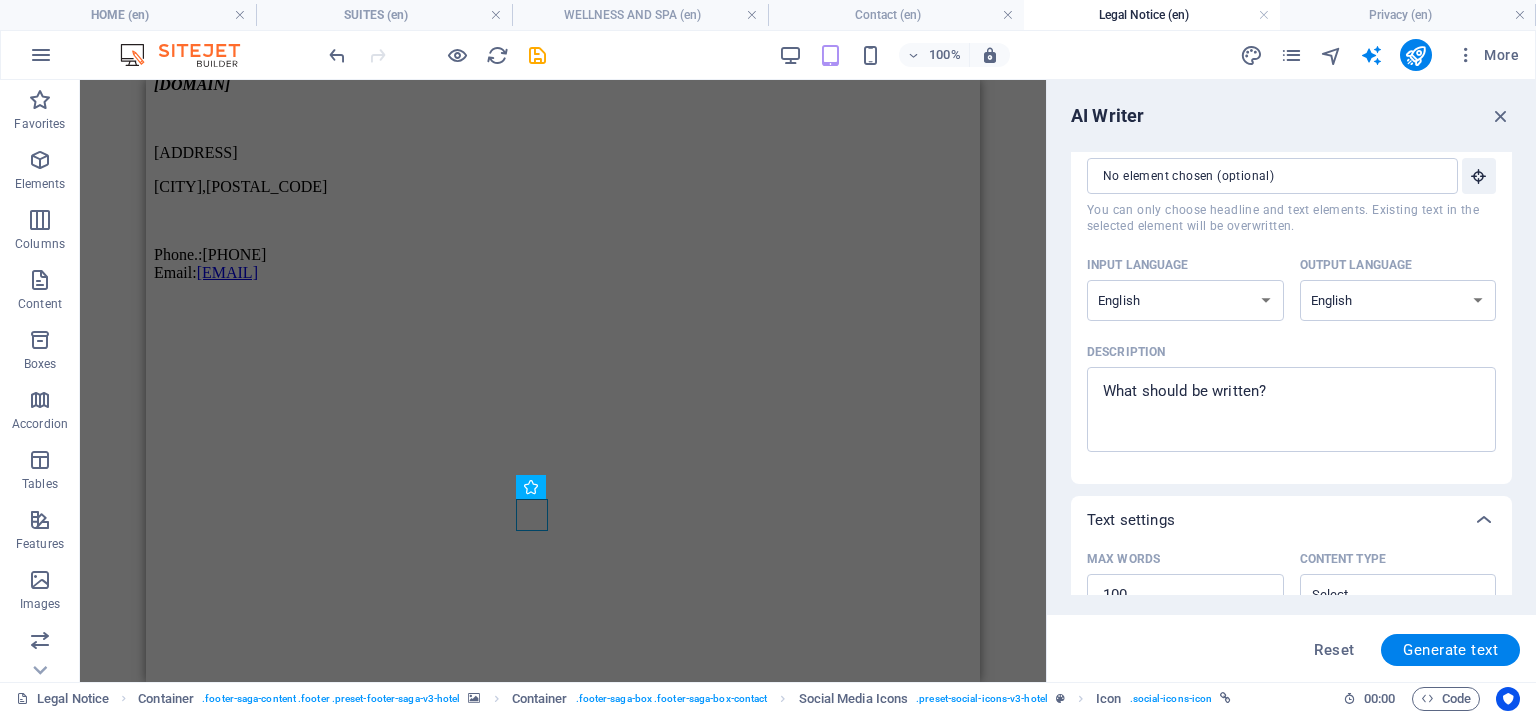 scroll, scrollTop: 0, scrollLeft: 0, axis: both 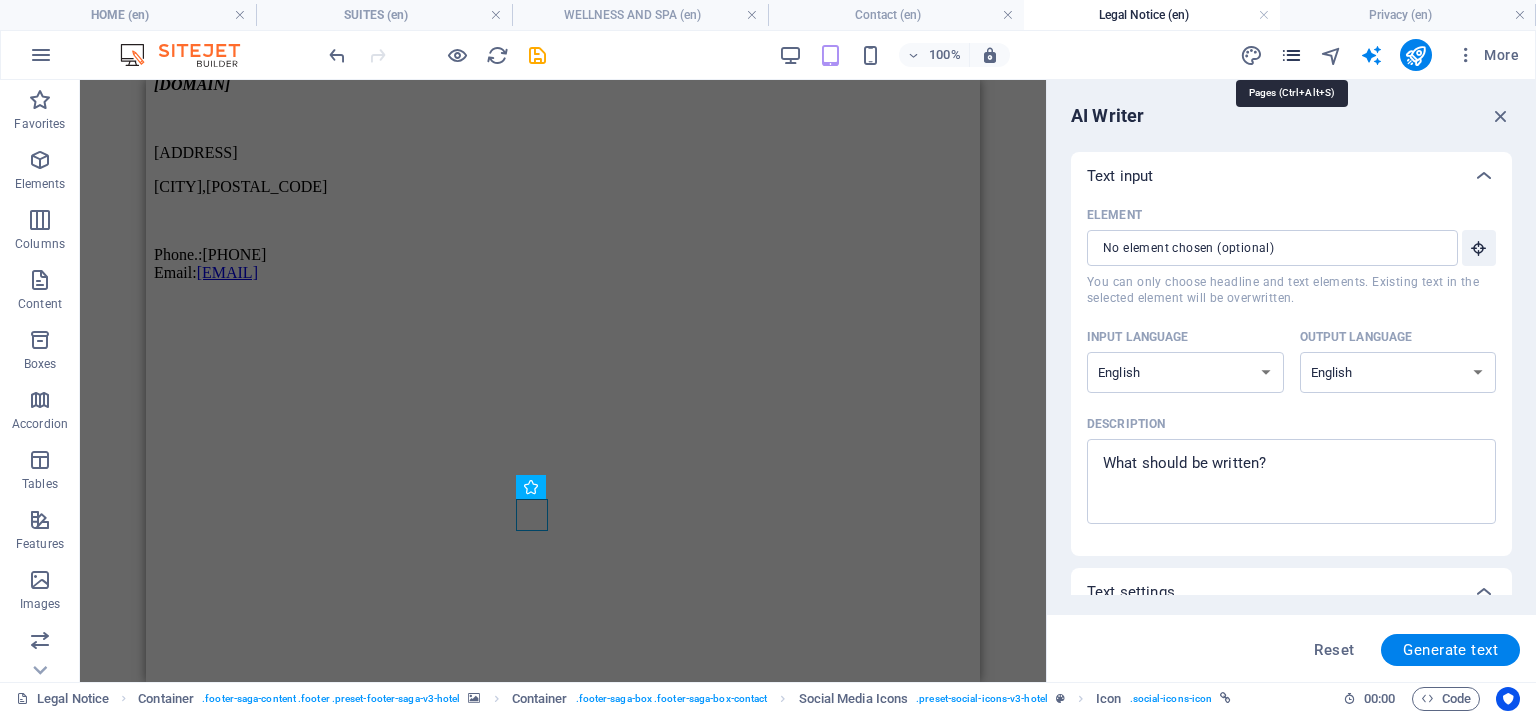 click at bounding box center [1291, 55] 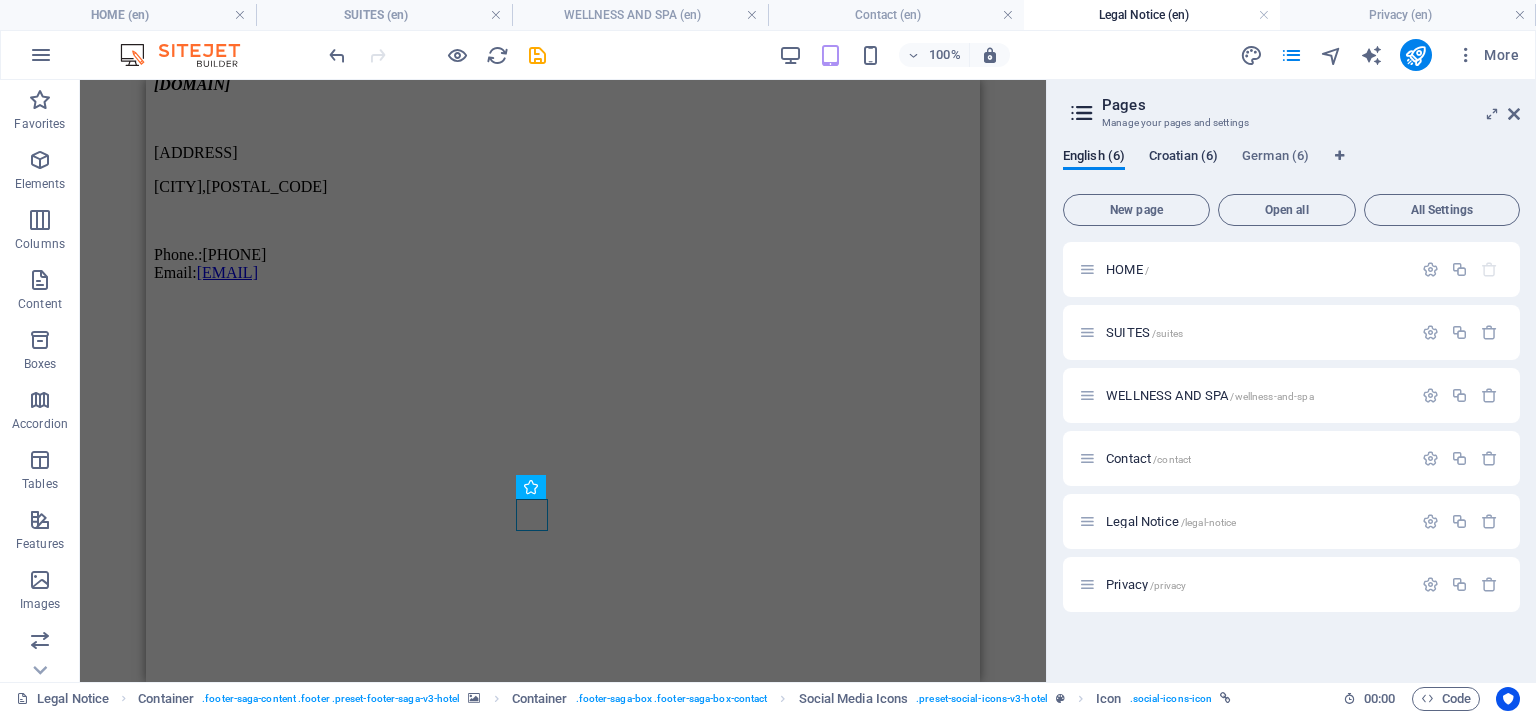 click on "Croatian (6)" at bounding box center (1183, 158) 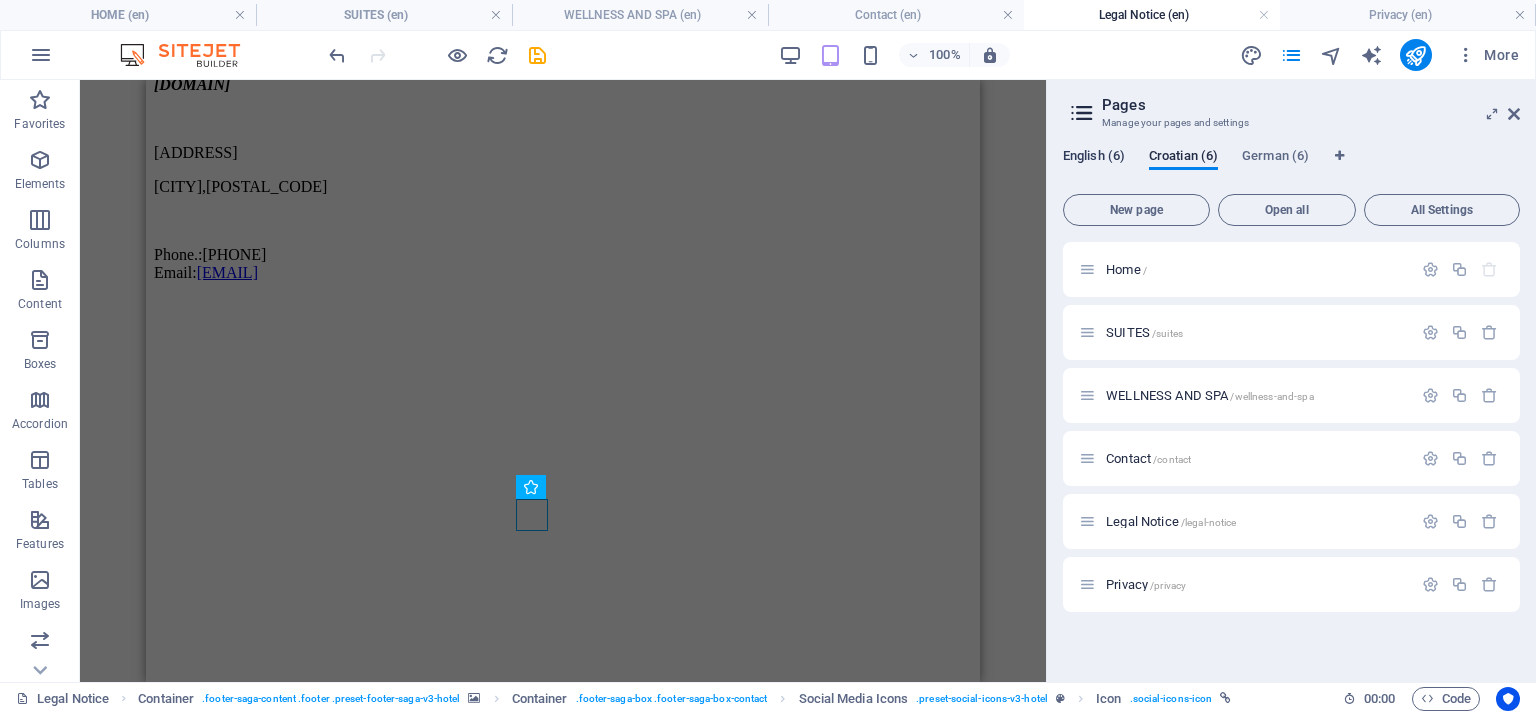 click on "English (6)" at bounding box center [1094, 158] 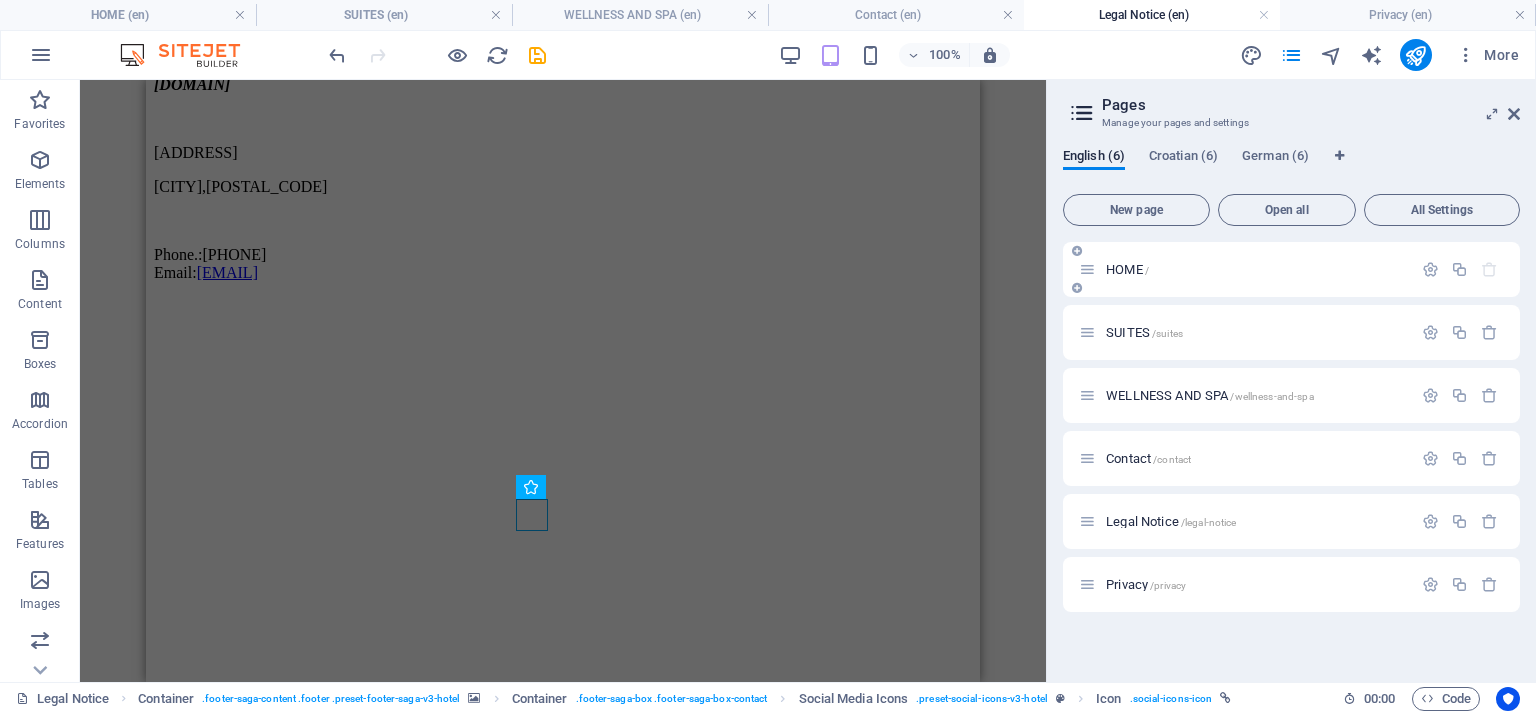 click on "HOME /" at bounding box center [1127, 269] 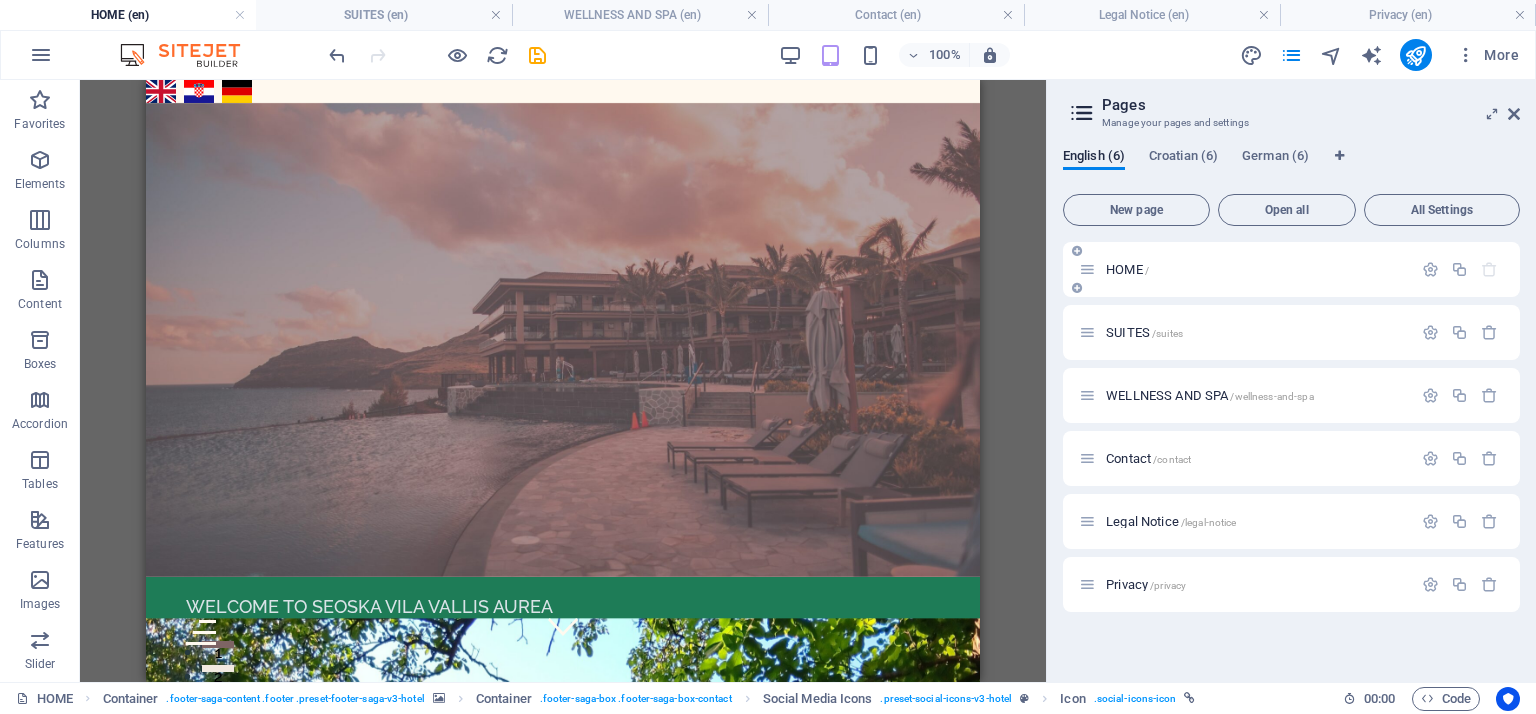 scroll, scrollTop: 0, scrollLeft: 0, axis: both 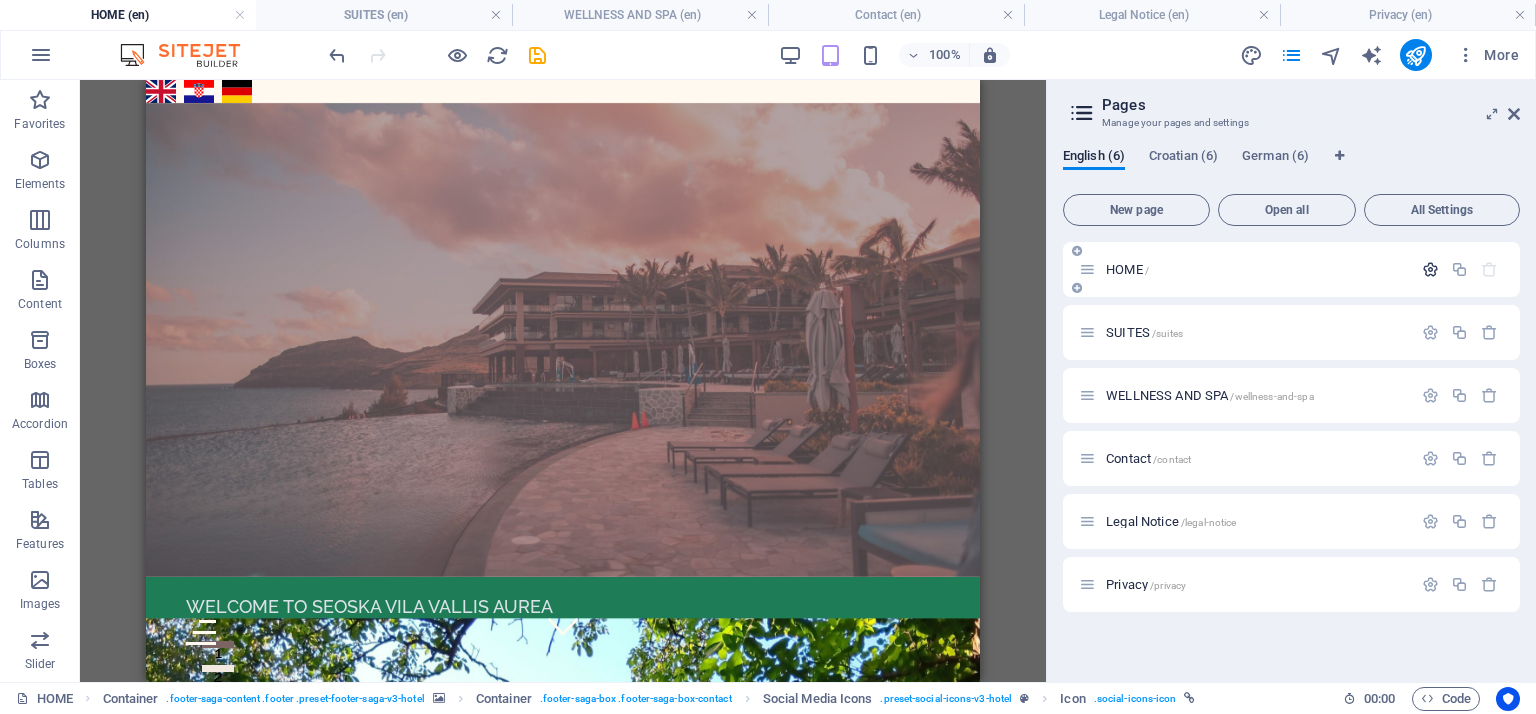 click at bounding box center [1430, 269] 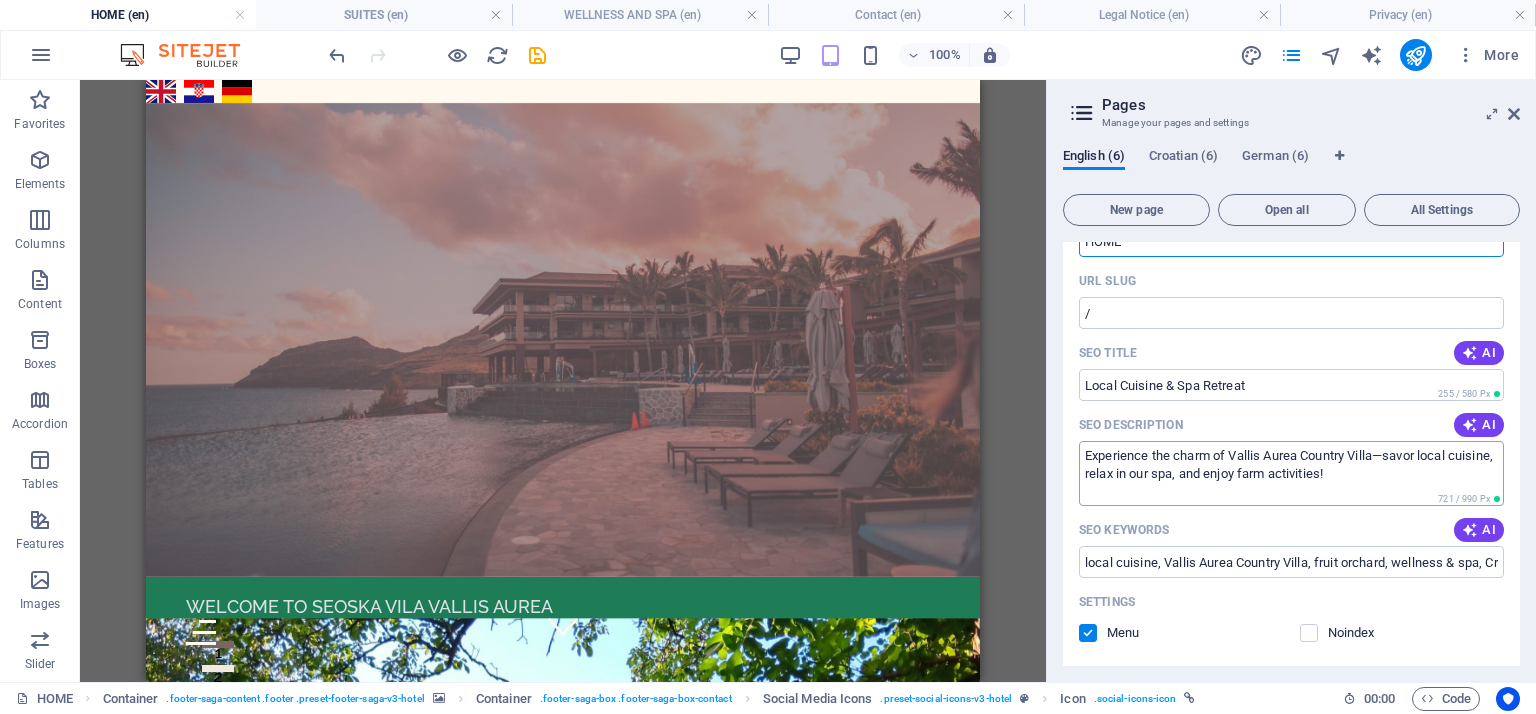 scroll, scrollTop: 100, scrollLeft: 0, axis: vertical 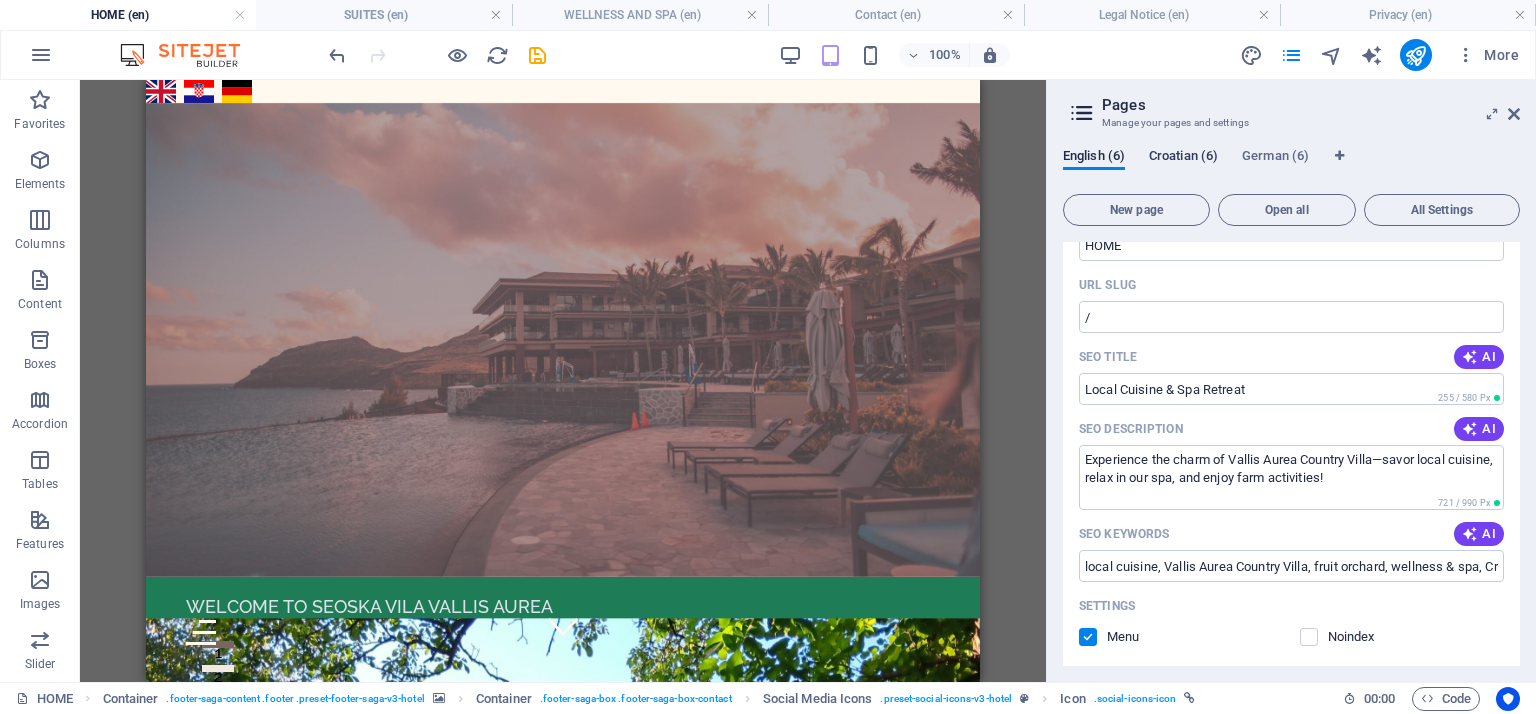 click on "Croatian (6)" at bounding box center [1183, 158] 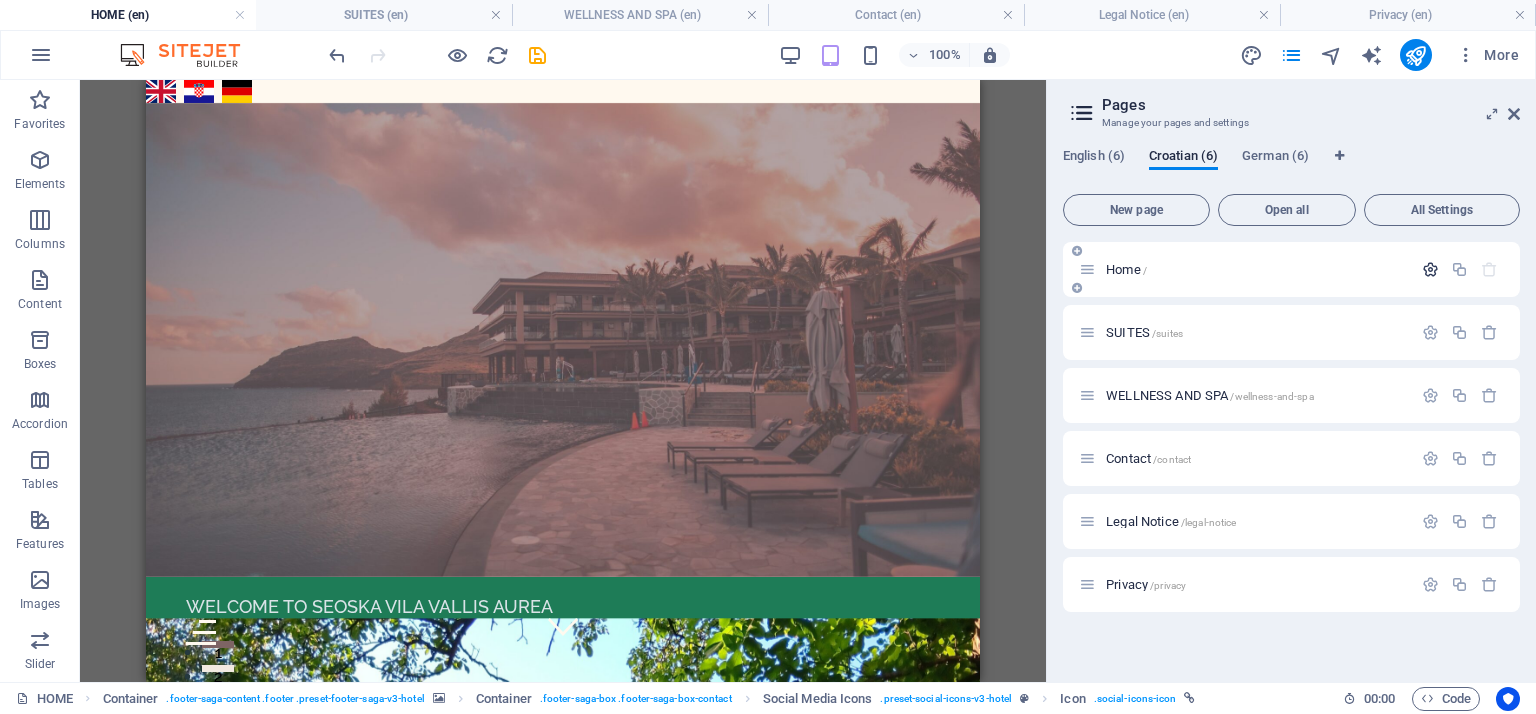 click at bounding box center (1430, 269) 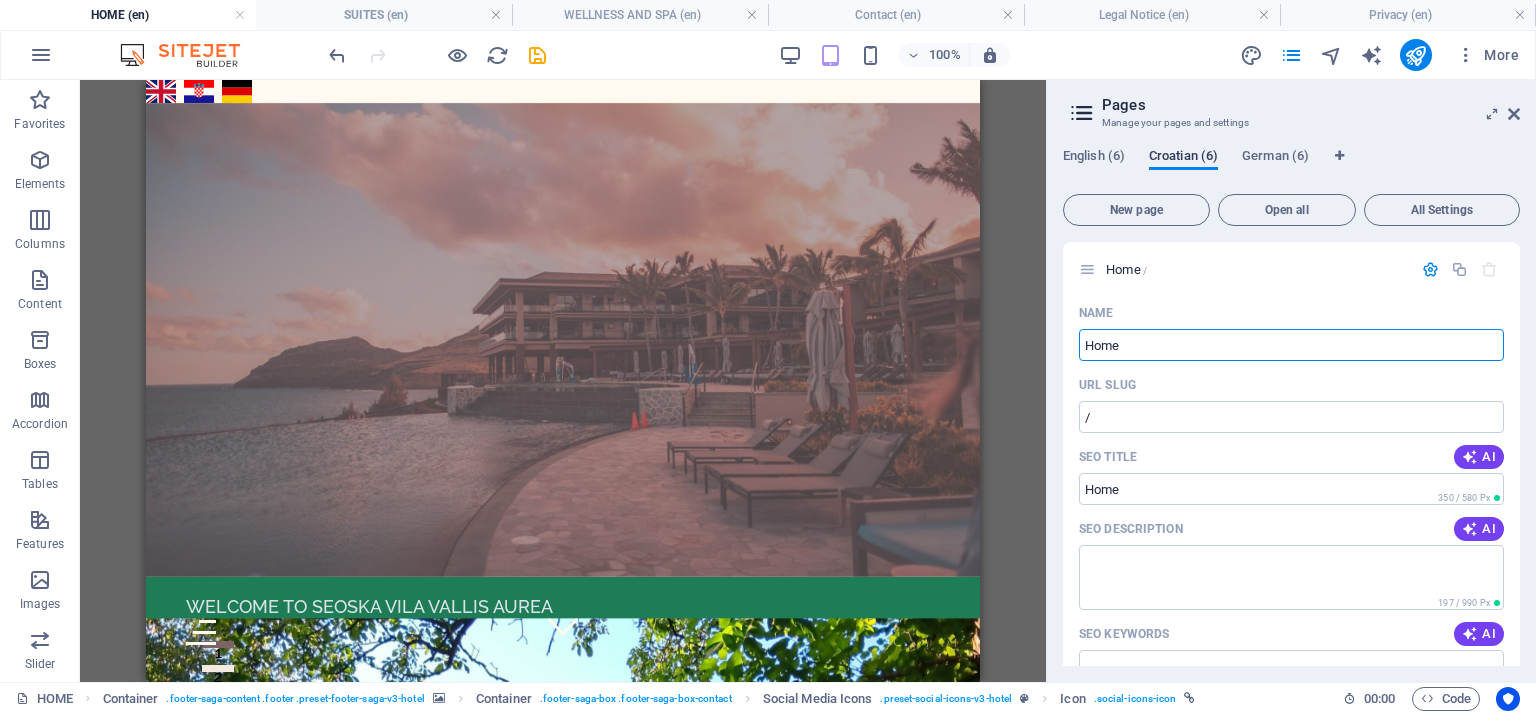 click on "Croatian (6)" at bounding box center (1183, 158) 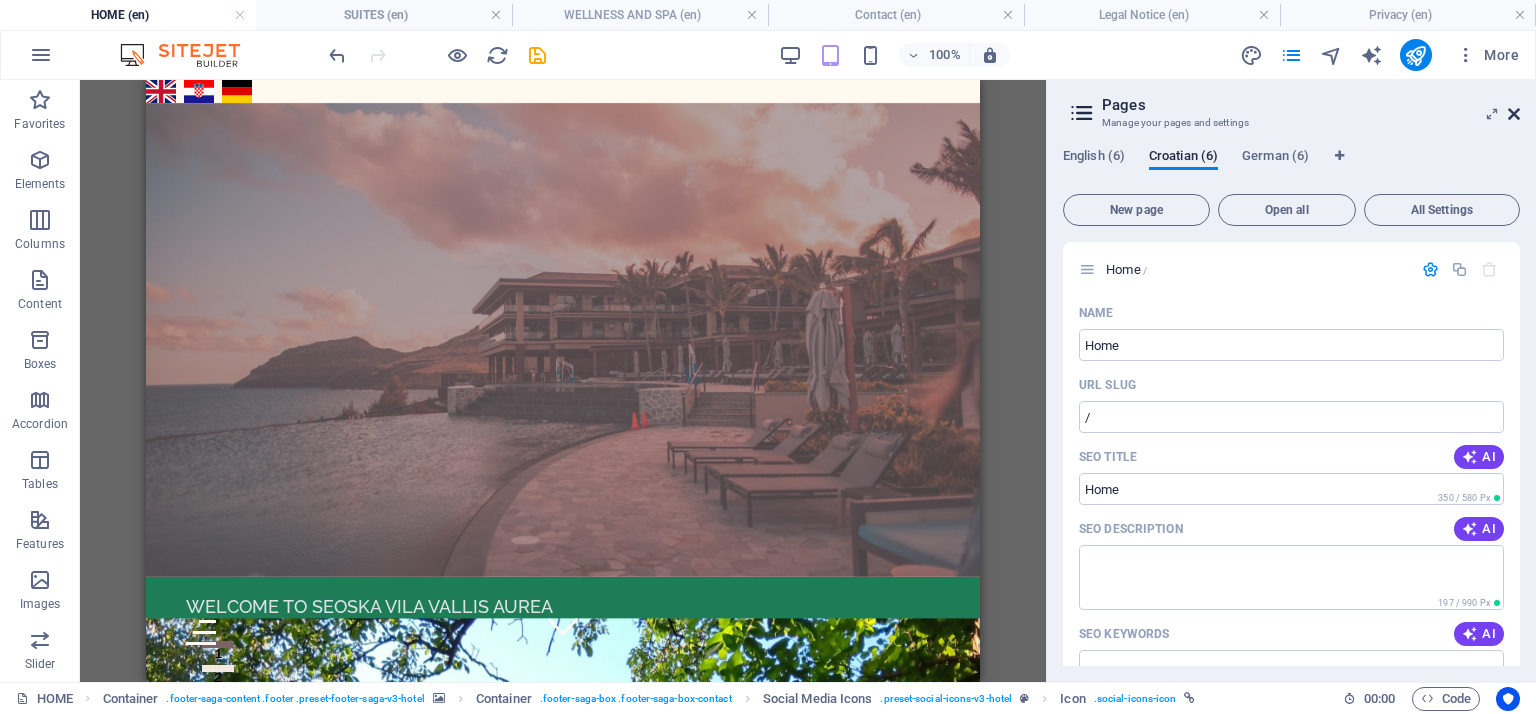 click at bounding box center (1514, 114) 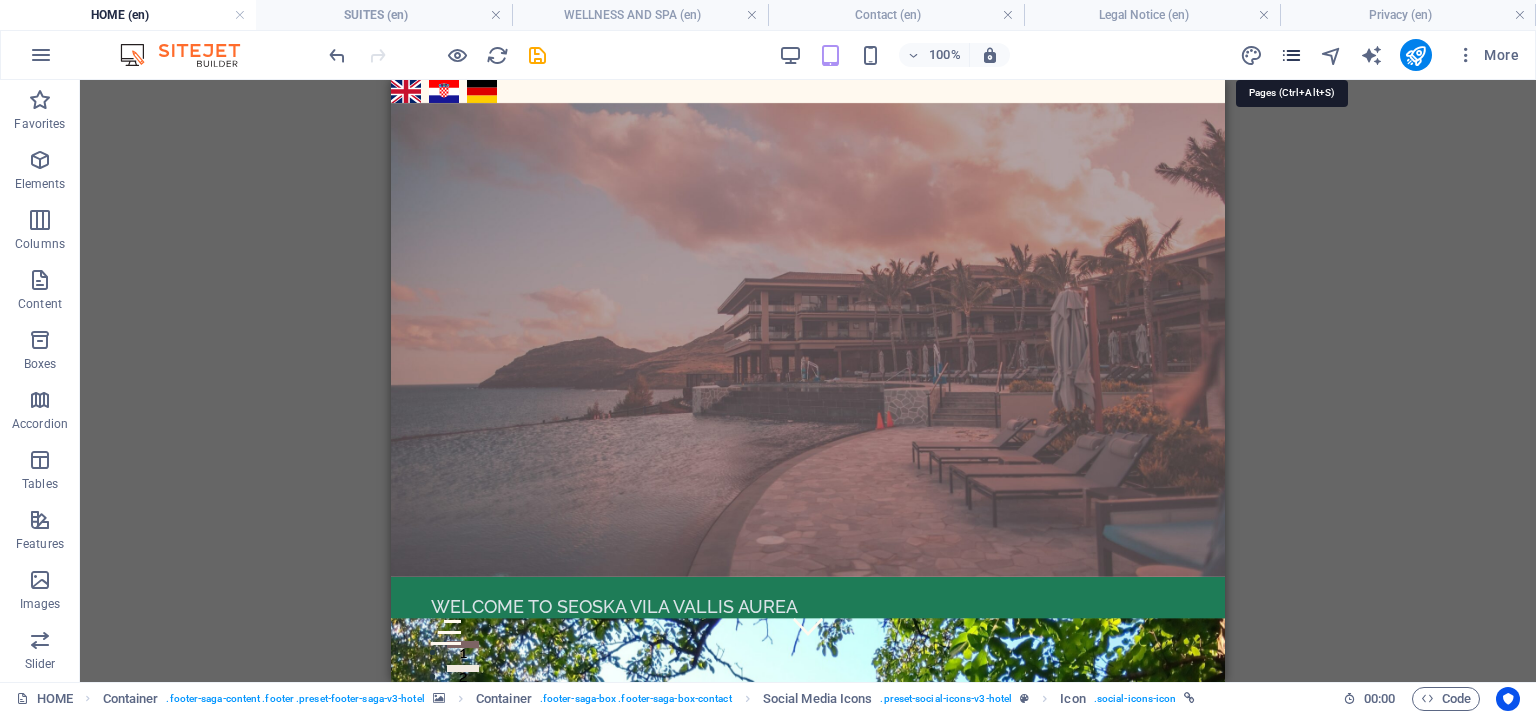 click at bounding box center [1291, 55] 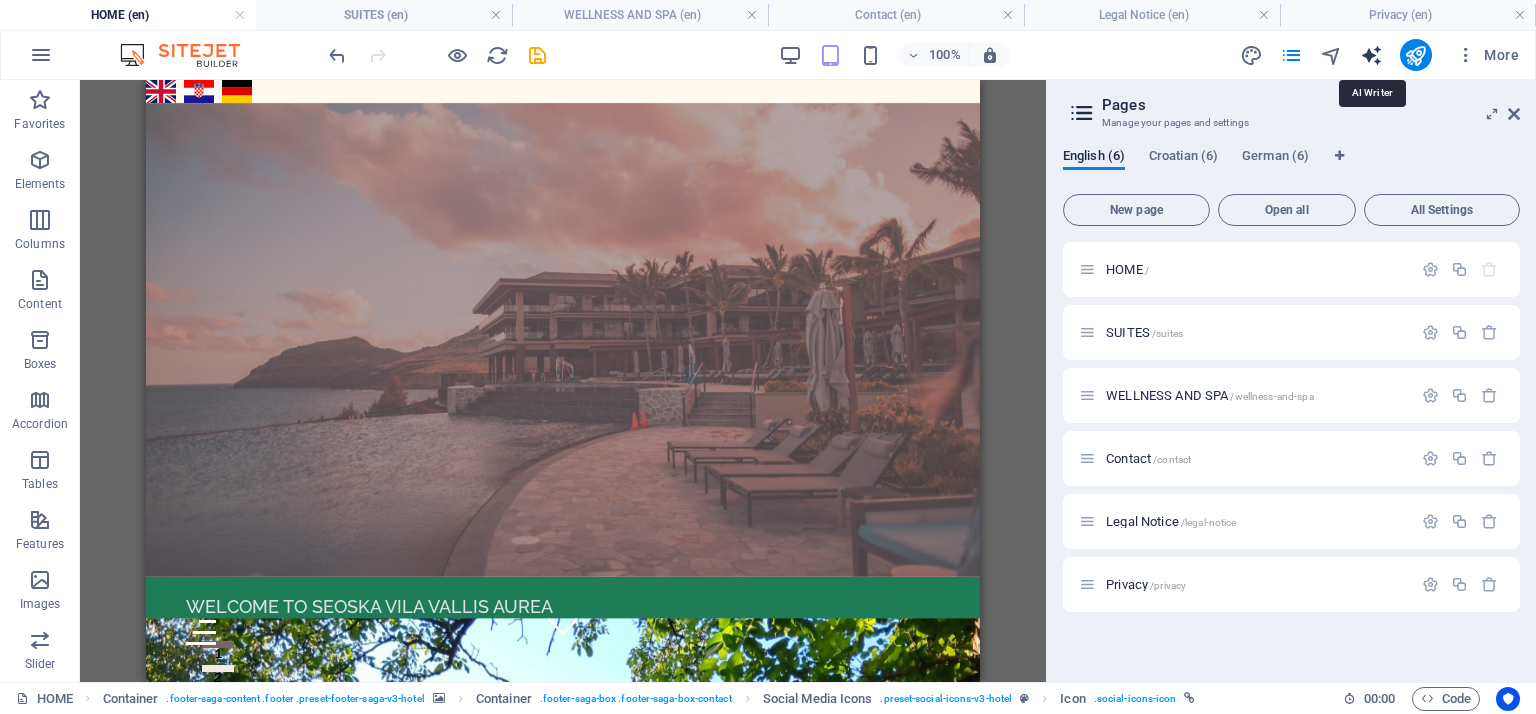 click at bounding box center [1371, 55] 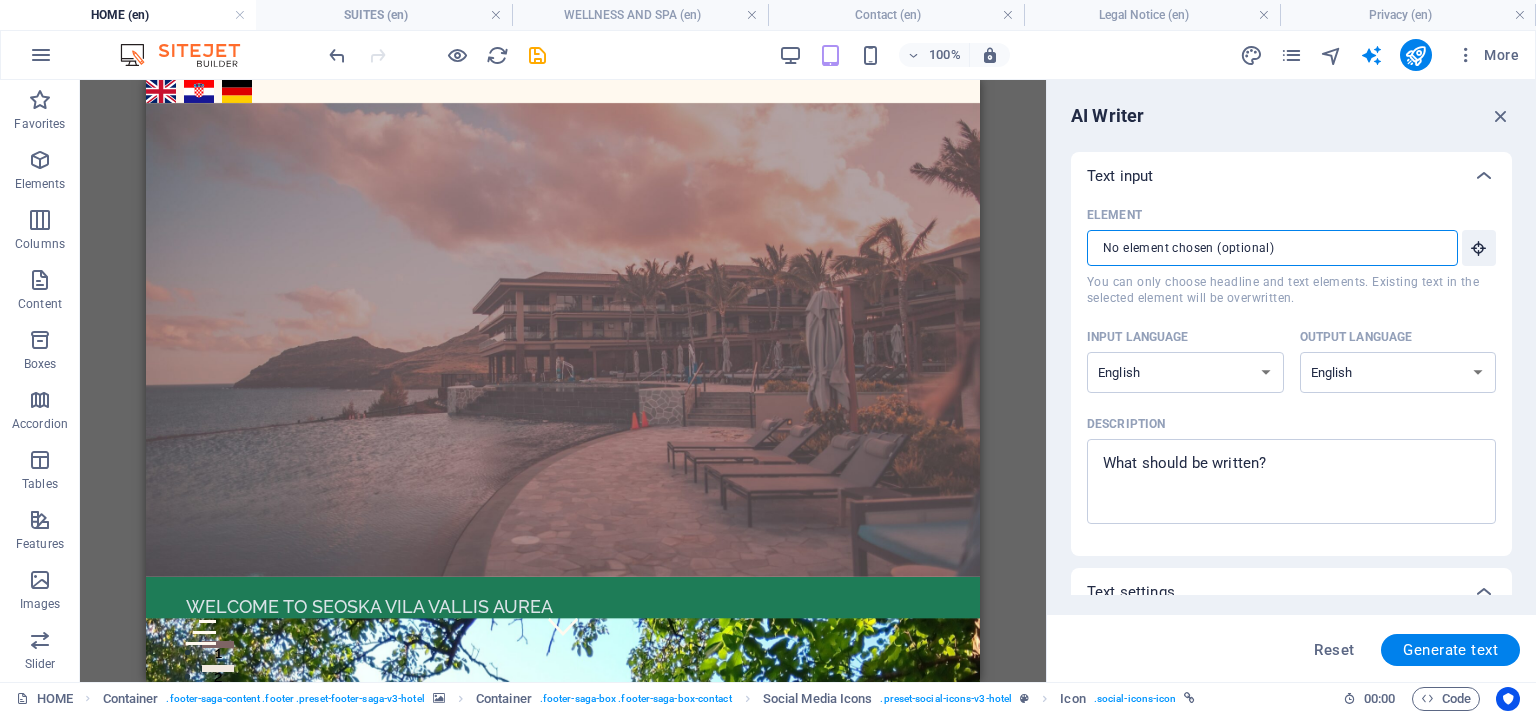 click on "Element ​ You can only choose headline and text elements. Existing text in the selected element will be overwritten." at bounding box center (1265, 248) 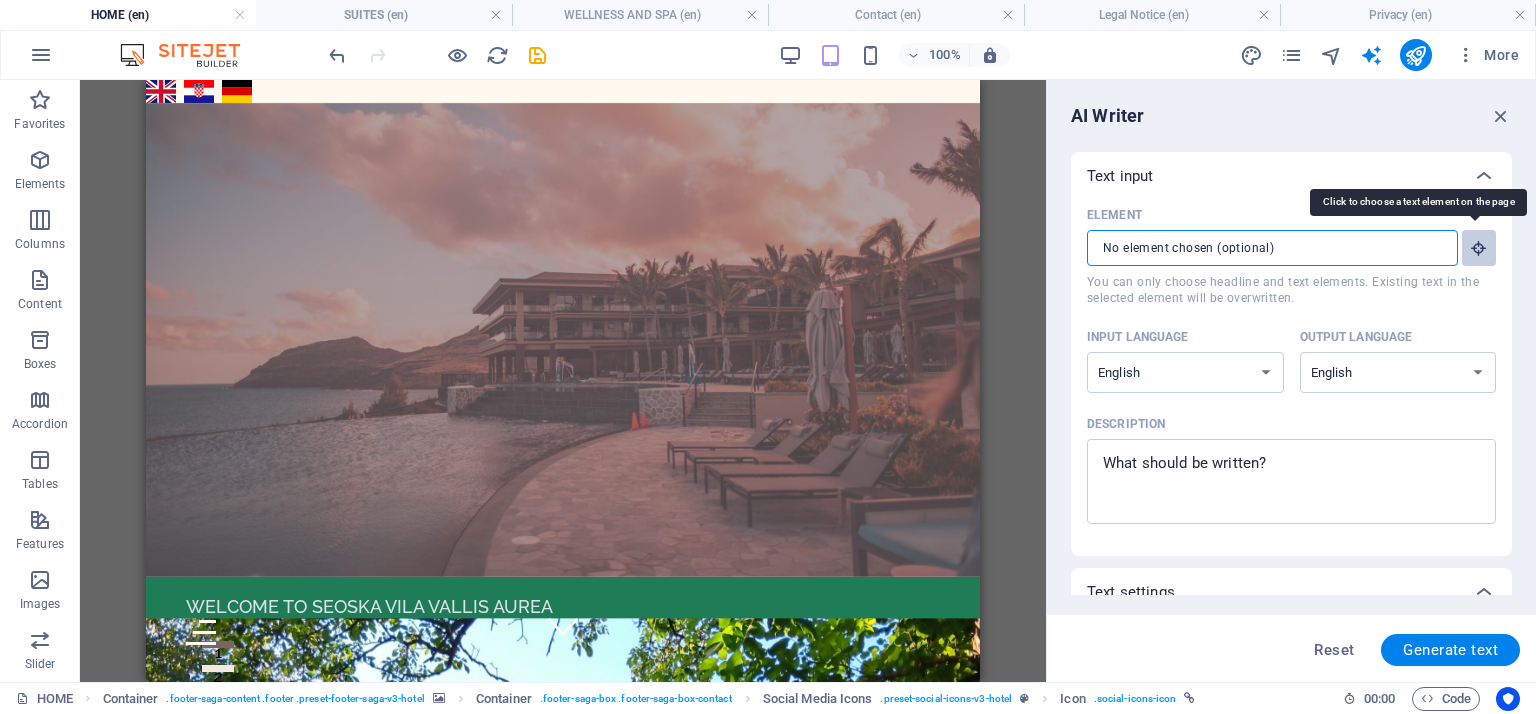 click at bounding box center (1479, 248) 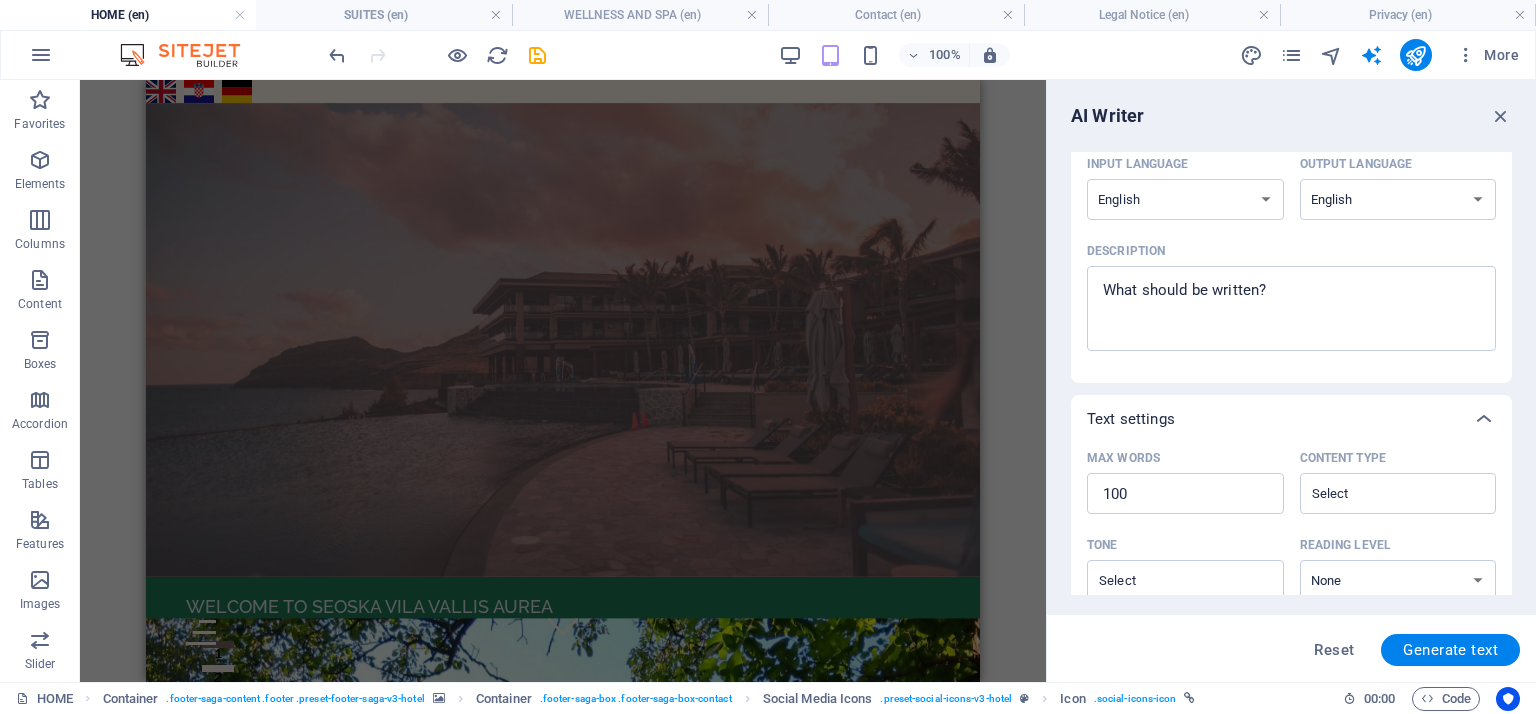 scroll, scrollTop: 0, scrollLeft: 0, axis: both 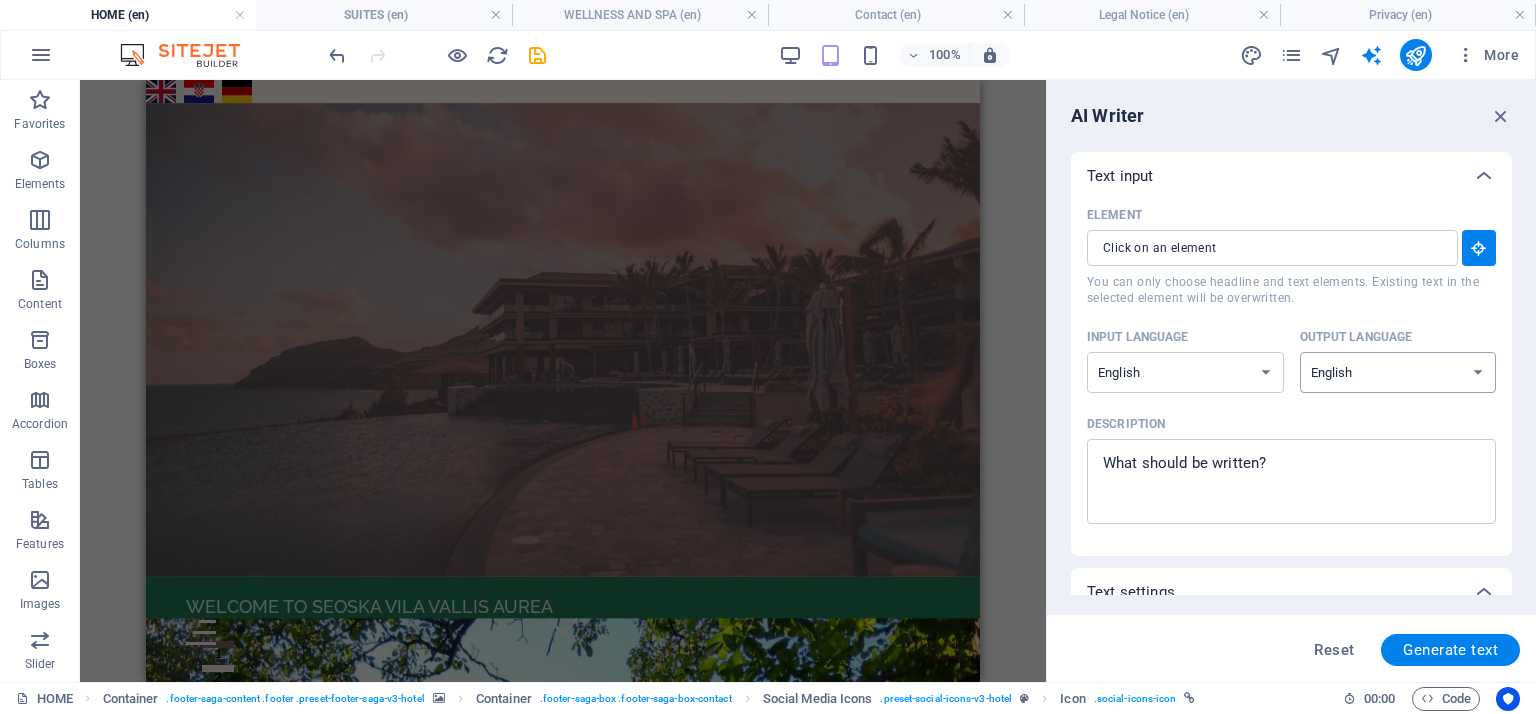 click on "Albanian Arabic Armenian Awadhi Azerbaijani Bashkir Basque Belarusian Bengali Bhojpuri Bosnian Brazilian Portuguese Bulgarian Cantonese (Yue) Catalan Chhattisgarhi Chinese Croatian Czech Danish Dogri Dutch English Estonian Faroese Finnish French Galician Georgian German Greek Gujarati Haryanvi Hindi Hungarian Indonesian Irish Italian Japanese Javanese Kannada Kashmiri Kazakh Konkani Korean Kyrgyz Latvian Lithuanian Macedonian Maithili Malay Maltese Mandarin Mandarin Chinese Marathi Marwari Min Nan Moldovan Mongolian Montenegrin Nepali Norwegian Oriya Pashto Persian (Farsi) Polish Portuguese Punjabi Rajasthani Romanian Russian Sanskrit Santali Serbian Sindhi Sinhala Slovak Slovene Slovenian Spanish Ukrainian Urdu Uzbek Vietnamese Welsh Wu" at bounding box center (1398, 372) 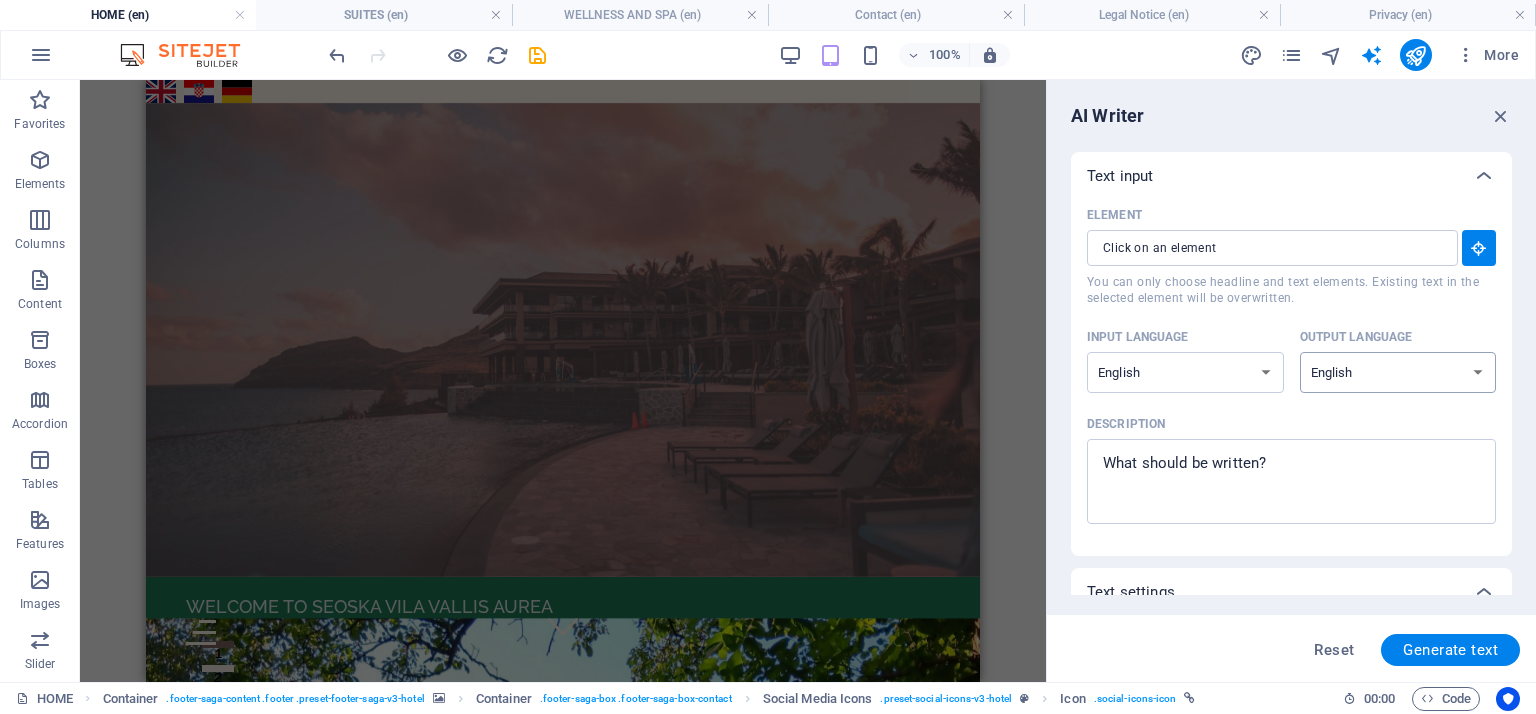 select on "Croatian" 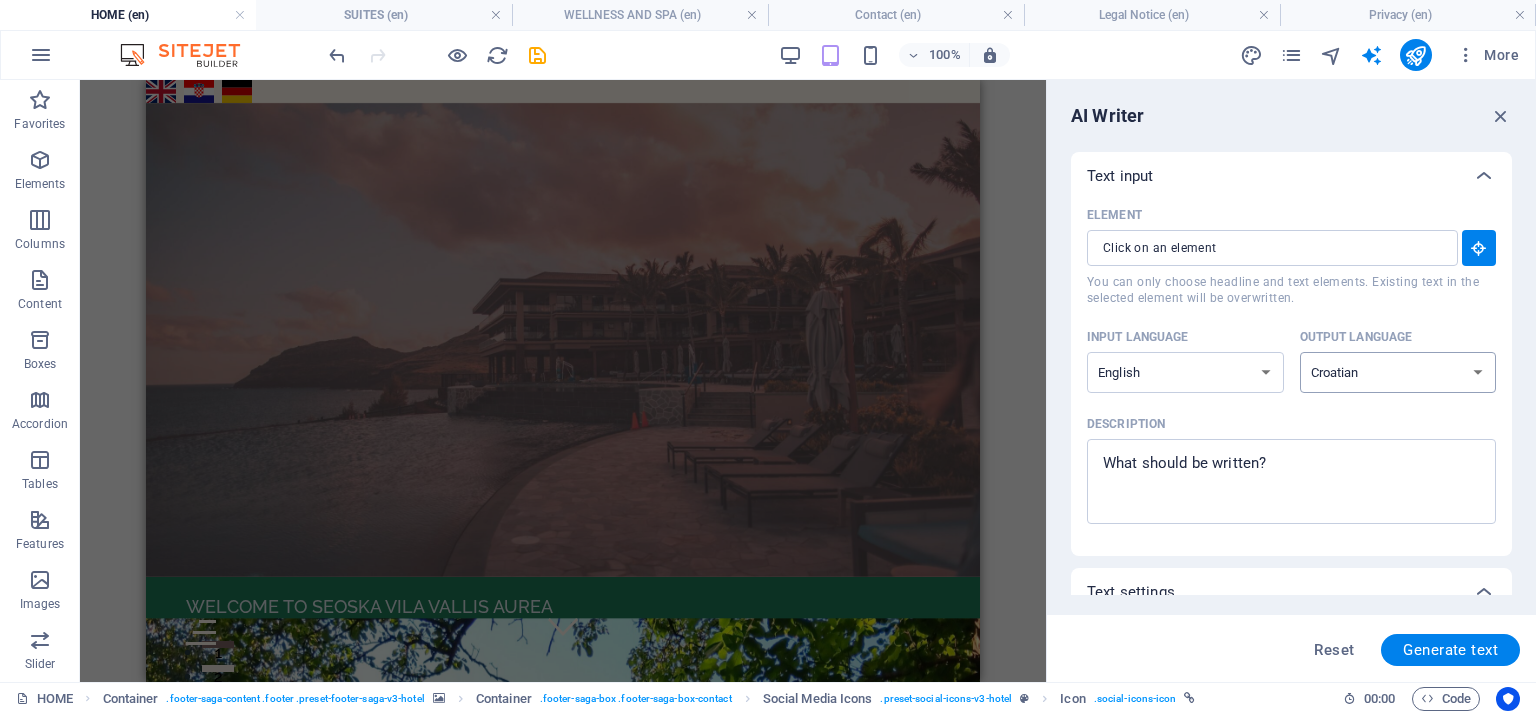 click on "Albanian Arabic Armenian Awadhi Azerbaijani Bashkir Basque Belarusian Bengali Bhojpuri Bosnian Brazilian Portuguese Bulgarian Cantonese (Yue) Catalan Chhattisgarhi Chinese Croatian Czech Danish Dogri Dutch English Estonian Faroese Finnish French Galician Georgian German Greek Gujarati Haryanvi Hindi Hungarian Indonesian Irish Italian Japanese Javanese Kannada Kashmiri Kazakh Konkani Korean Kyrgyz Latvian Lithuanian Macedonian Maithili Malay Maltese Mandarin Mandarin Chinese Marathi Marwari Min Nan Moldovan Mongolian Montenegrin Nepali Norwegian Oriya Pashto Persian (Farsi) Polish Portuguese Punjabi Rajasthani Romanian Russian Sanskrit Santali Serbian Sindhi Sinhala Slovak Slovene Slovenian Spanish Ukrainian Urdu Uzbek Vietnamese Welsh Wu" at bounding box center [1398, 372] 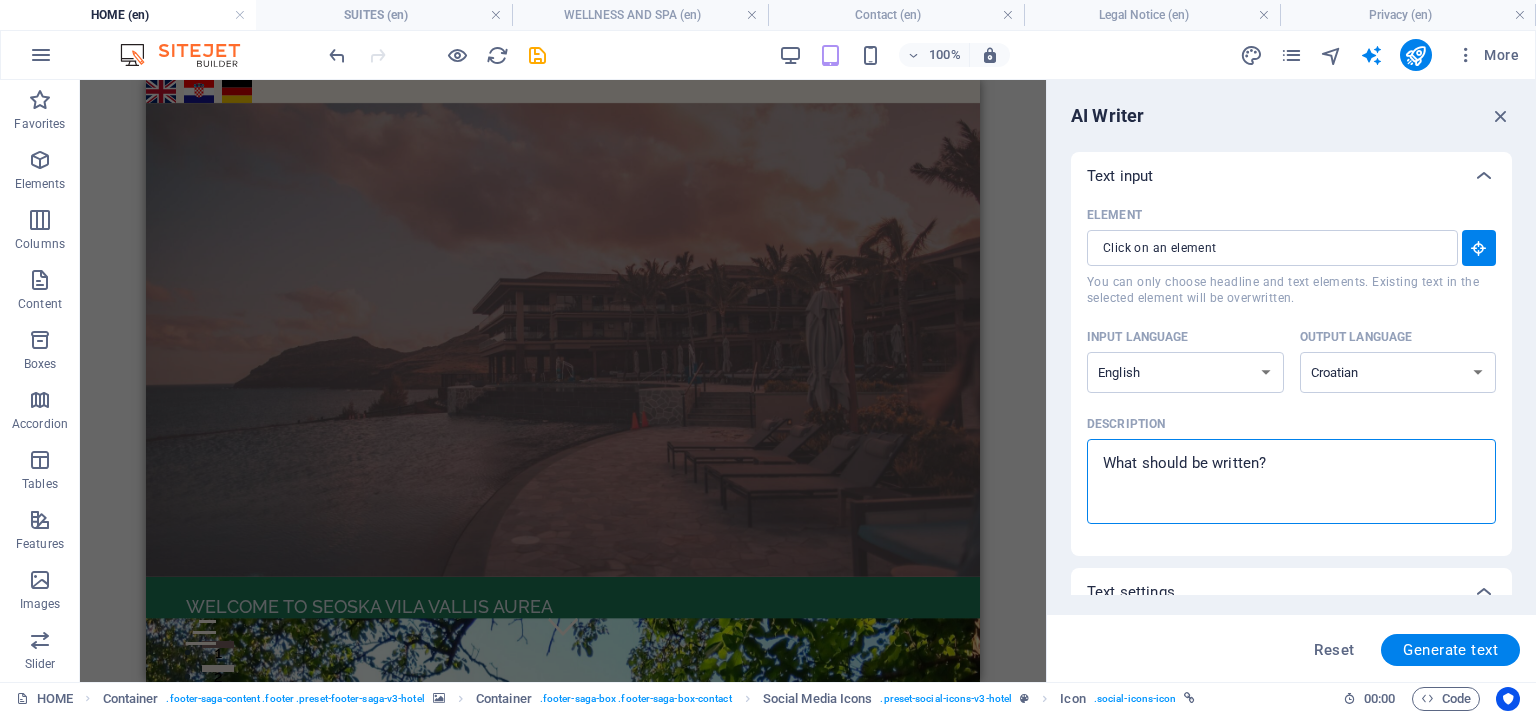 click on "Description x ​" at bounding box center (1291, 481) 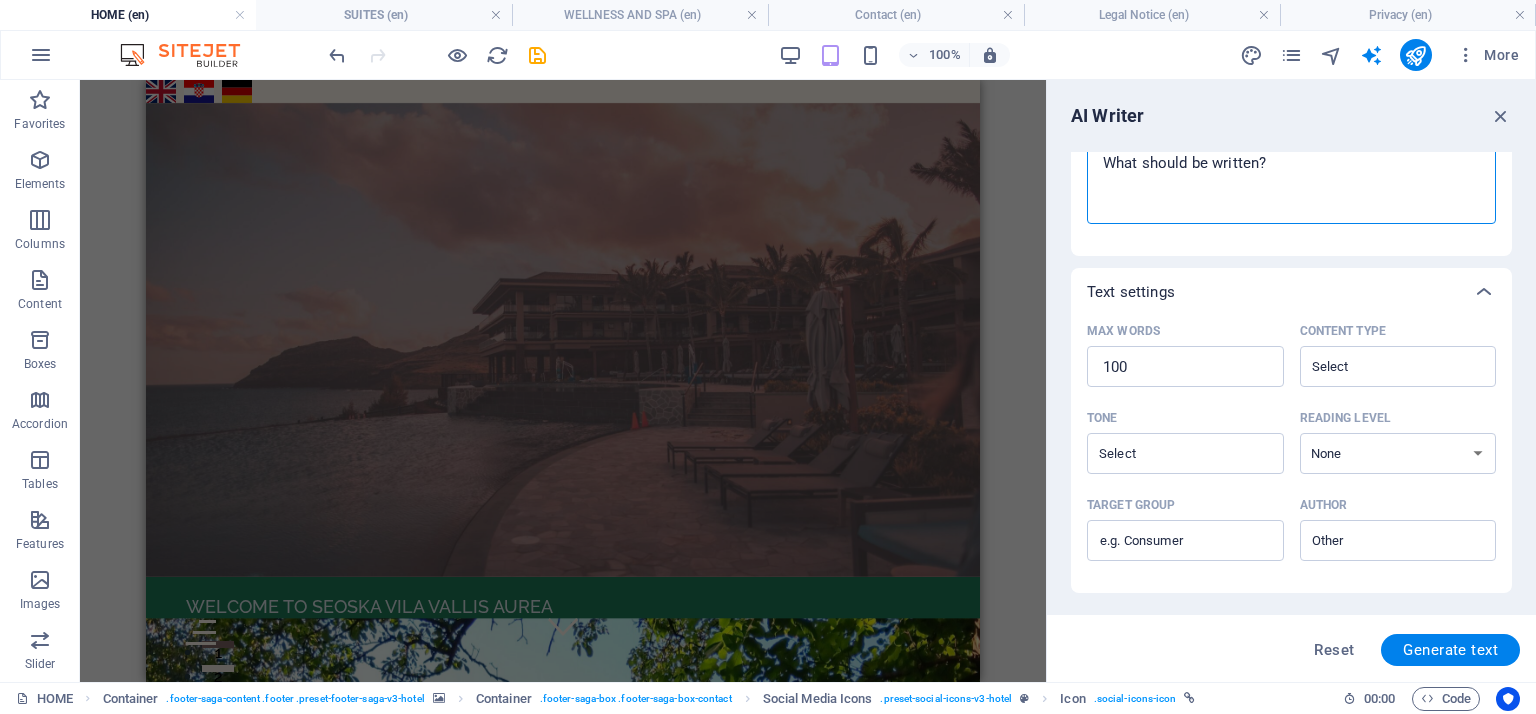 scroll, scrollTop: 472, scrollLeft: 0, axis: vertical 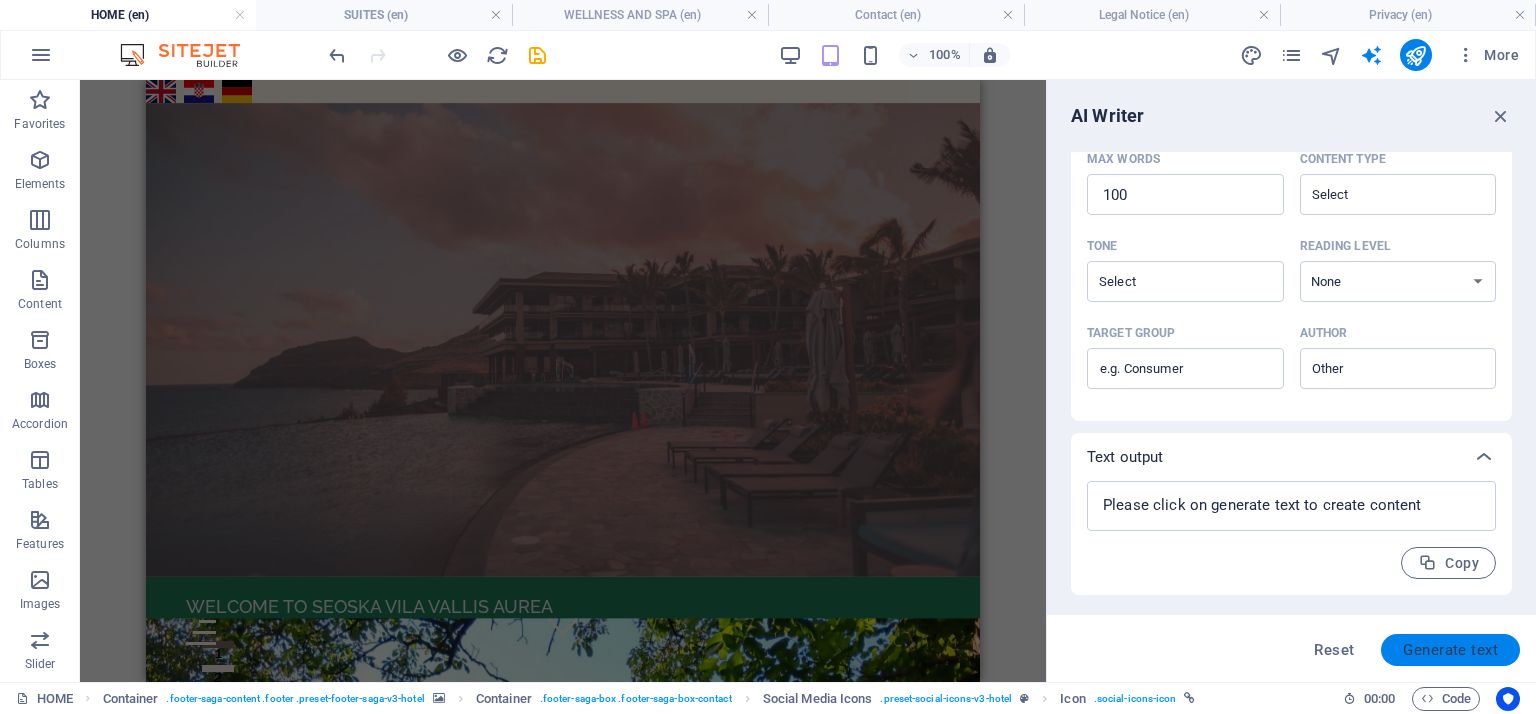 type on "x" 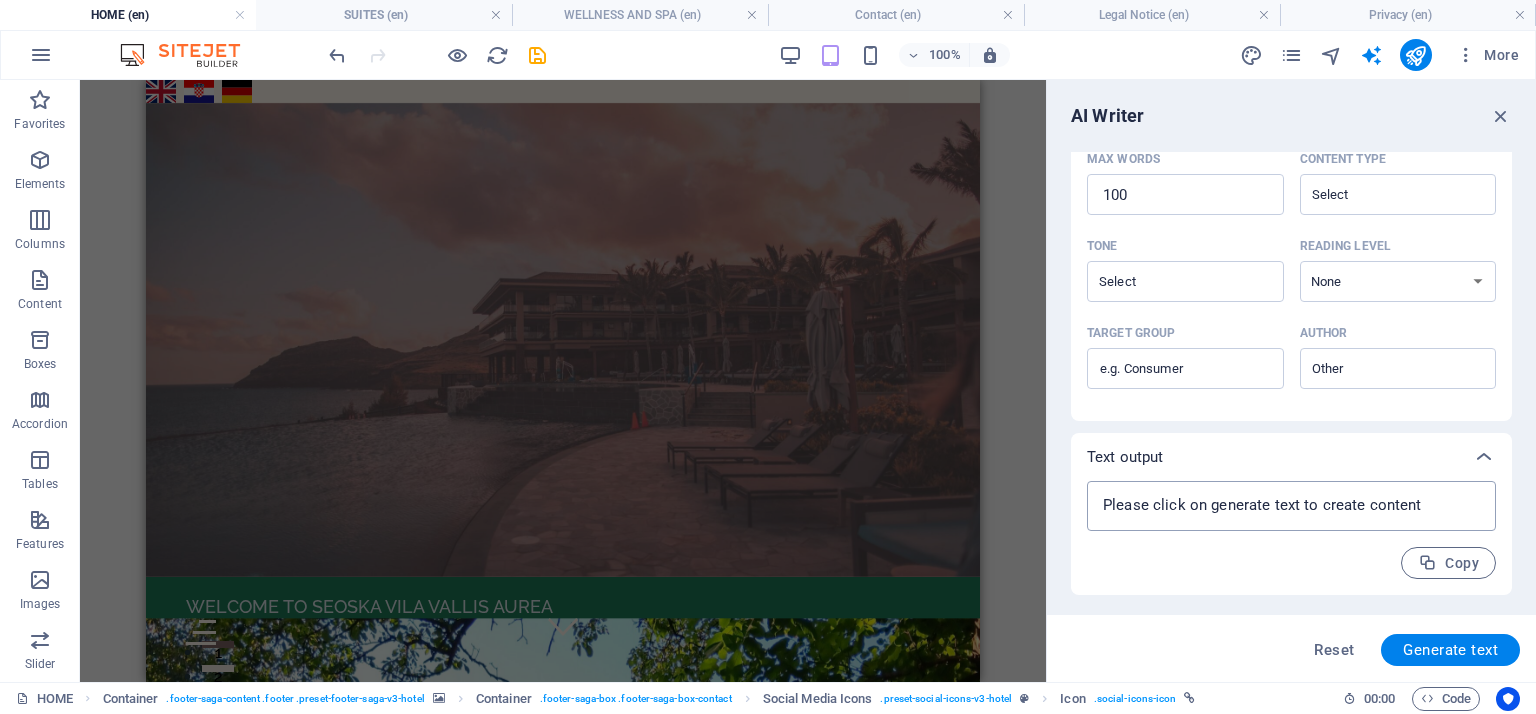 type on "x" 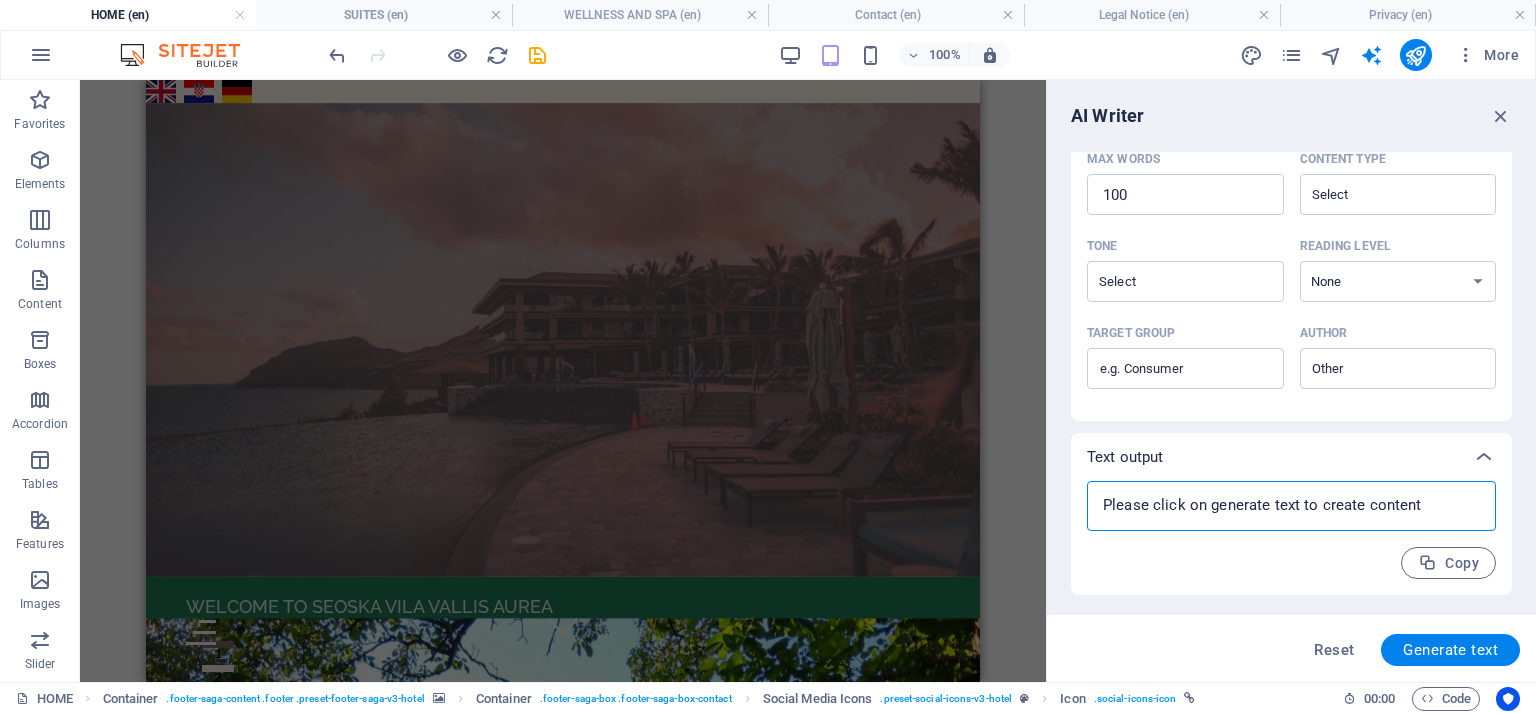 click at bounding box center [1291, 506] 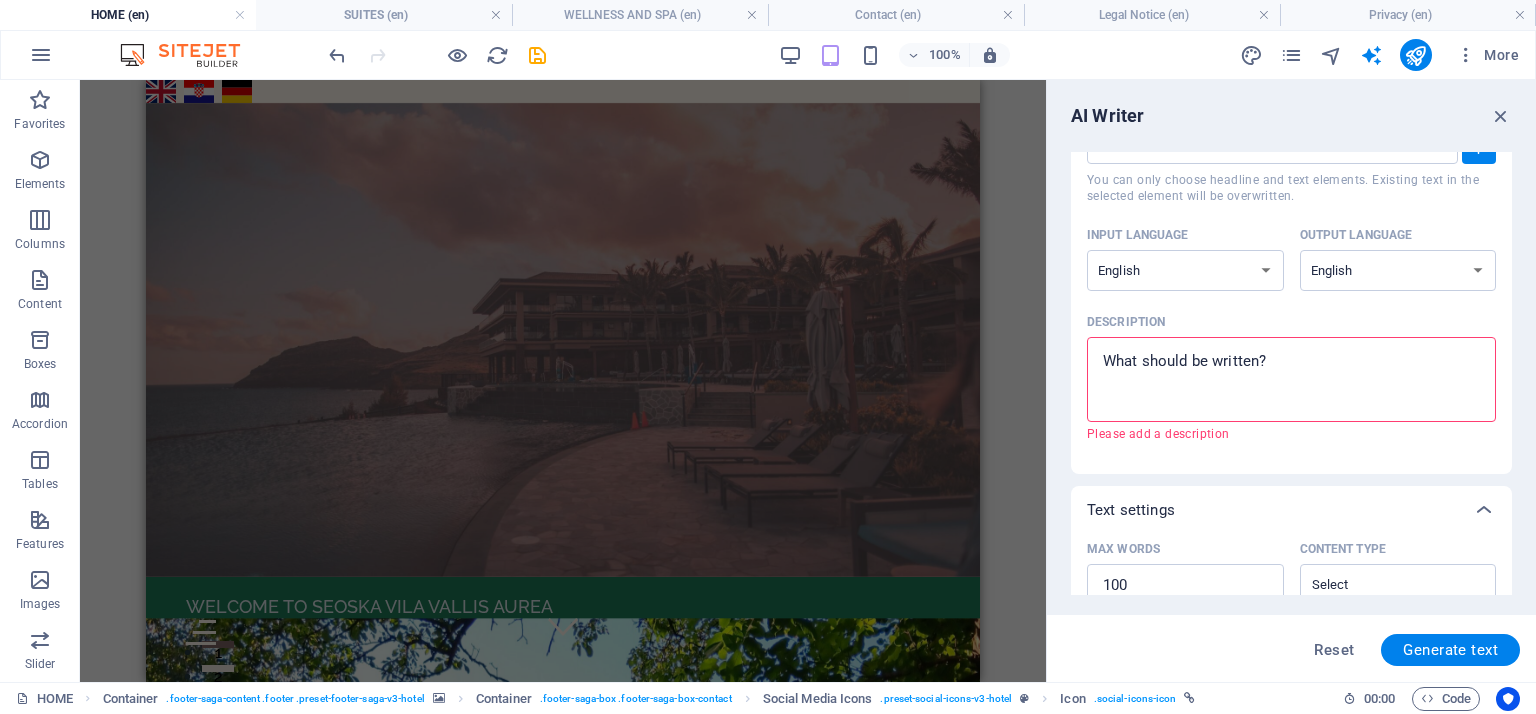 scroll, scrollTop: 0, scrollLeft: 0, axis: both 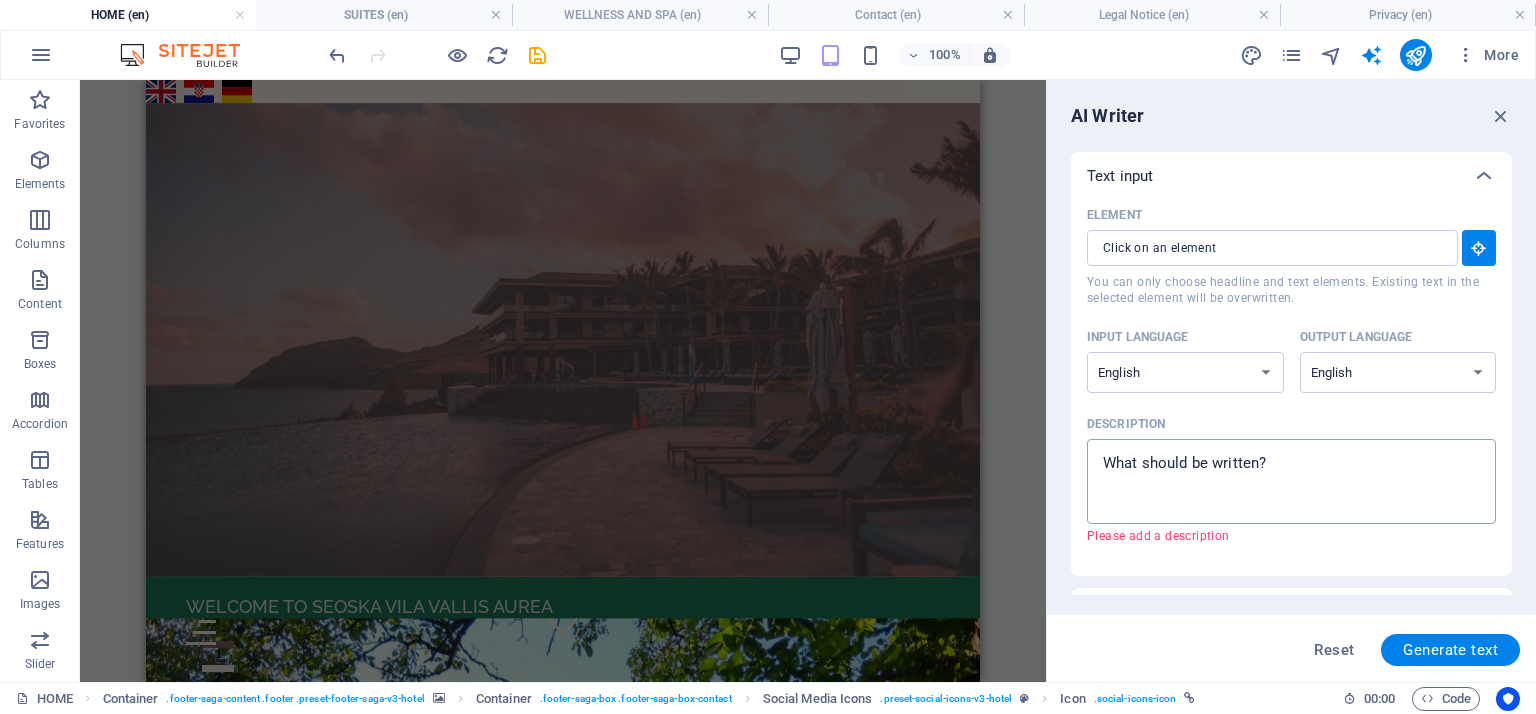 type on "x" 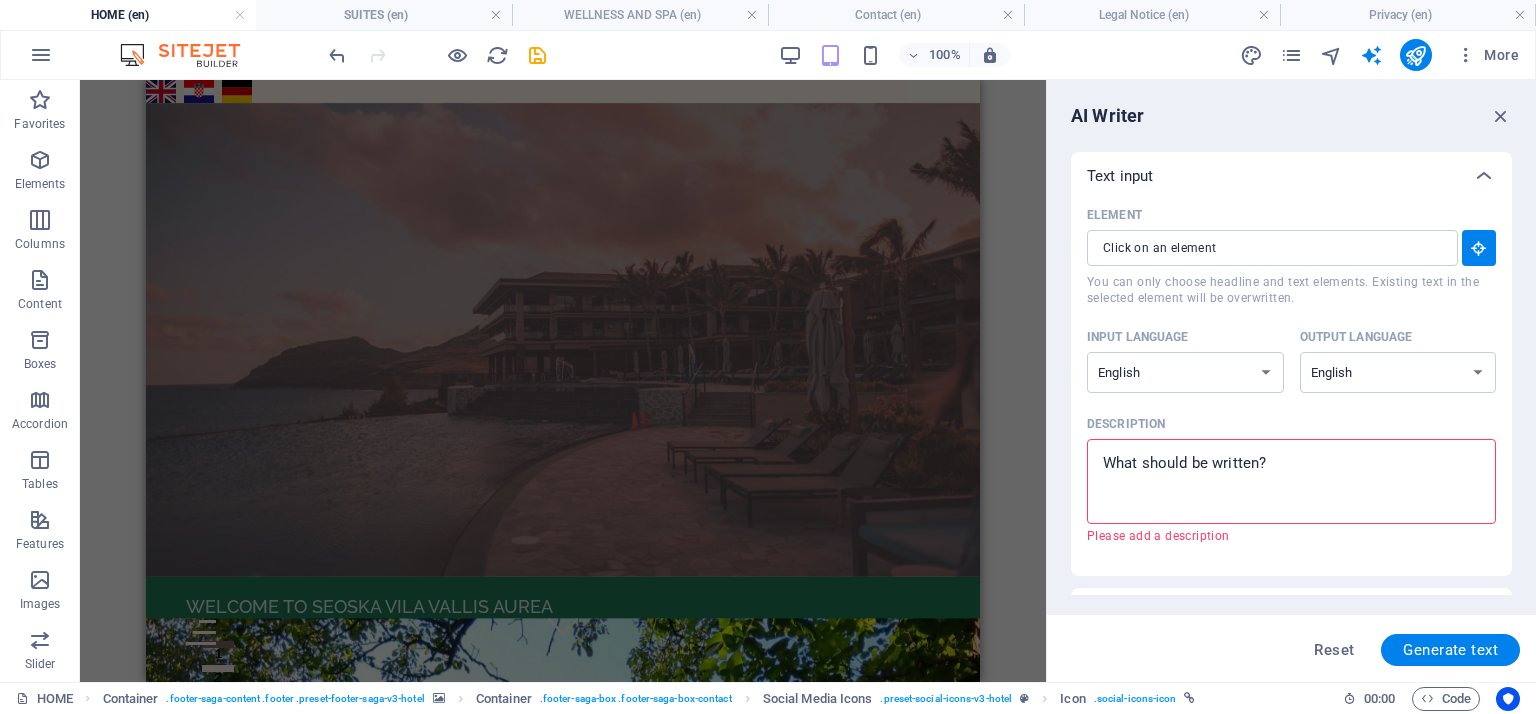 click on "Description x ​ Please add a description" at bounding box center (1291, 481) 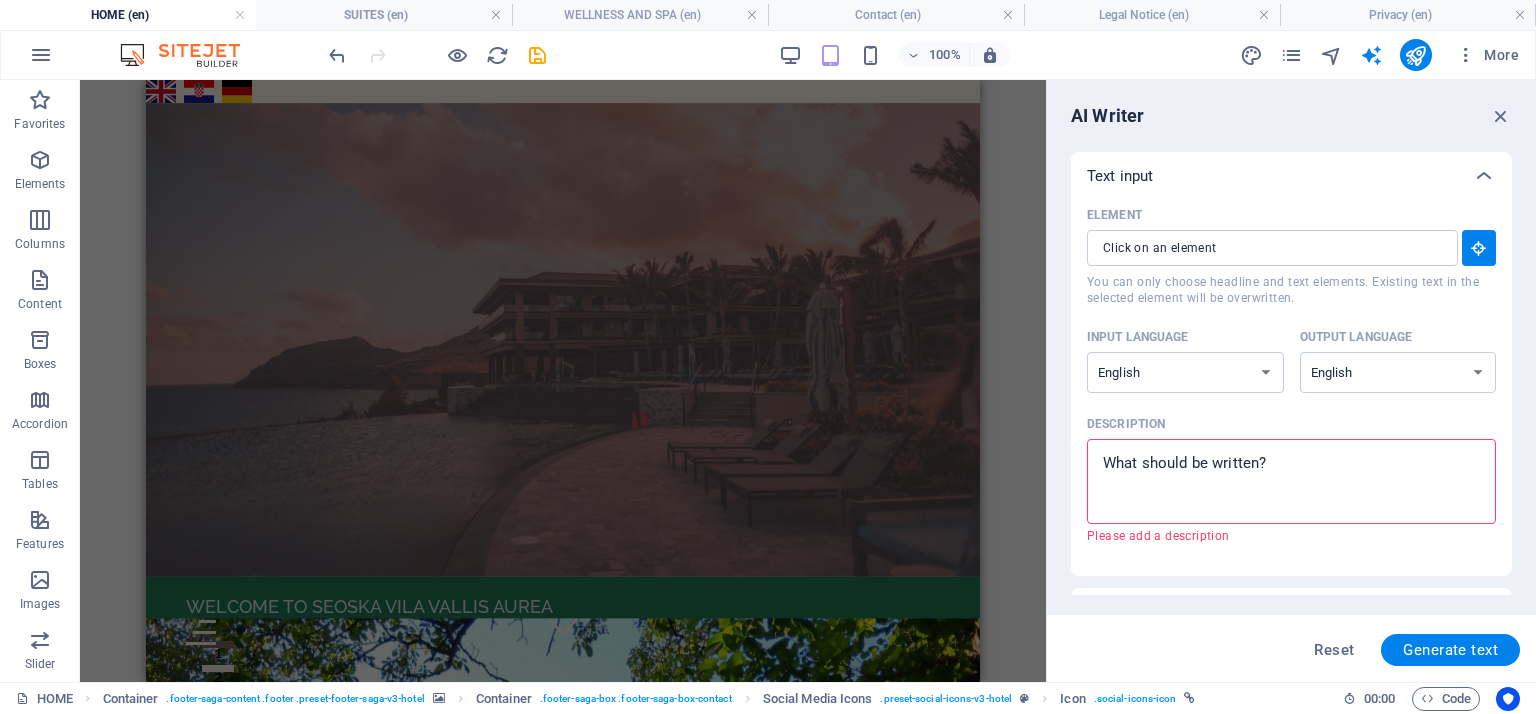 type on "x" 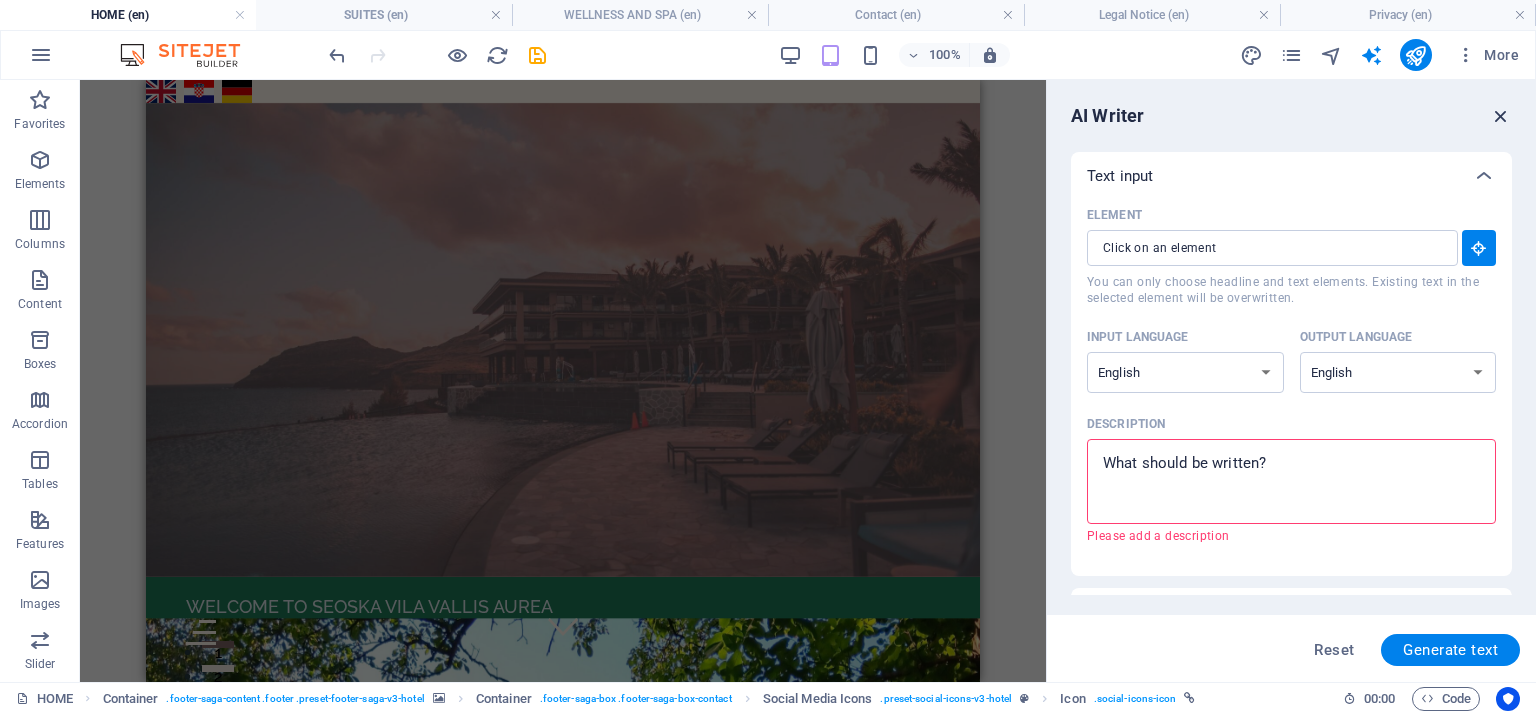 click at bounding box center (1501, 116) 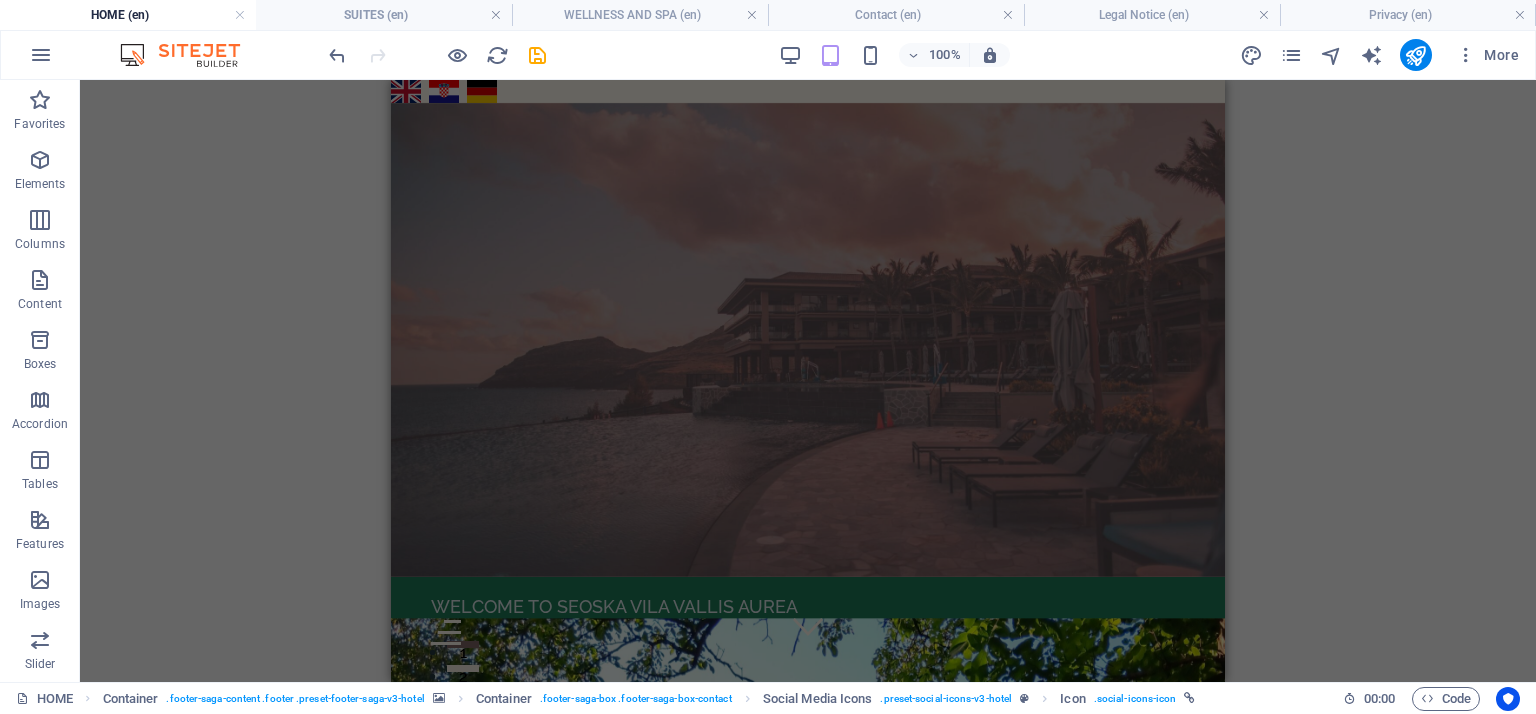 click on "Container H2 Wide image with text Wide image with text Container Wide image with text Container Spacer Wide image with text Container Filterable gallery Wide image with text Container Text Spacer Button Container H2 Spacer Image tabs Container Text Container Text Container Container H2 Image Slider Slider Container Spacer Wide image with text Container Spacer Wide image with text Wide image with text Container Container H2 Text Slider Boxes Slider Slider Container Container H4 Boxes Container Container Container Text Container Footer Saga Map Footer Saga Container Container Spacer Separator Spacer Text Text Container Menu Container Banner Menu Bar Banner Text Menu Slider Boxes Container Icon Slider Slider Boxes Slider Boxes Container Slider Boxes Container Container Spacer Container Spacer Text Spacer H2" at bounding box center (808, 381) 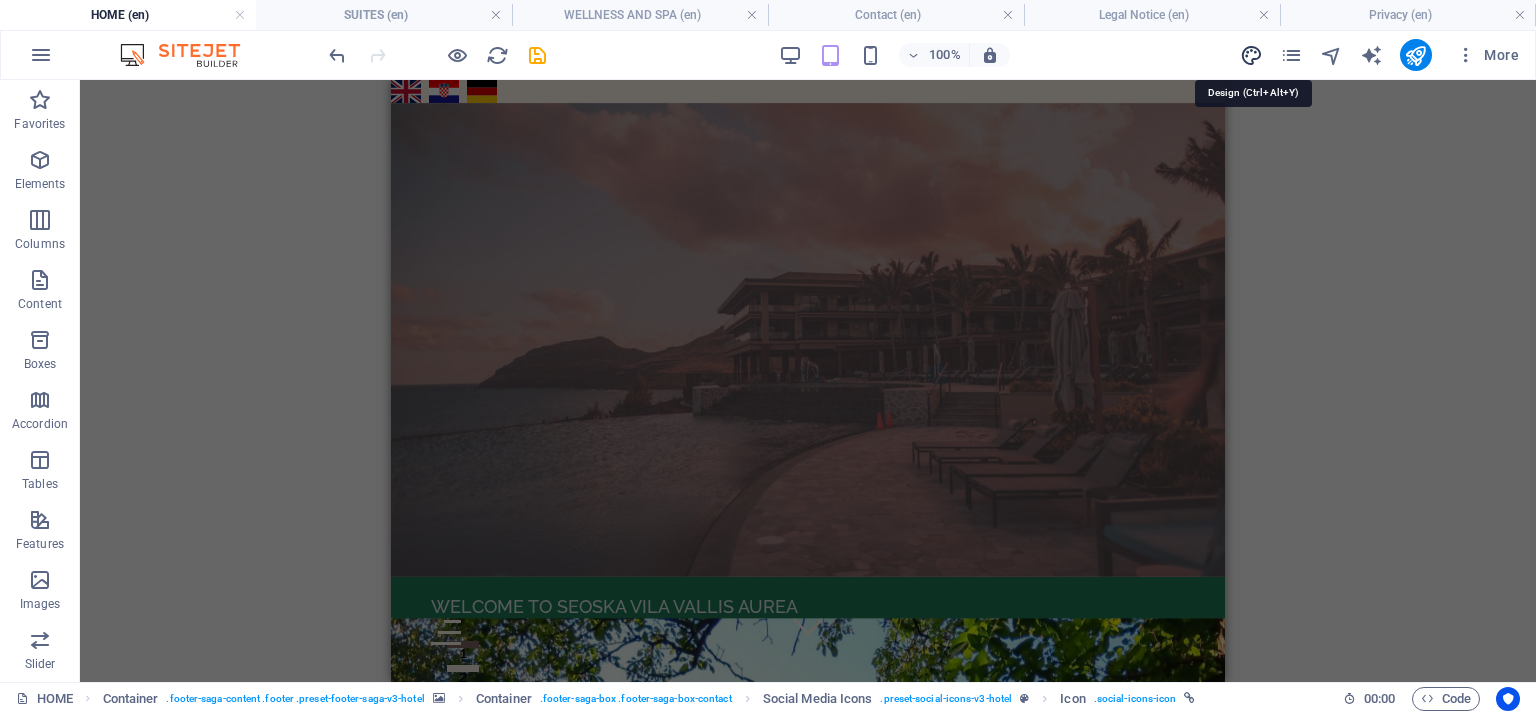 click at bounding box center [1251, 55] 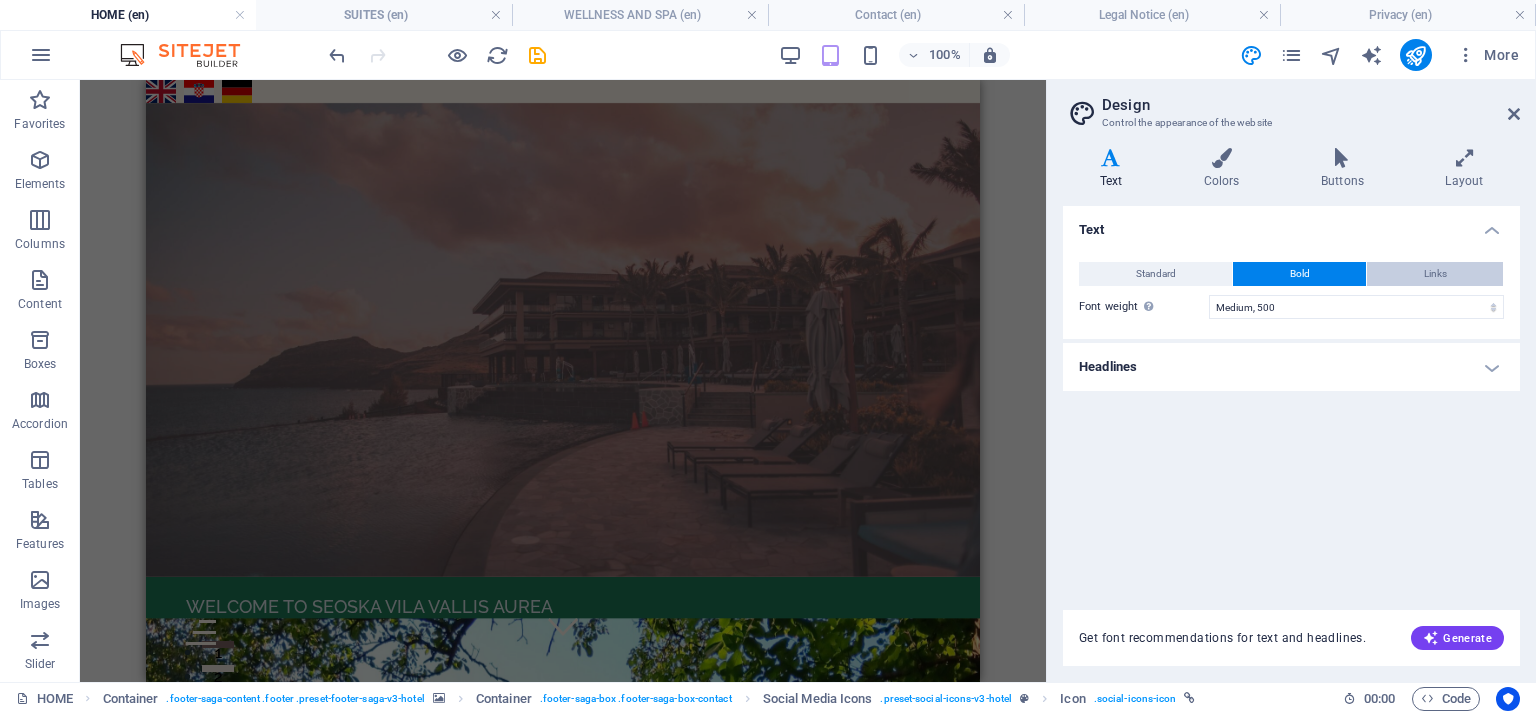 click on "Links" at bounding box center (1435, 274) 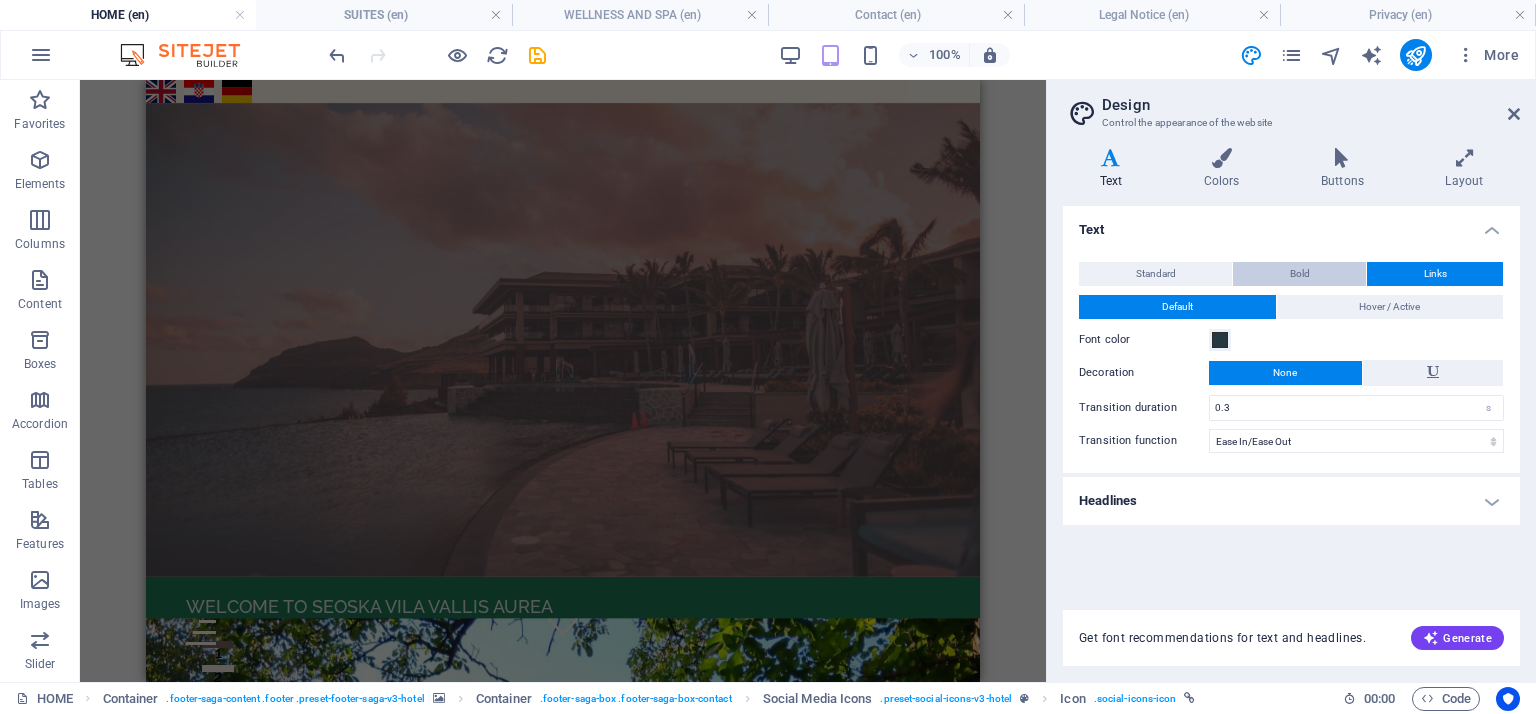 click on "Bold" at bounding box center [1299, 274] 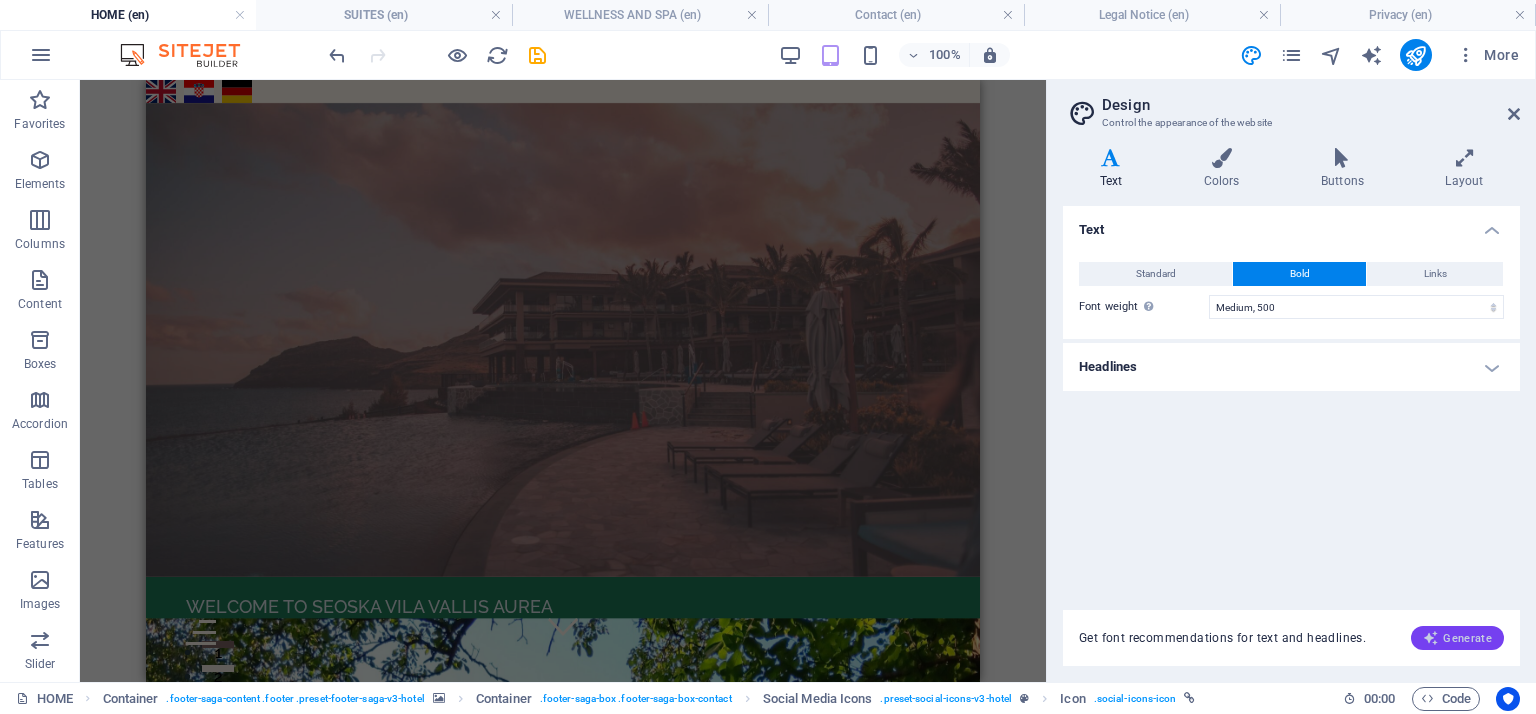 click at bounding box center [1431, 638] 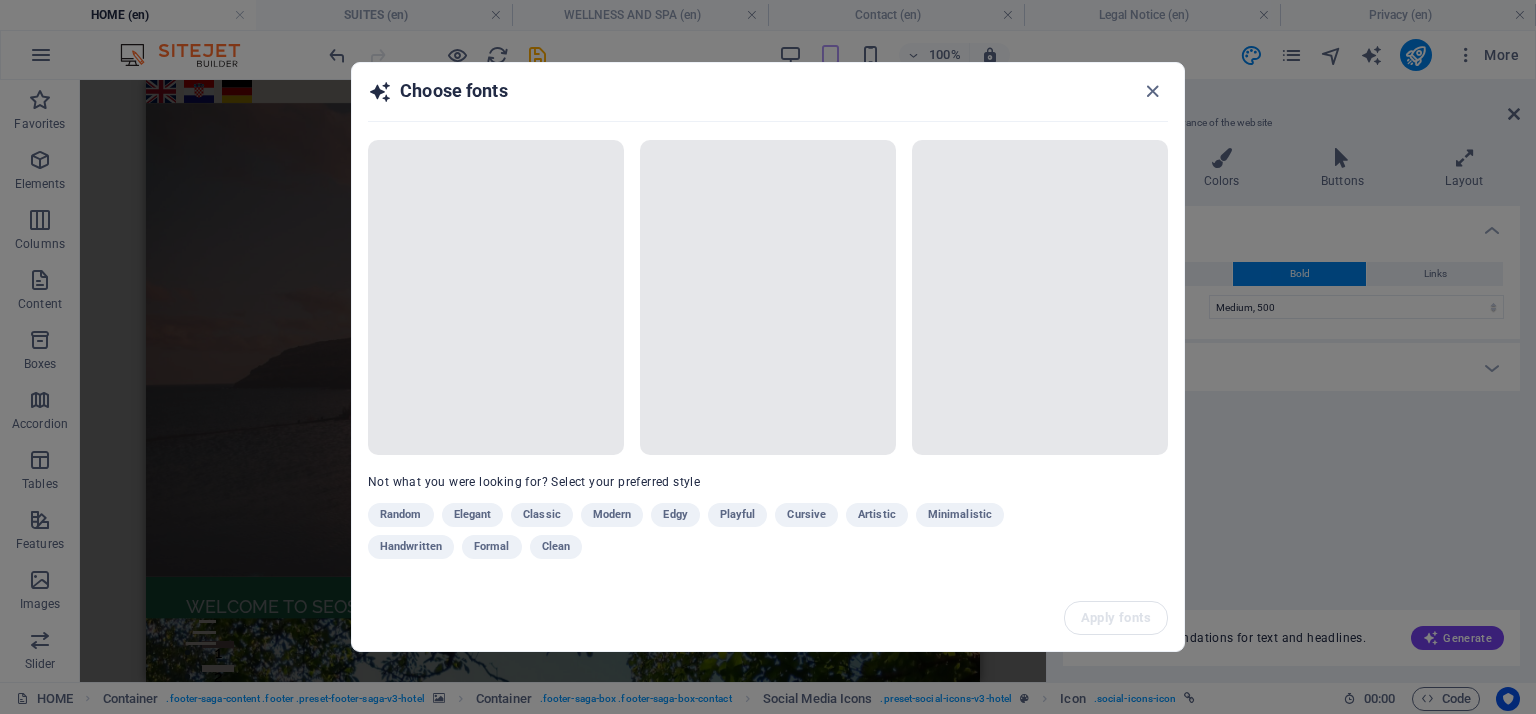 click on "Random Elegant Classic Modern Edgy Playful Cursive Artistic Minimalistic Handwritten Formal Clean" at bounding box center [718, 535] 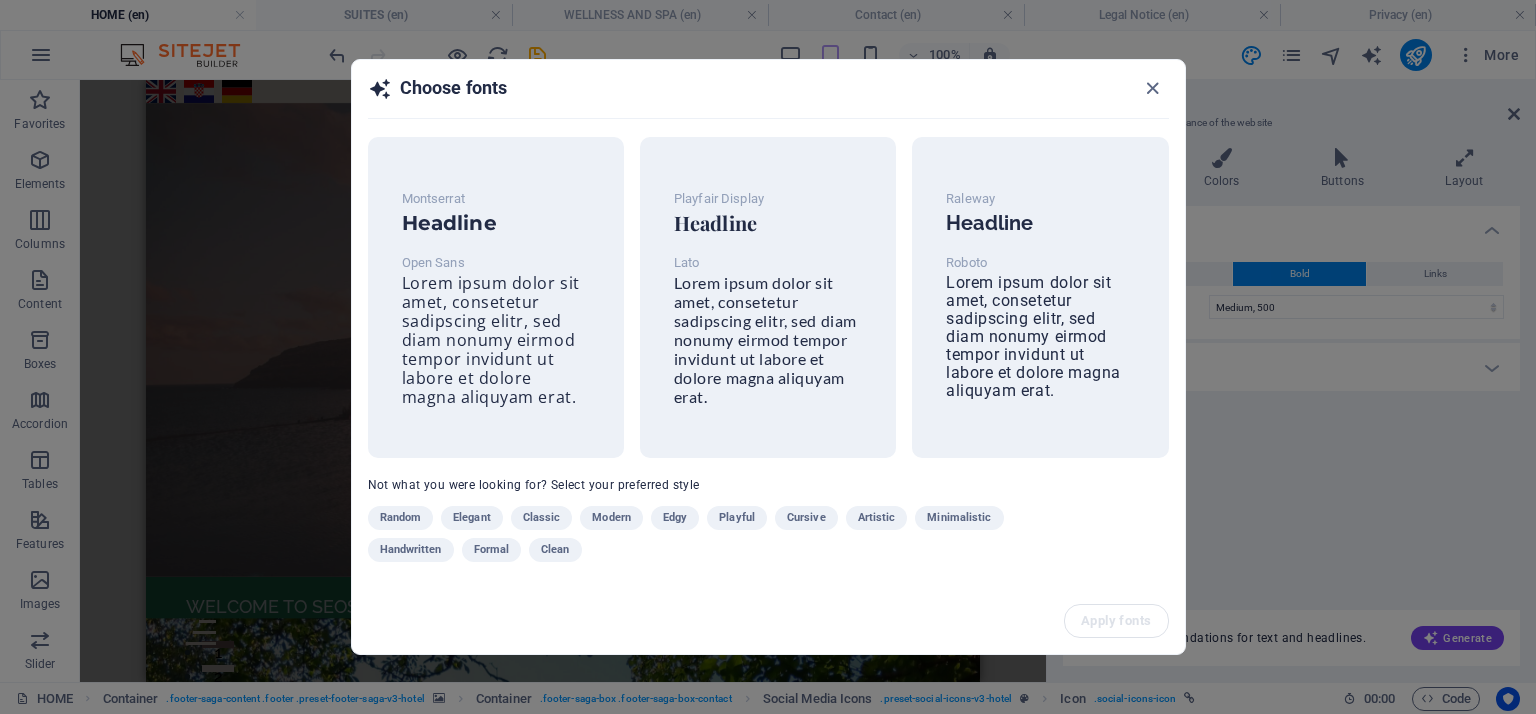 click on "Elegant" at bounding box center (472, 518) 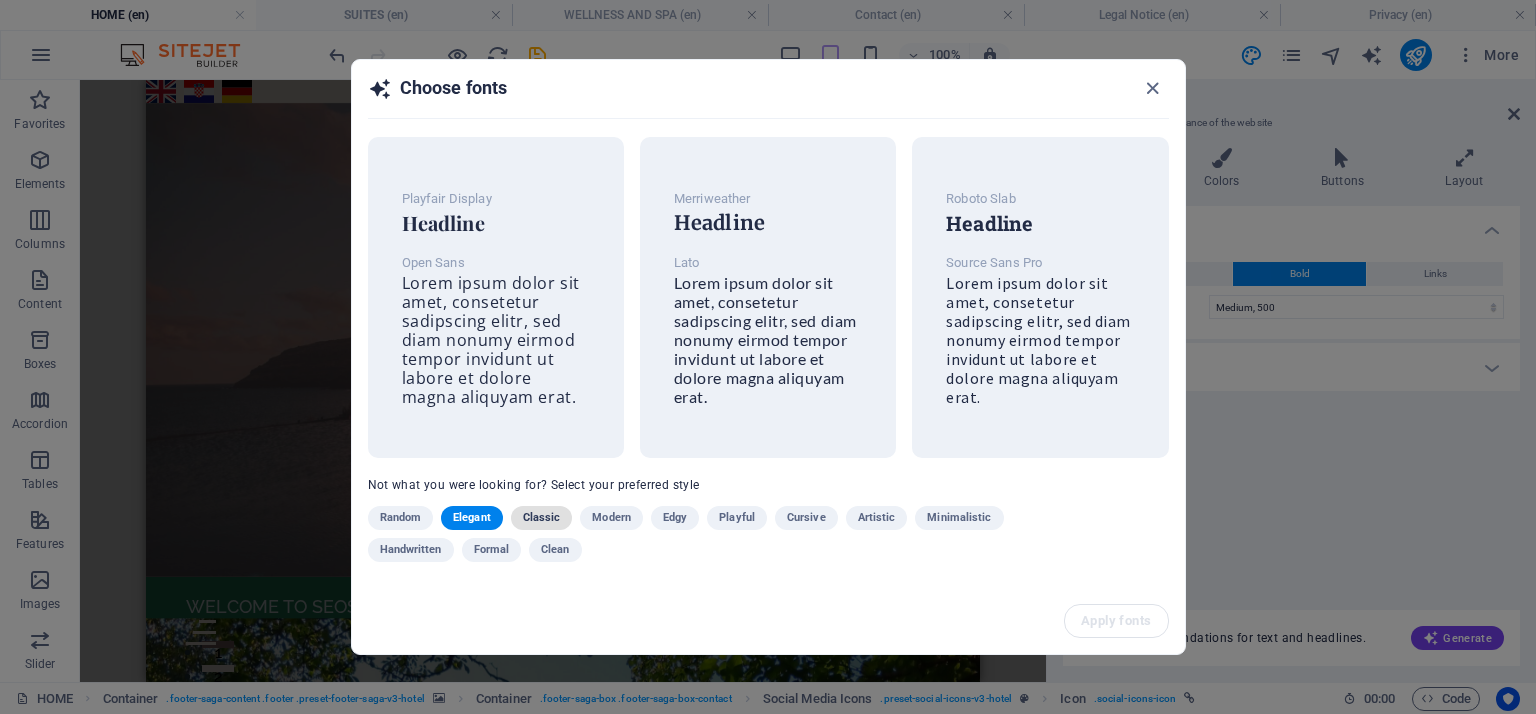 click on "Classic" at bounding box center [542, 518] 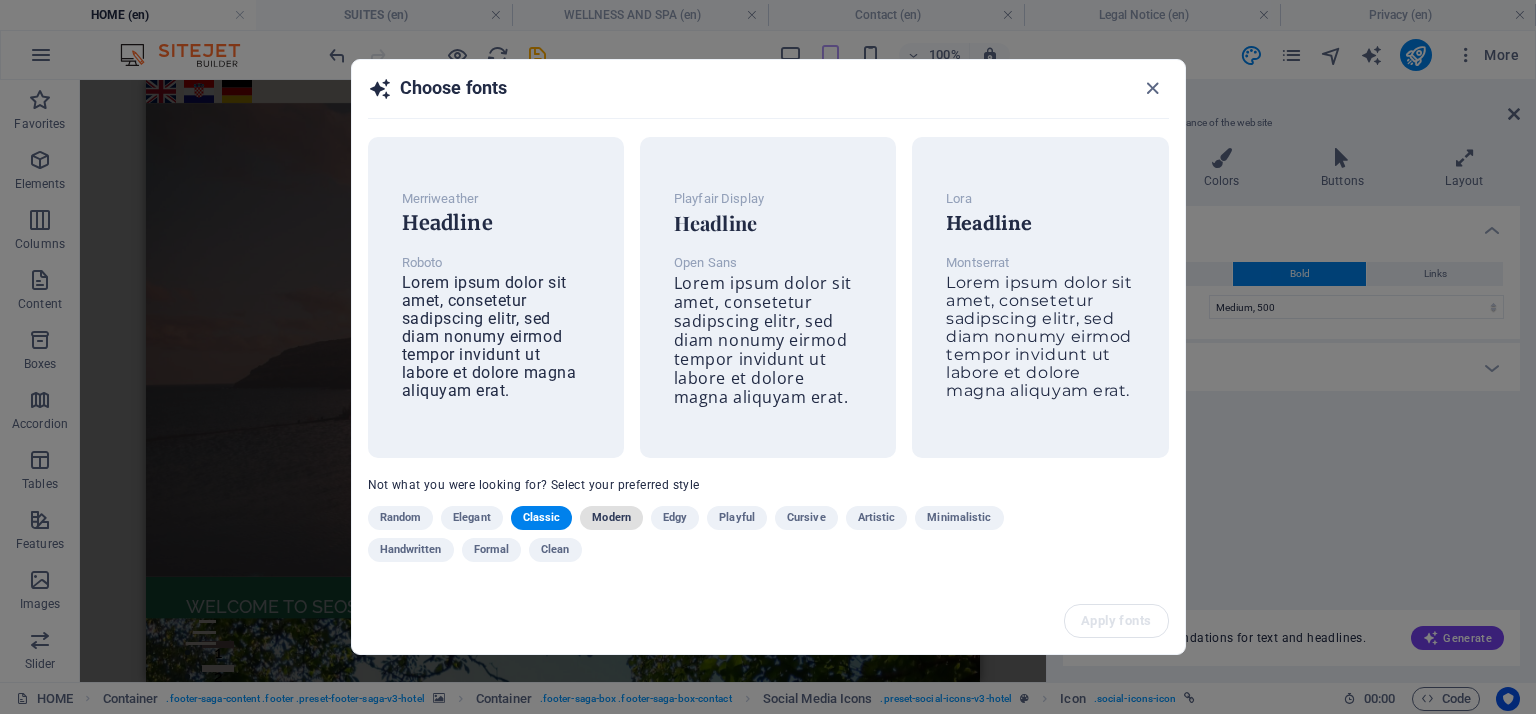 click on "Modern" at bounding box center (611, 518) 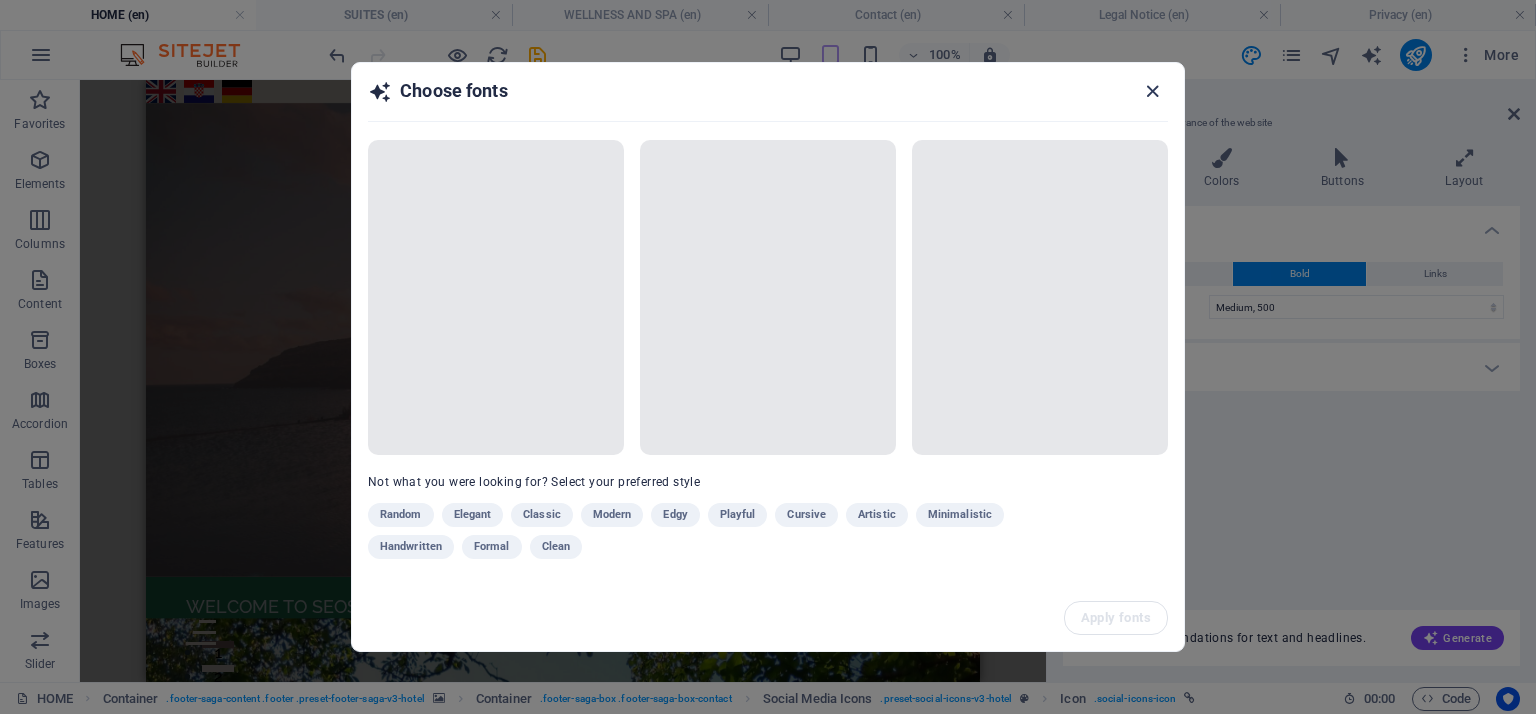 drag, startPoint x: 1150, startPoint y: 88, endPoint x: 399, endPoint y: 280, distance: 775.15485 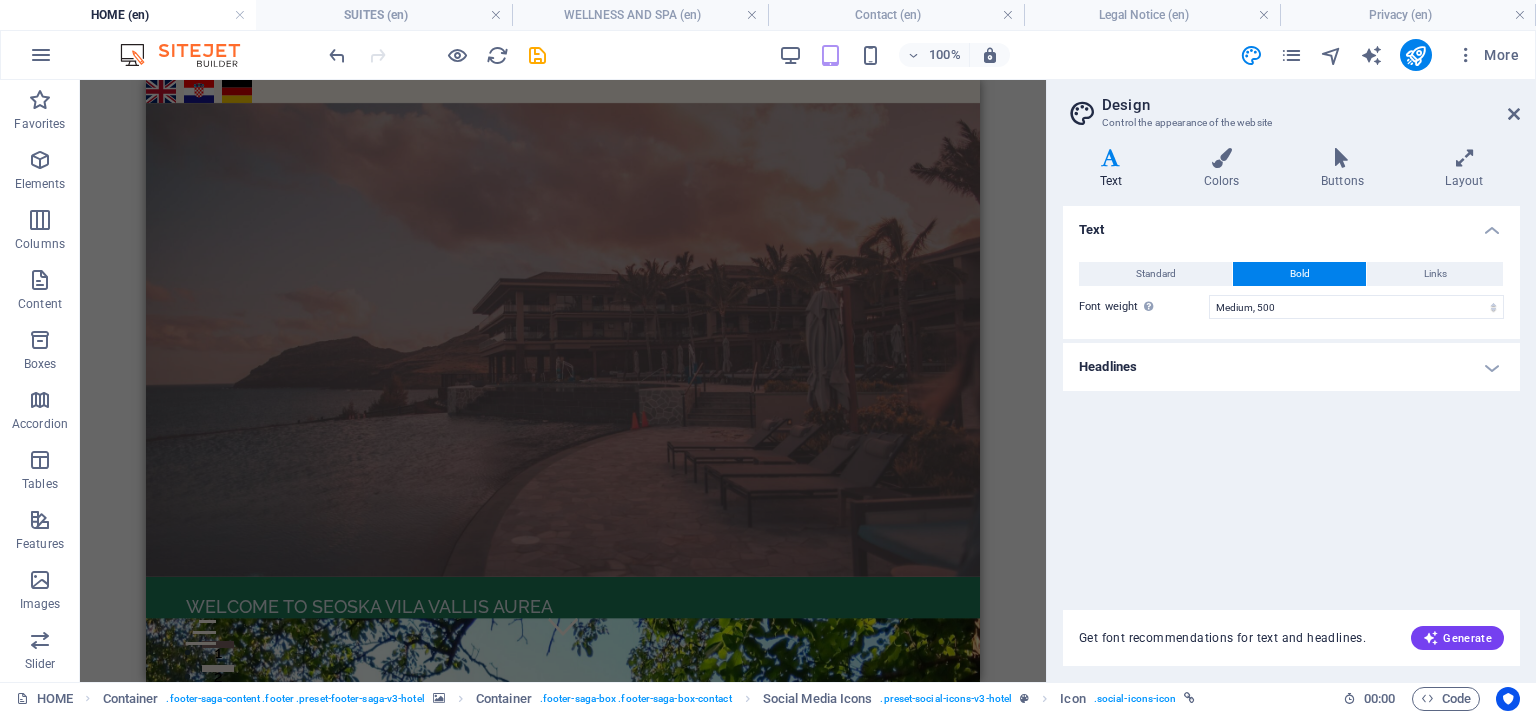 click on "Text Standard Bold Links Font color Font Raleway Font size 16 rem px Line height 1.5 Font weight To display the font weight correctly, it may need to be enabled.  Manage Fonts Thin, 100 Extra-light, 200 Light, 300 Regular, 400 Medium, 500 Semi-bold, 600 Bold, 700 Extra-bold, 800 Black, 900 Letter spacing 0 rem px Font style Text transform Tt TT tt Text align Font weight To display the font weight correctly, it may need to be enabled.  Manage Fonts Thin, 100 Extra-light, 200 Light, 300 Regular, 400 Medium, 500 Semi-bold, 600 Bold, 700 Extra-bold, 800 Black, 900 Default Hover / Active Font color Font color Decoration None Decoration None Transition duration 0.3 s Transition function Ease Ease In Ease Out Ease In/Ease Out Linear Headlines All H1 / Textlogo H2 H3 H4 H5 H6 Font color Font Suranna Line height 1.3 Font weight To display the font weight correctly, it may need to be enabled.  Manage Fonts Thin, 100 Extra-light, 200 Light, 300 Regular, 400 Medium, 500 Semi-bold, 600 Bold, 700 Extra-bold, 800 Black, 900" at bounding box center [1291, 396] 